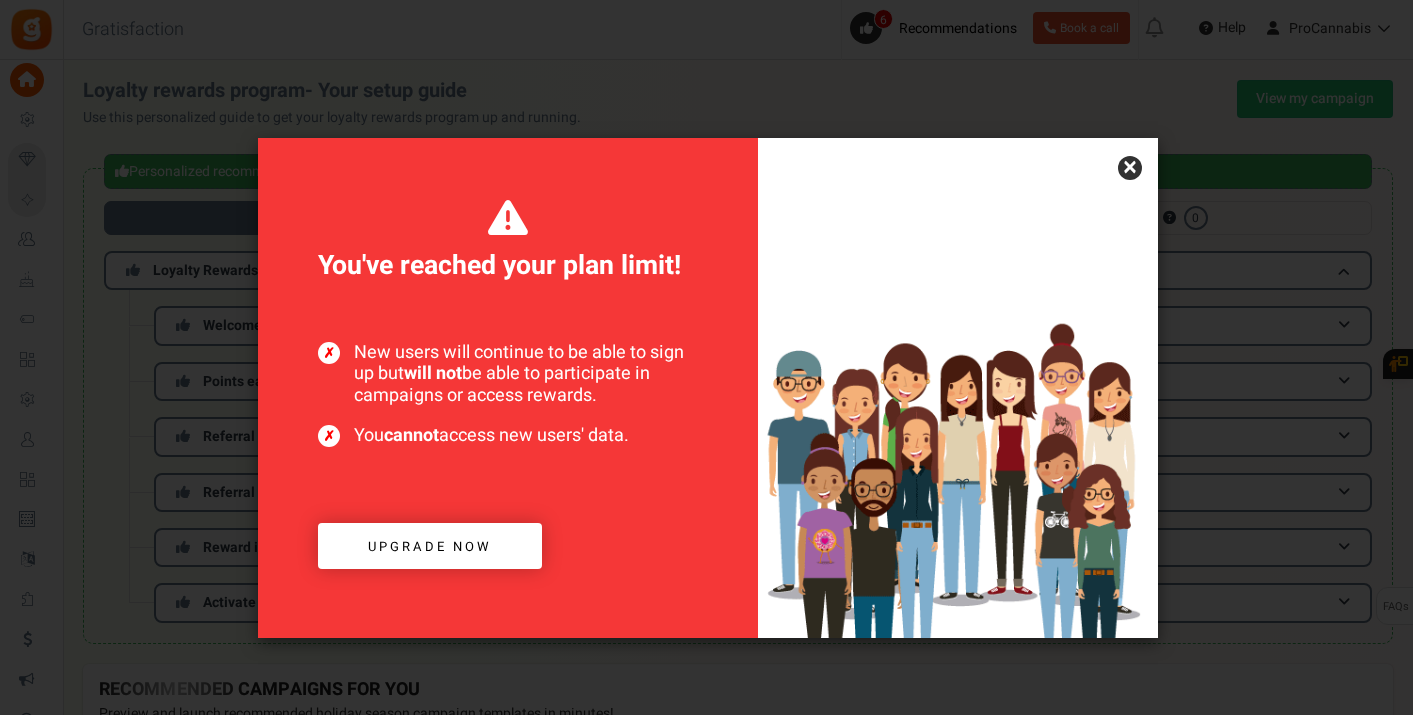 scroll, scrollTop: 0, scrollLeft: 0, axis: both 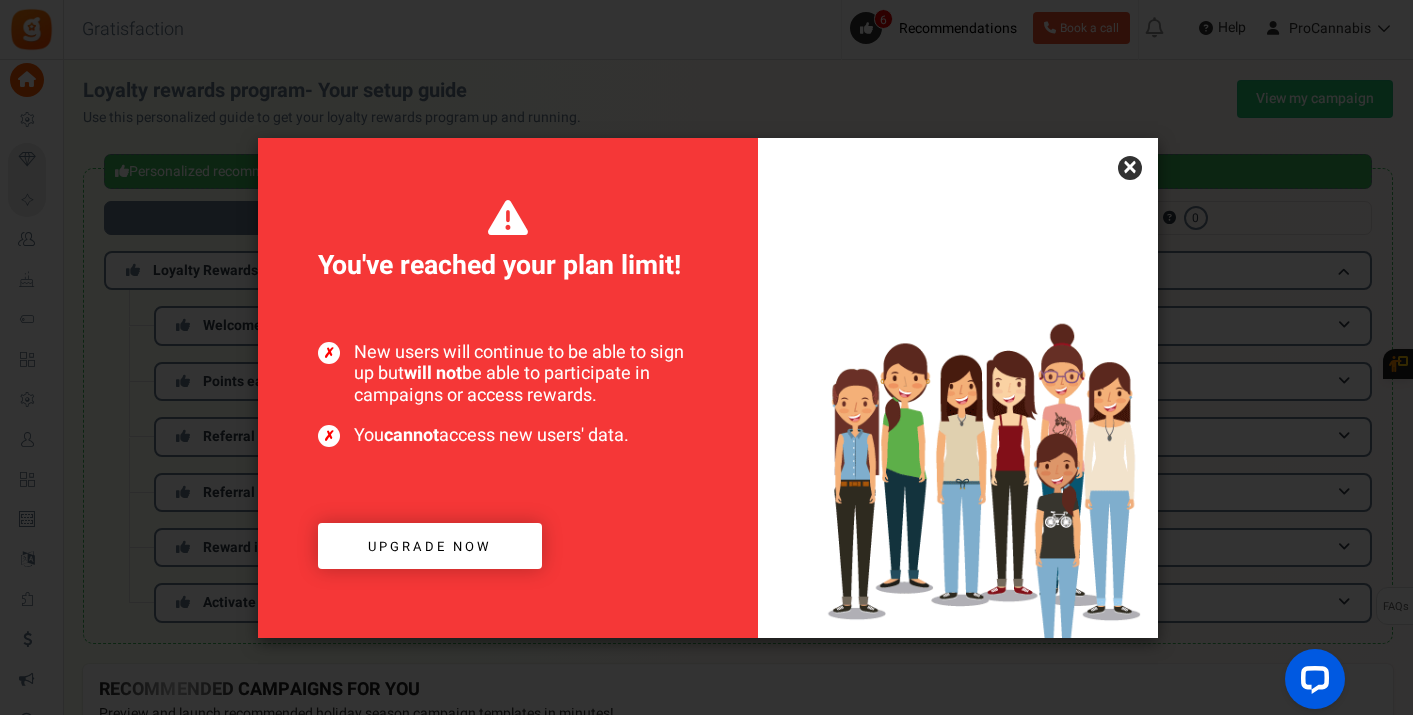 click on "×" at bounding box center [1130, 168] 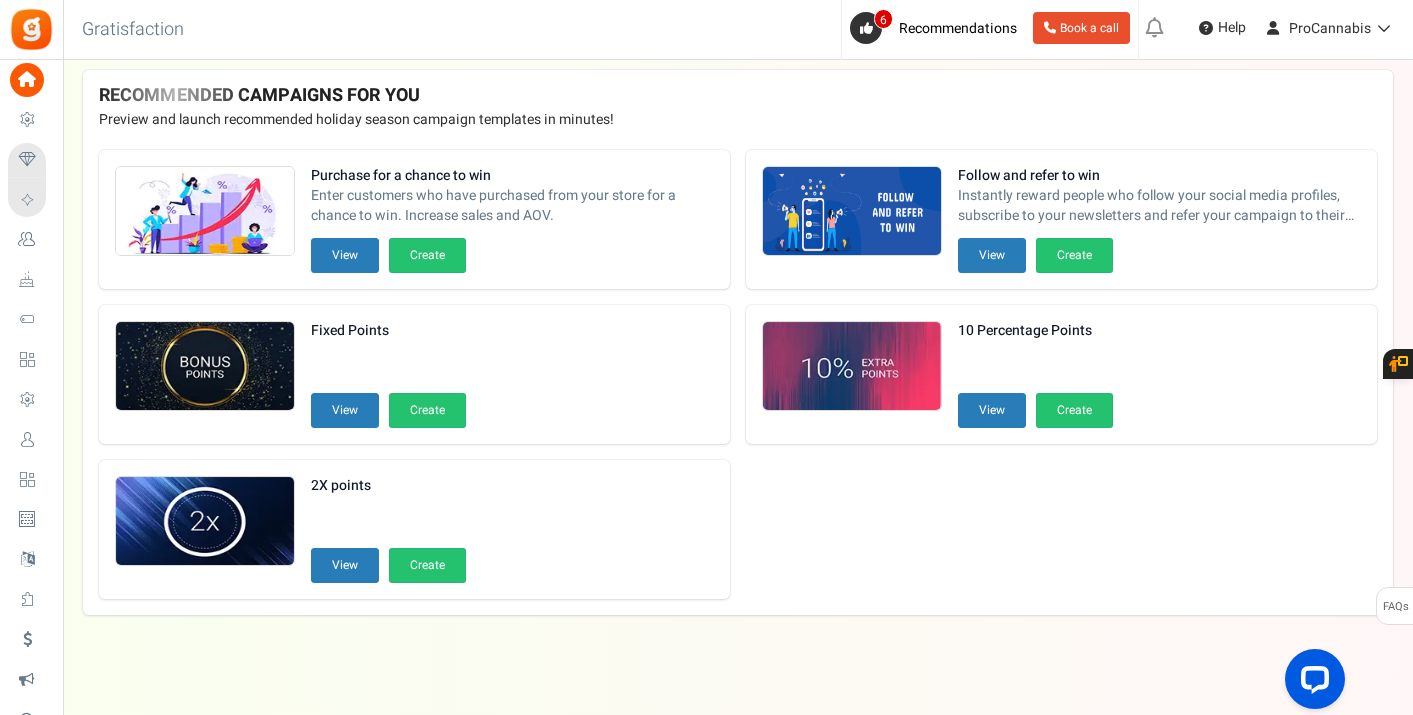 scroll, scrollTop: 0, scrollLeft: 0, axis: both 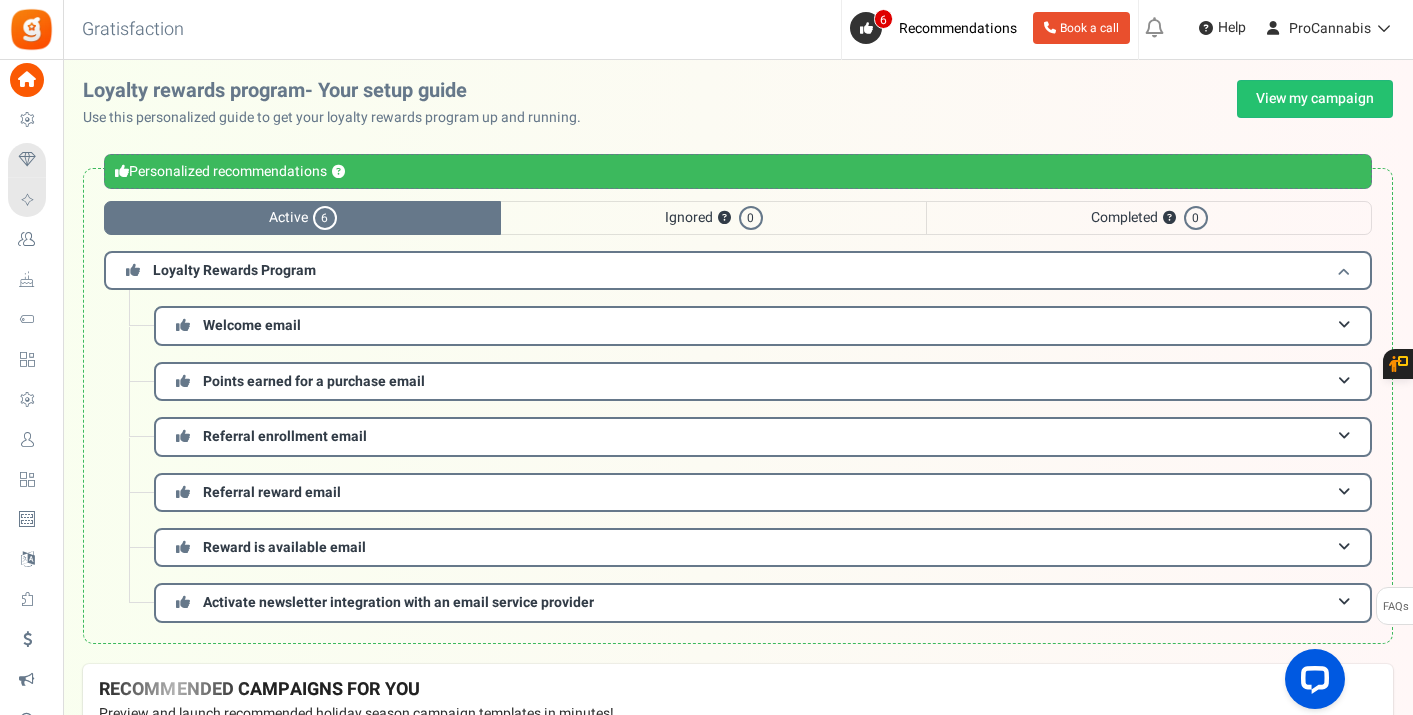 click on "Loyalty Rewards Program" at bounding box center (738, 270) 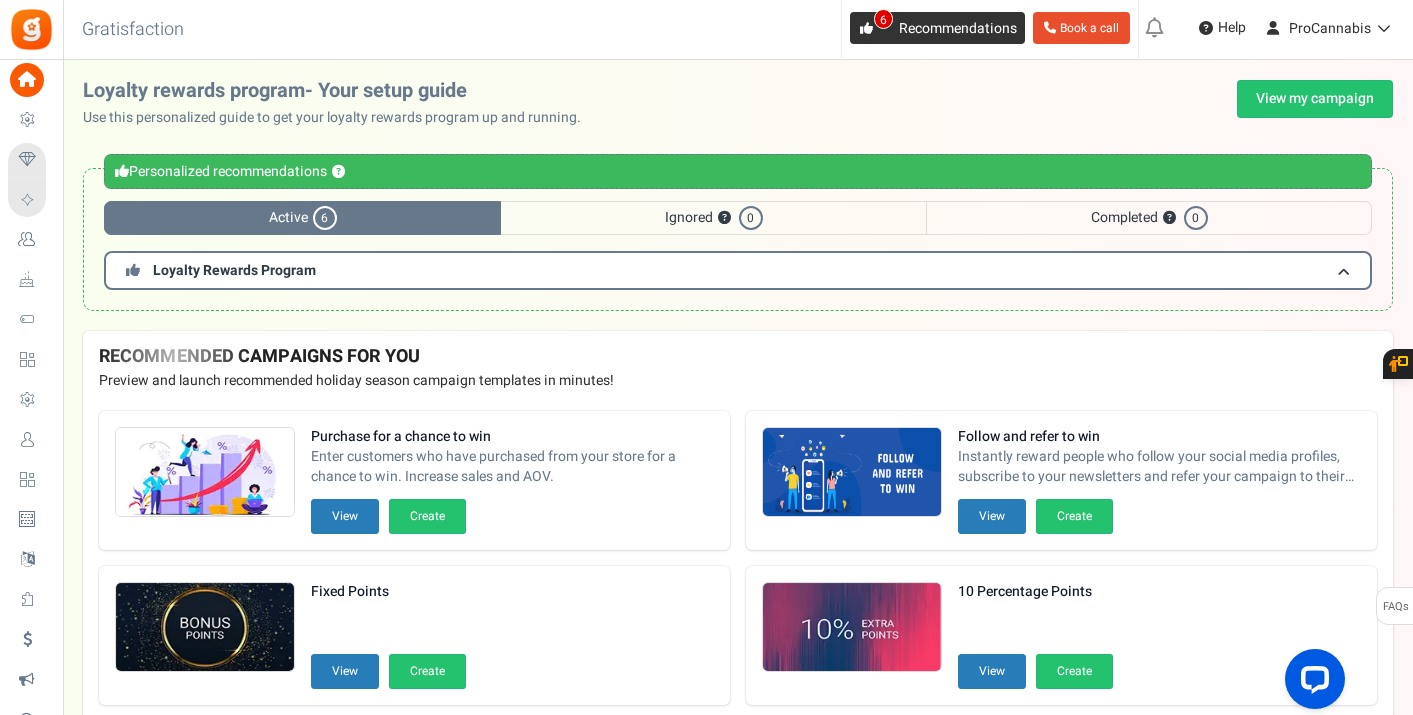 click on "Recommendations" at bounding box center [958, 28] 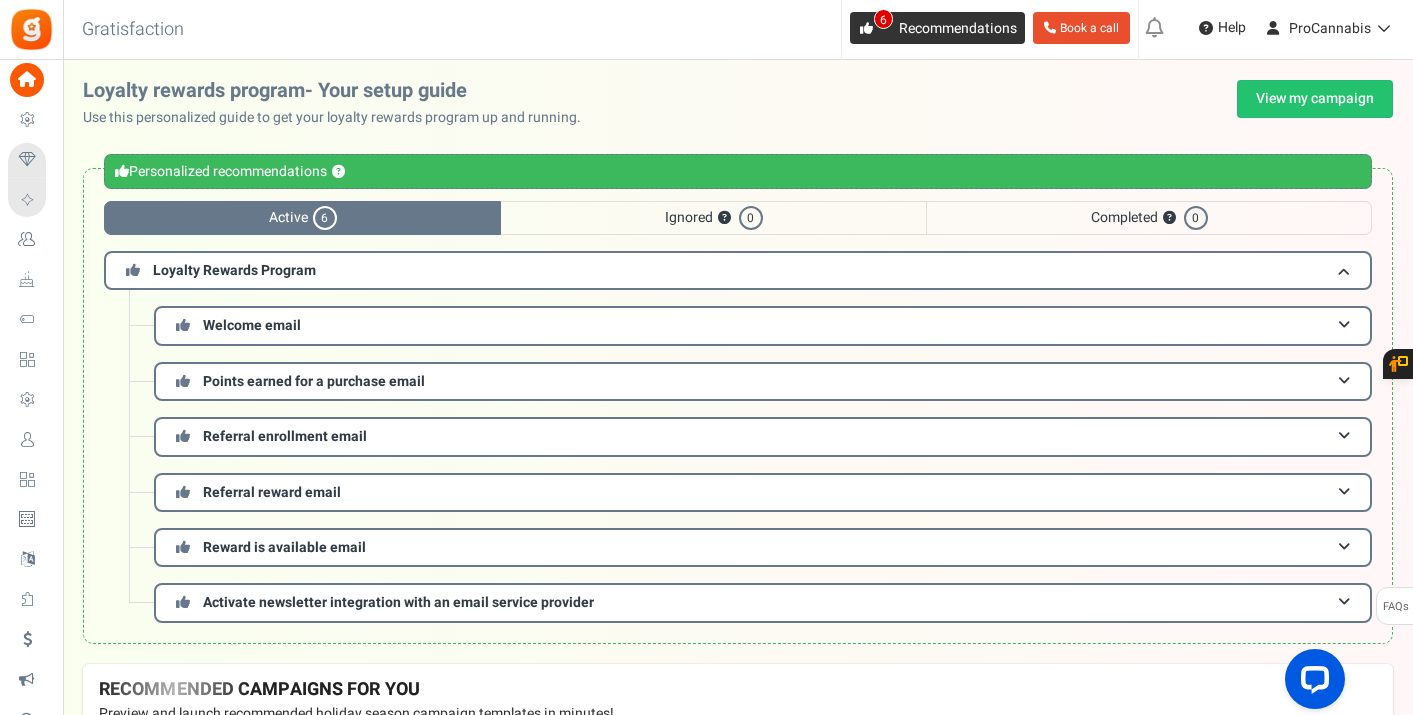 scroll, scrollTop: 80, scrollLeft: 0, axis: vertical 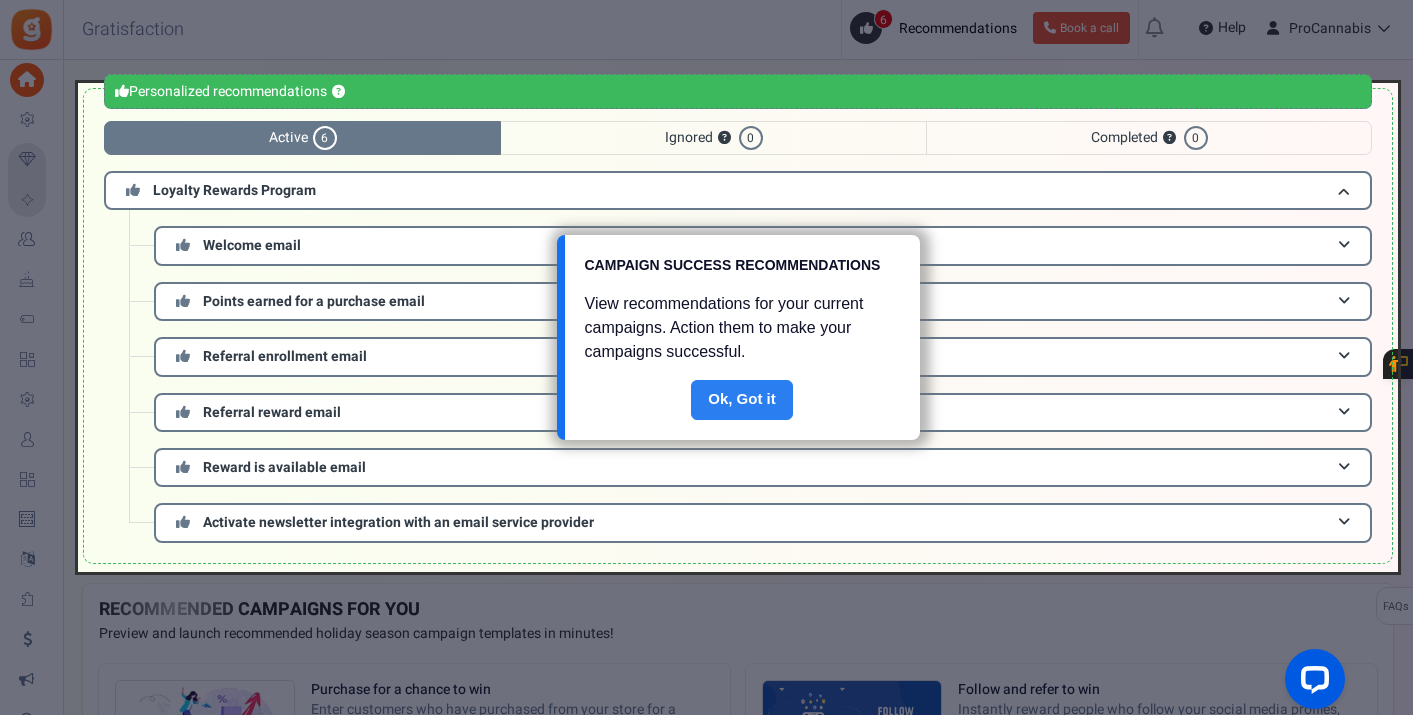 click on "Done" at bounding box center (742, 400) 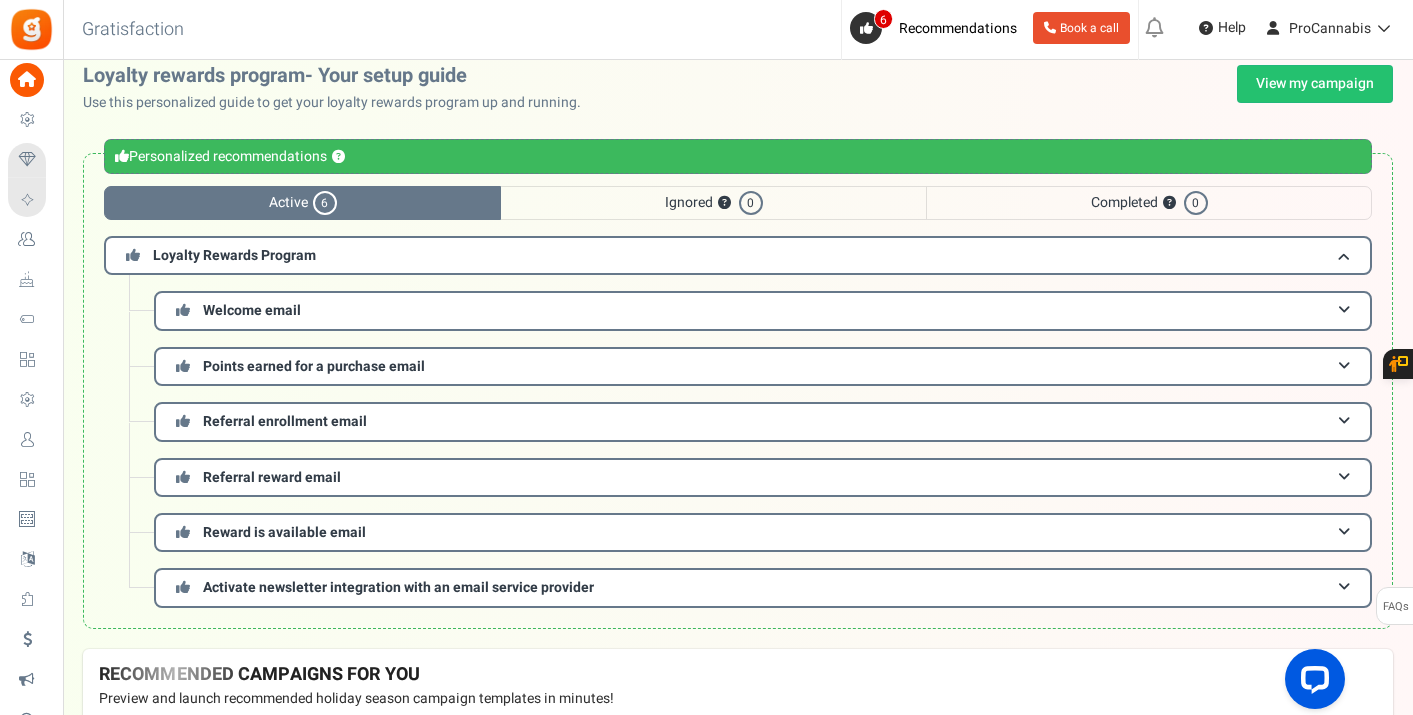 scroll, scrollTop: 0, scrollLeft: 0, axis: both 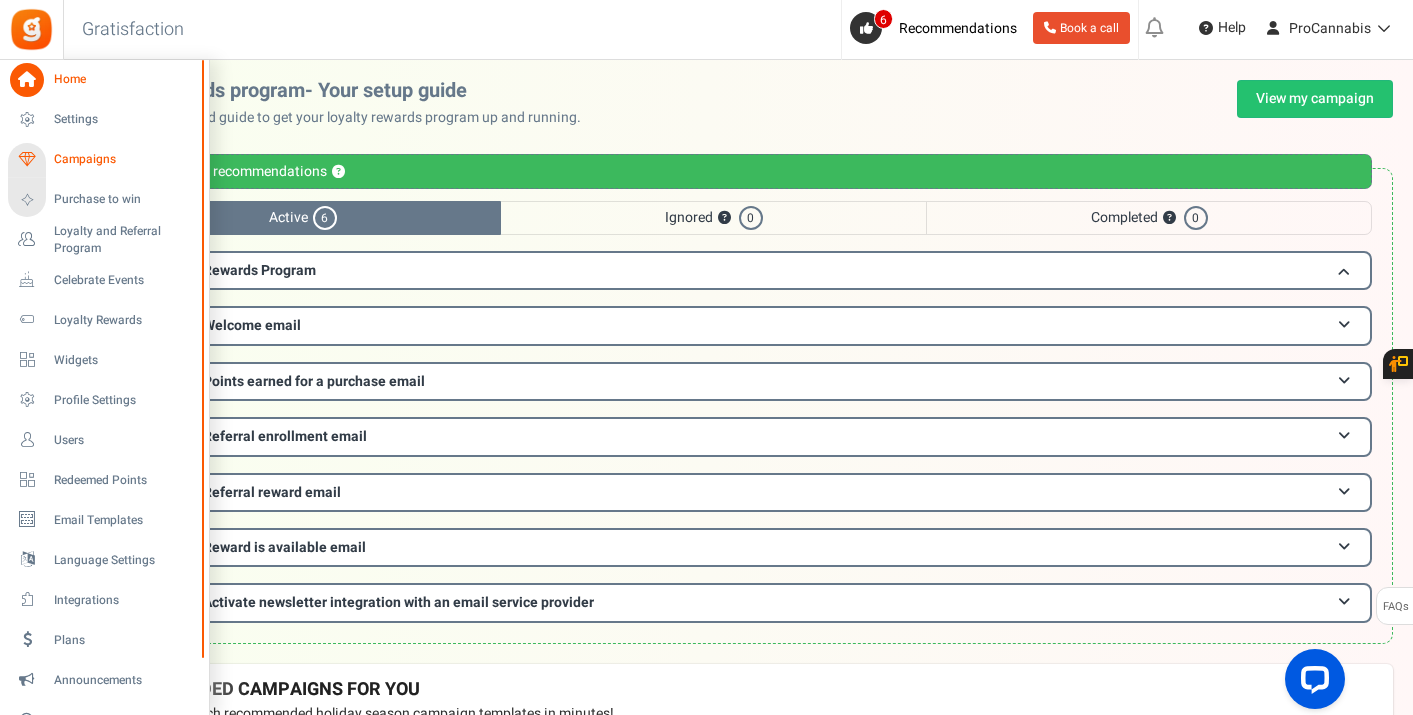 click on "Campaigns" at bounding box center (124, 159) 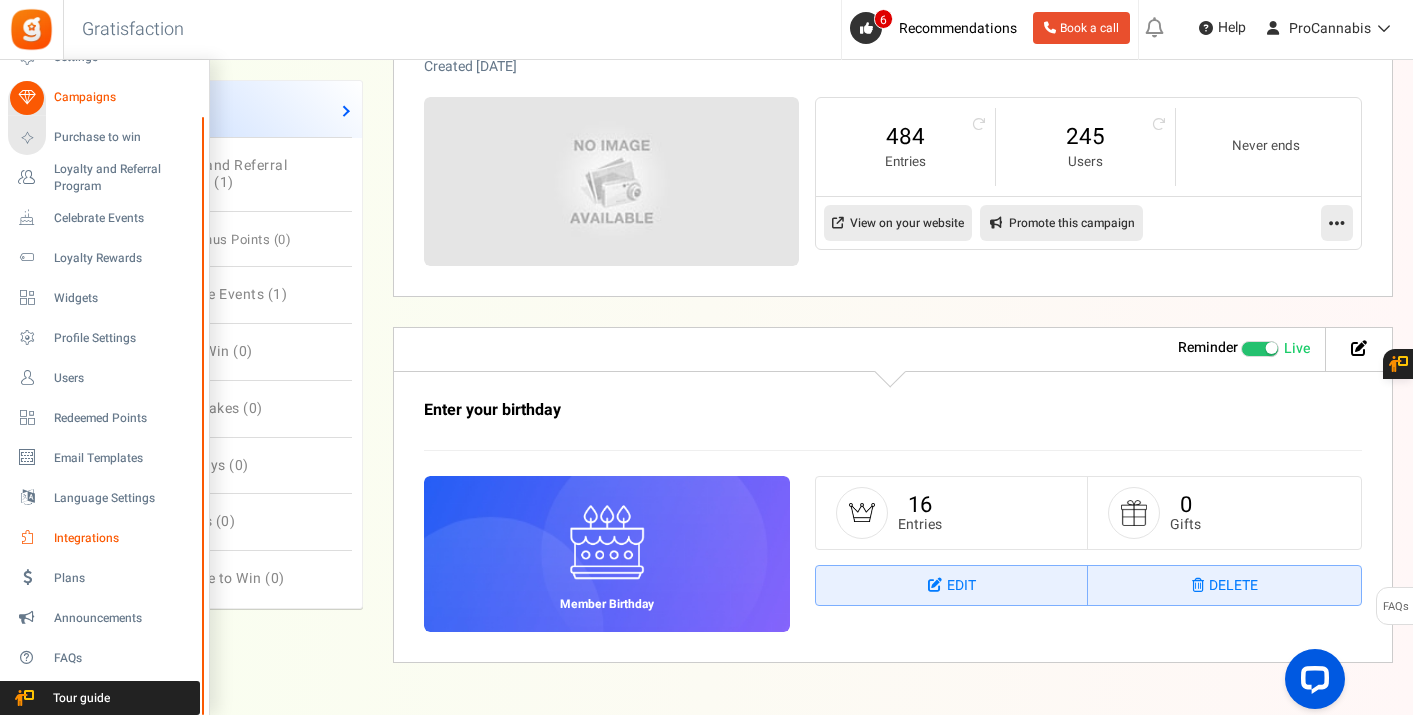 scroll, scrollTop: 1220, scrollLeft: 0, axis: vertical 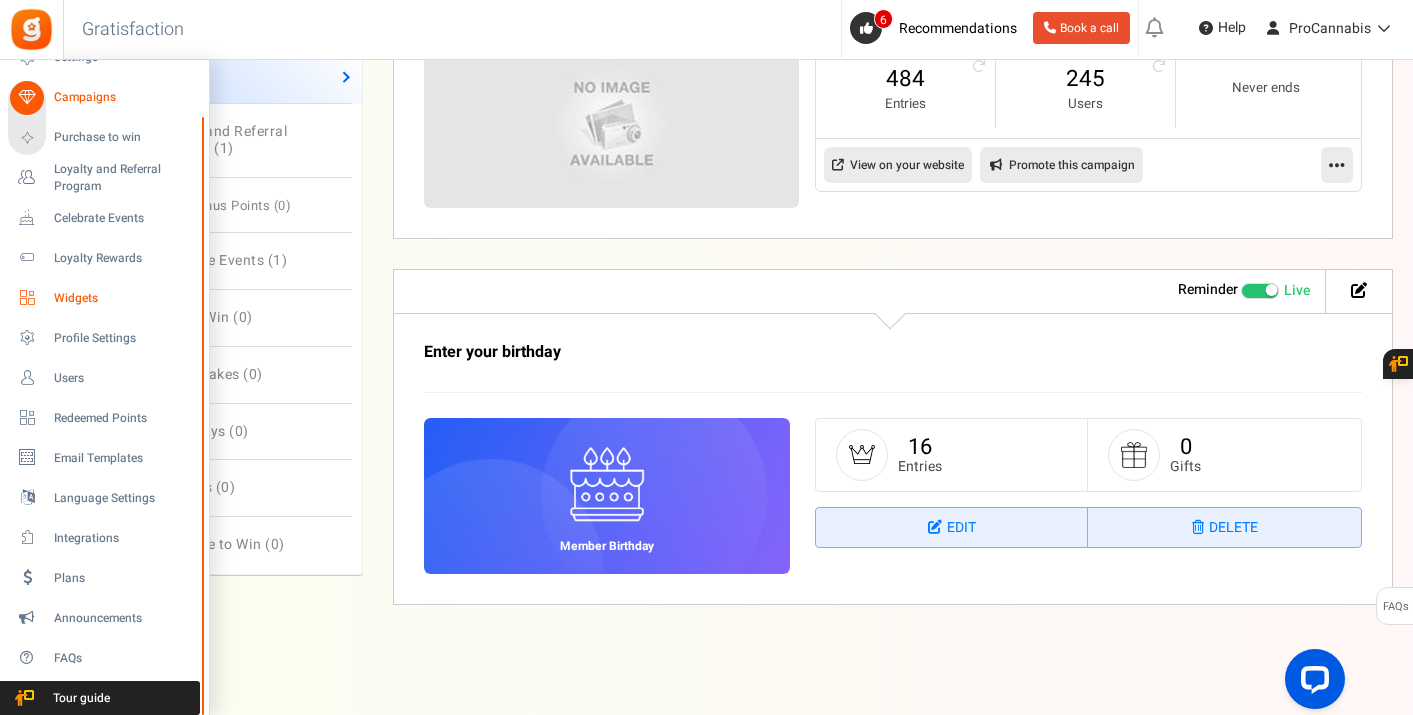click on "Widgets" at bounding box center (124, 298) 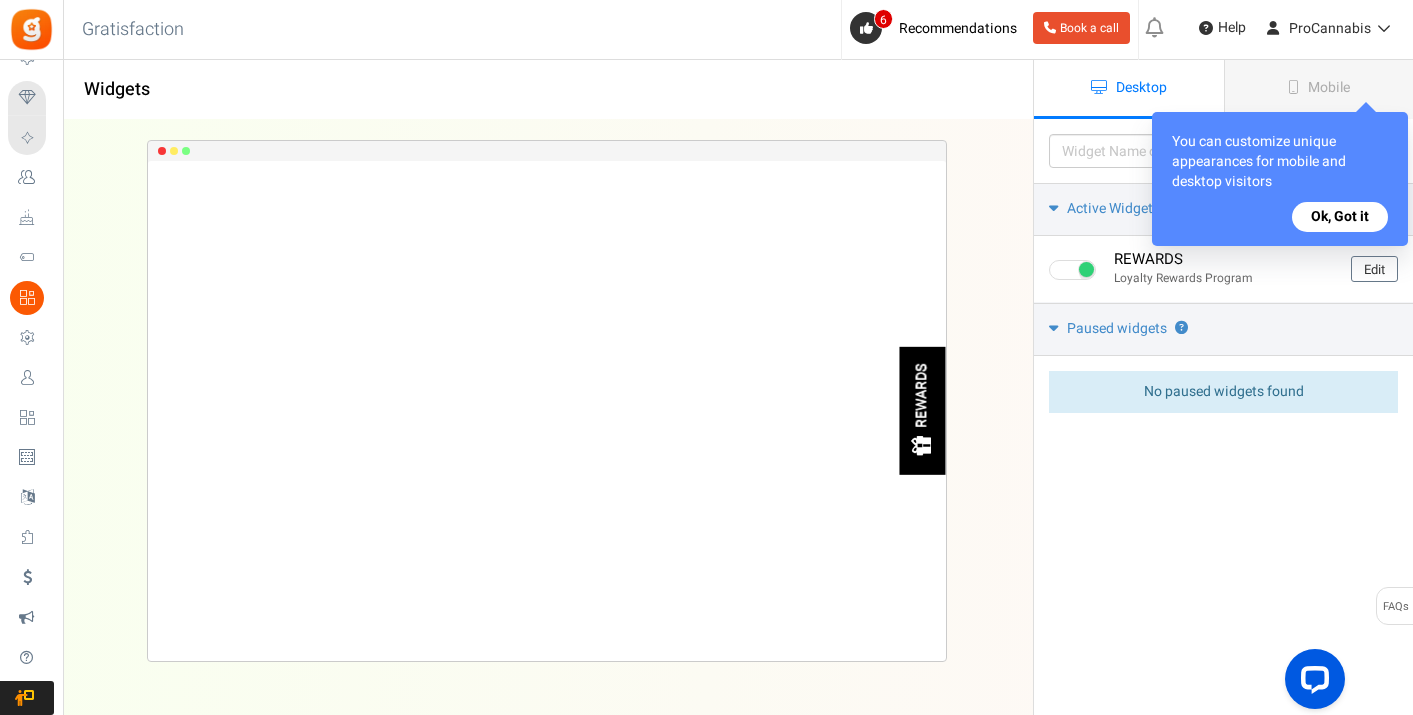 scroll, scrollTop: 0, scrollLeft: 0, axis: both 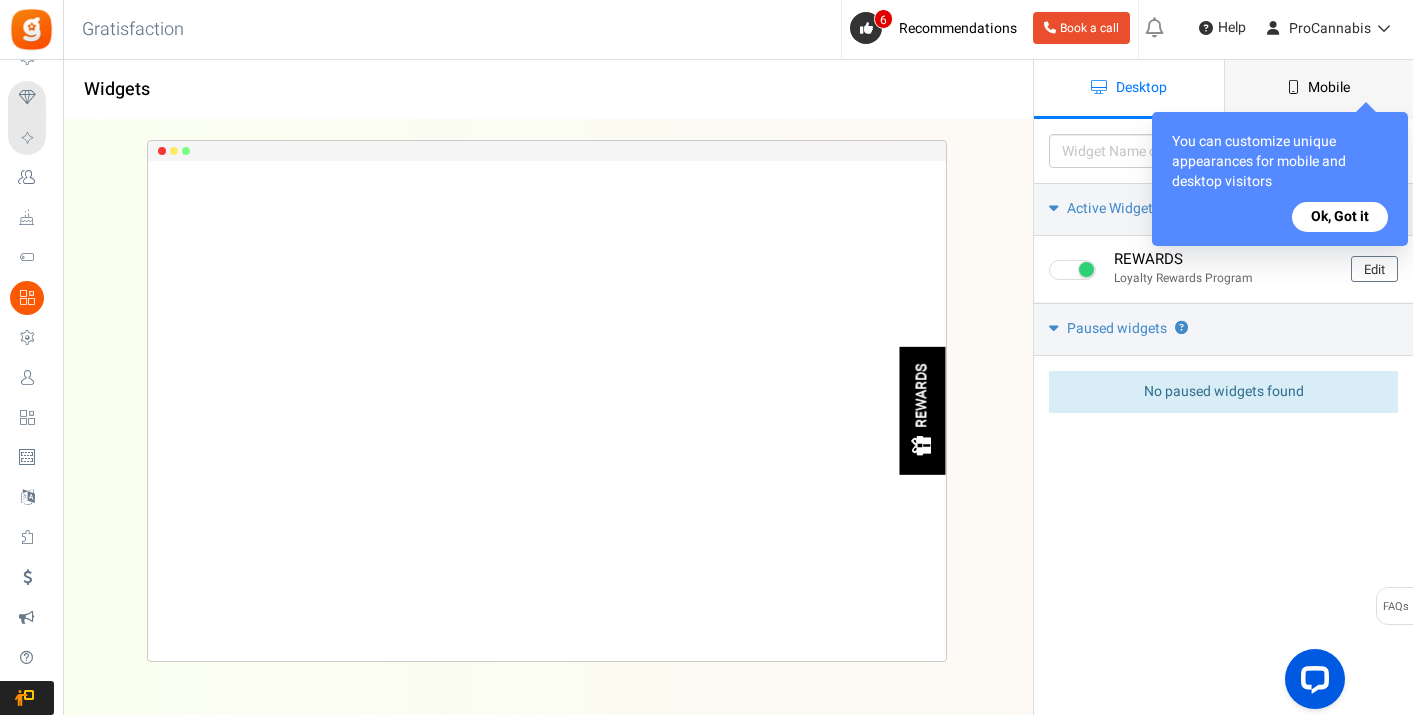 click on "Mobile" at bounding box center (1319, 89) 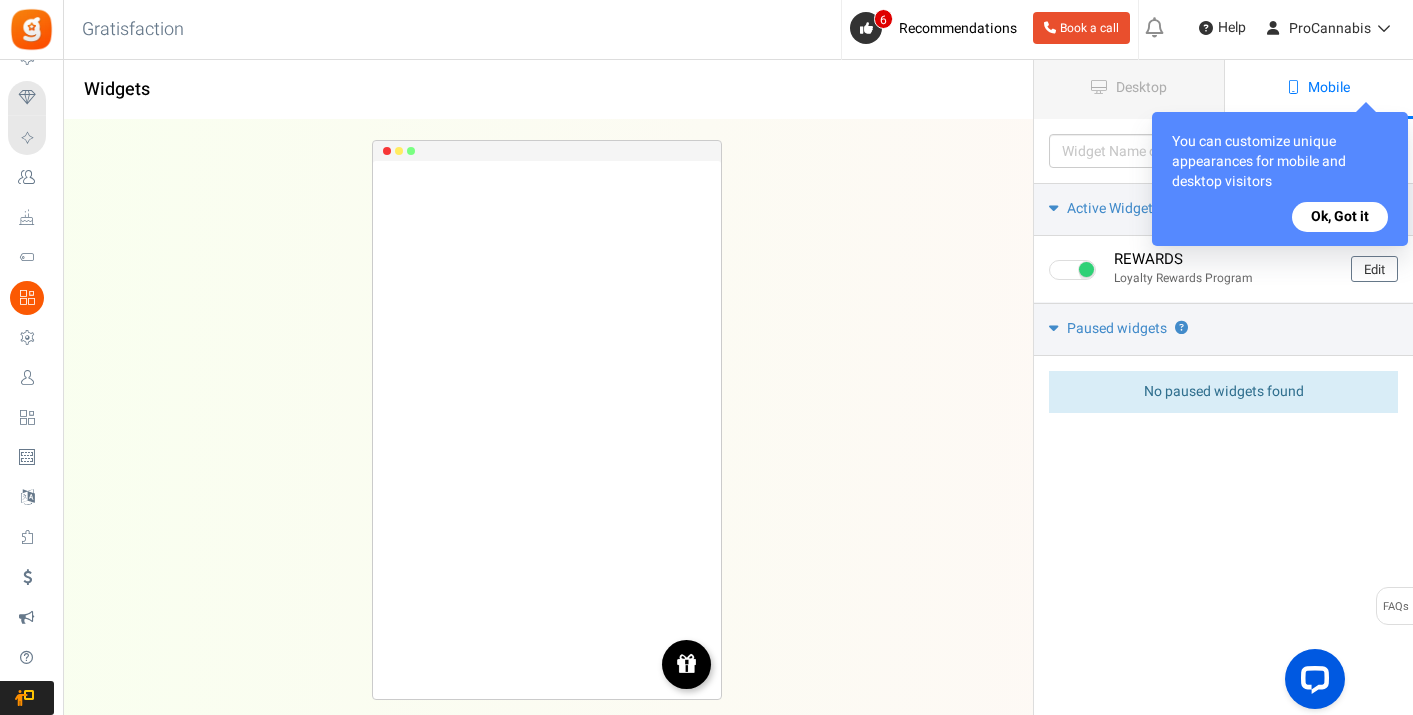 click on "Ok, Got it" at bounding box center [1340, 217] 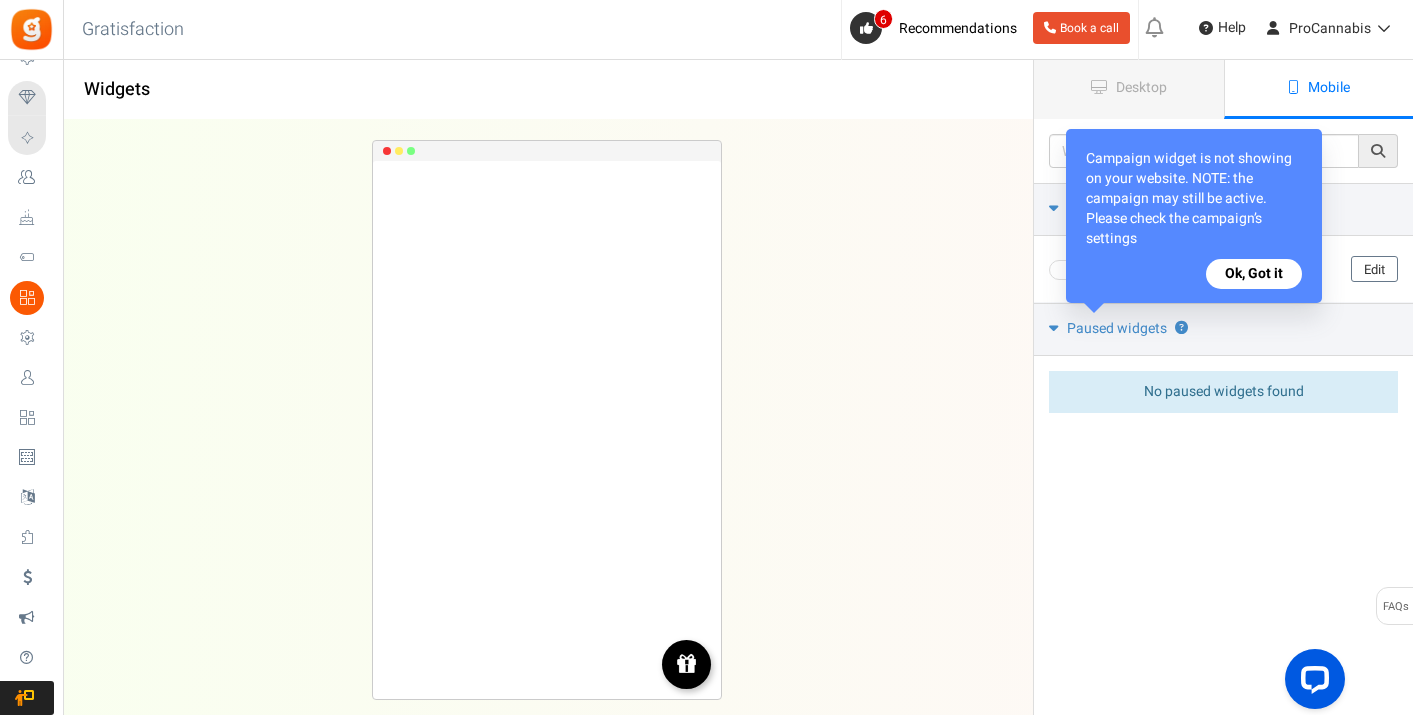 click on "Ok, Got it" at bounding box center (1254, 274) 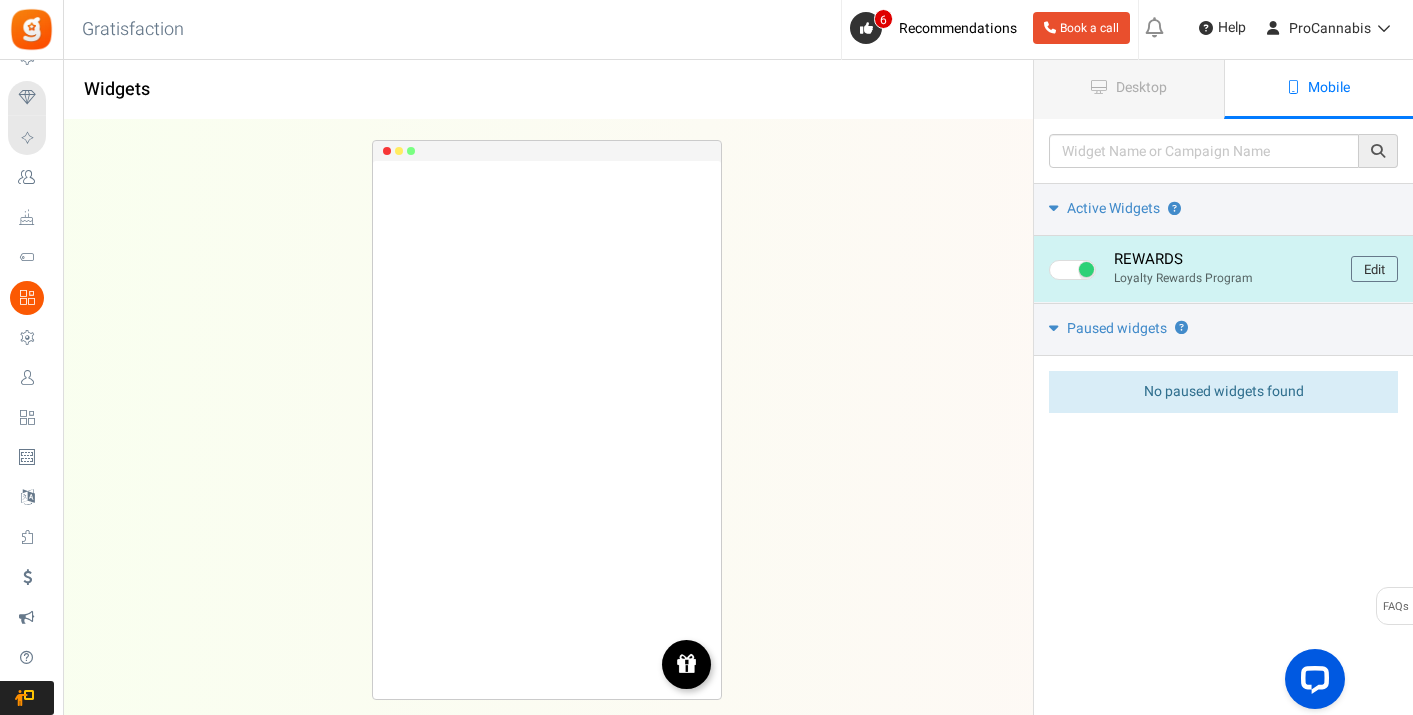 click at bounding box center (686, 663) 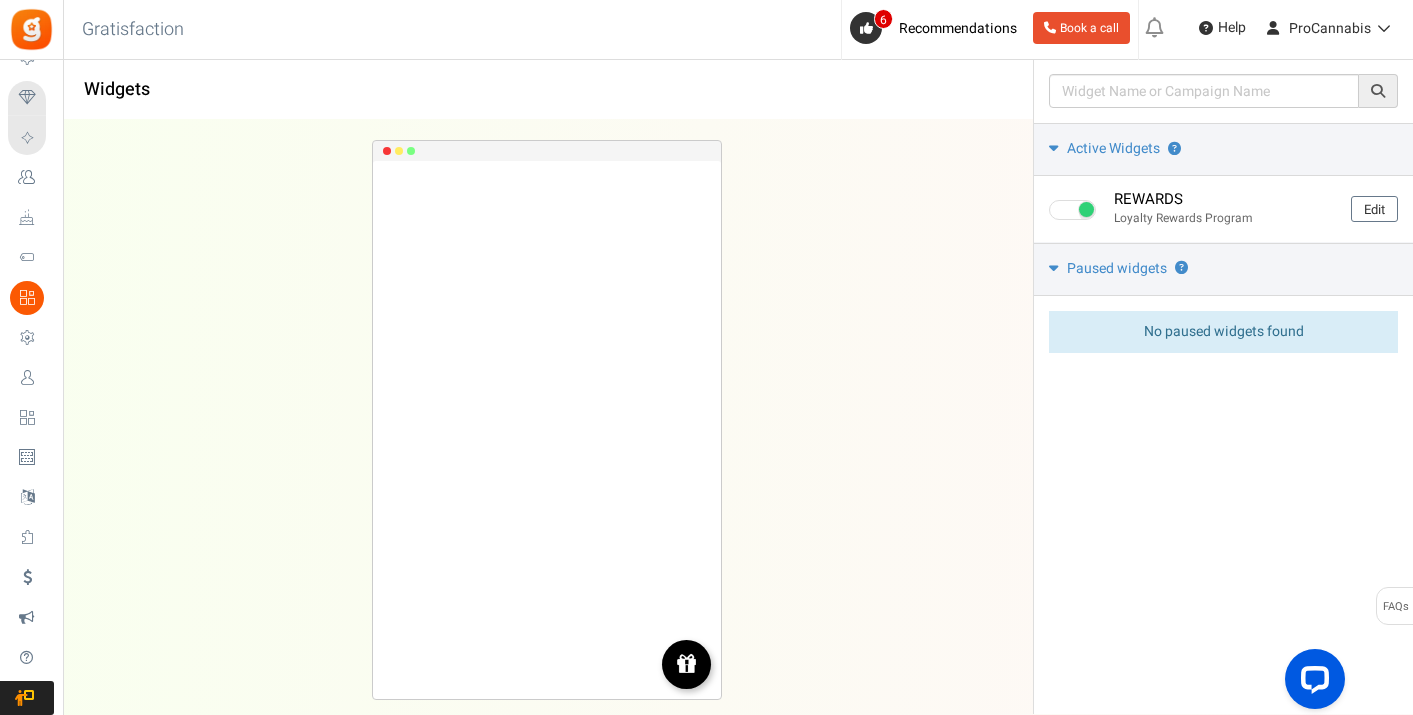 scroll, scrollTop: 0, scrollLeft: 0, axis: both 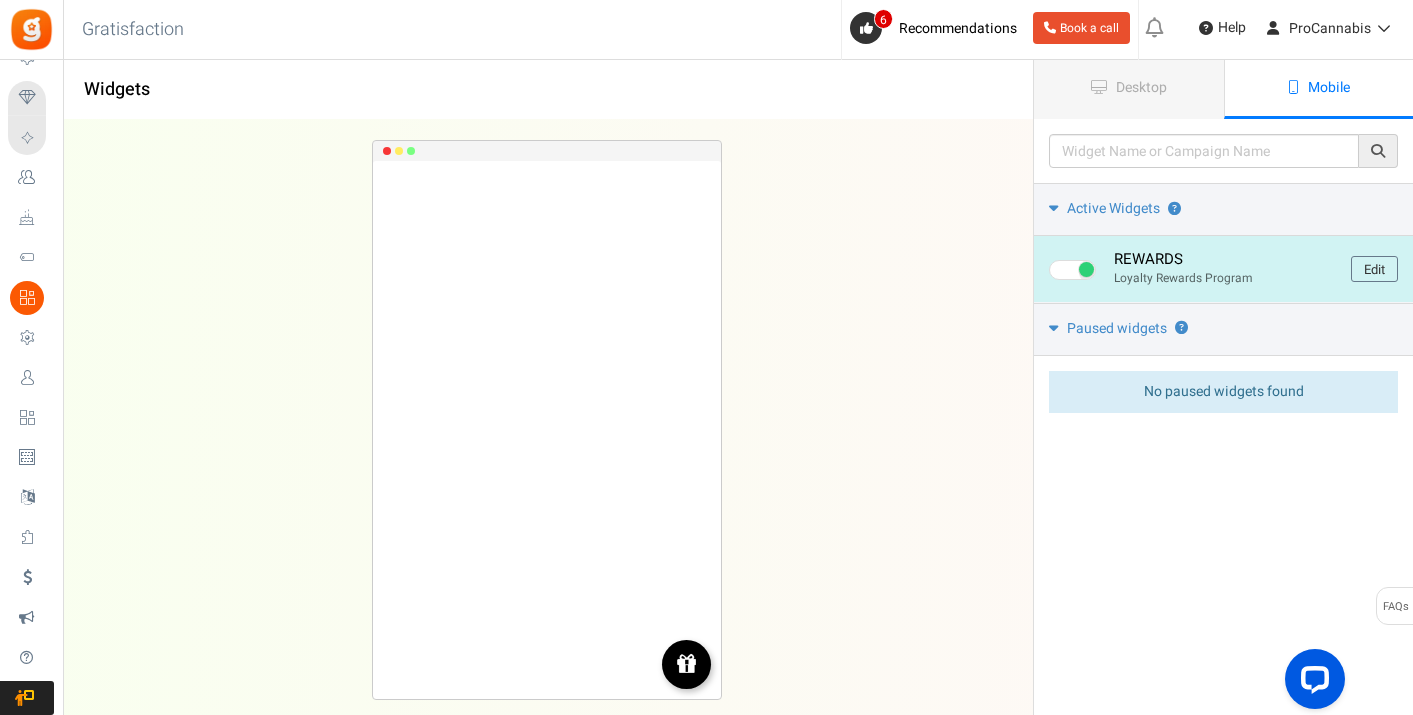 click at bounding box center [686, 663] 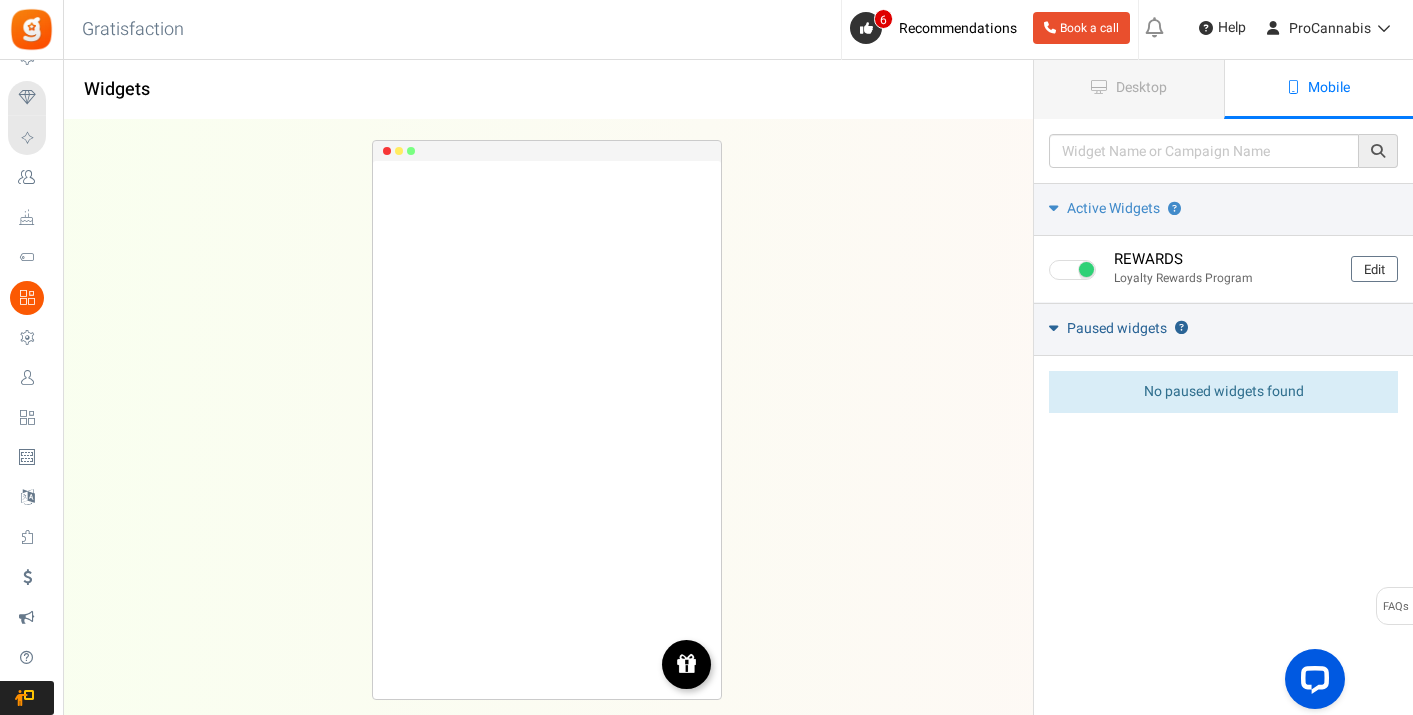 click on "Paused widgets
?" at bounding box center (1223, 329) 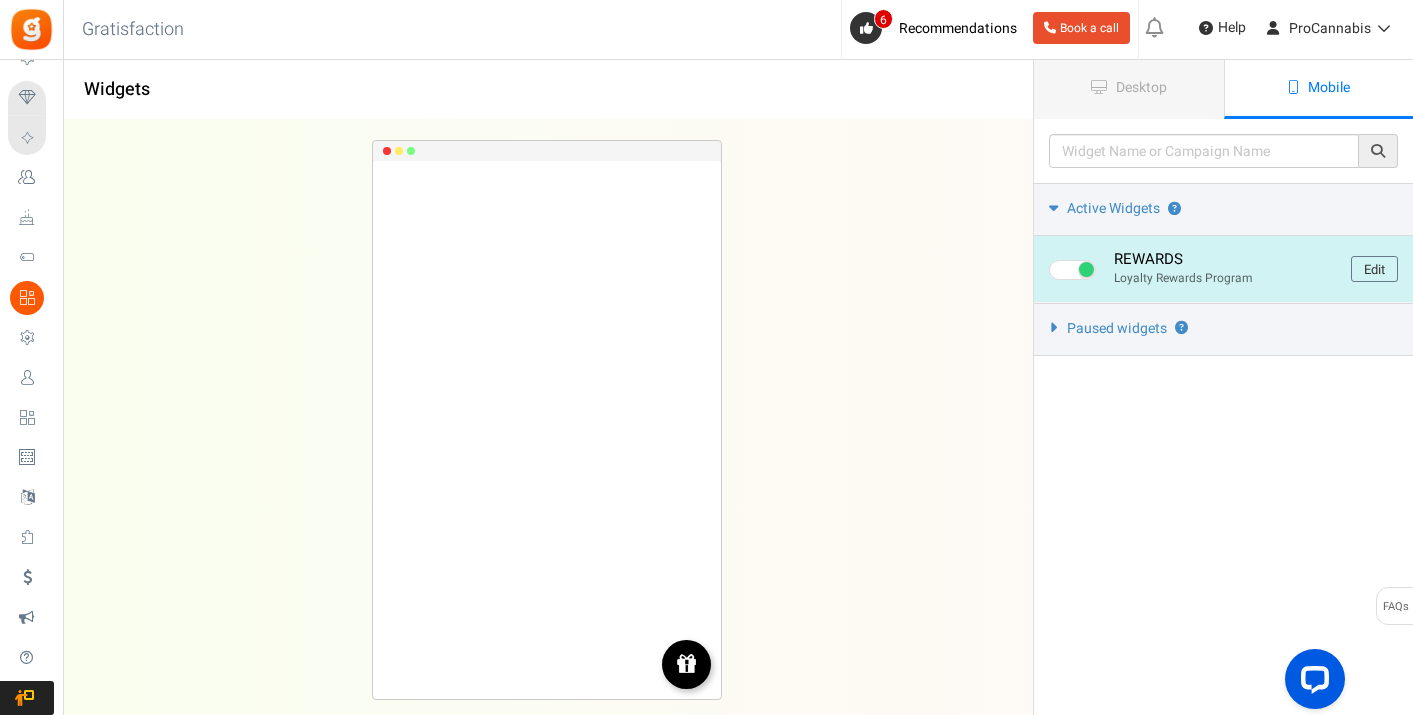 click on "Loyalty Rewards Program" at bounding box center [1225, 278] 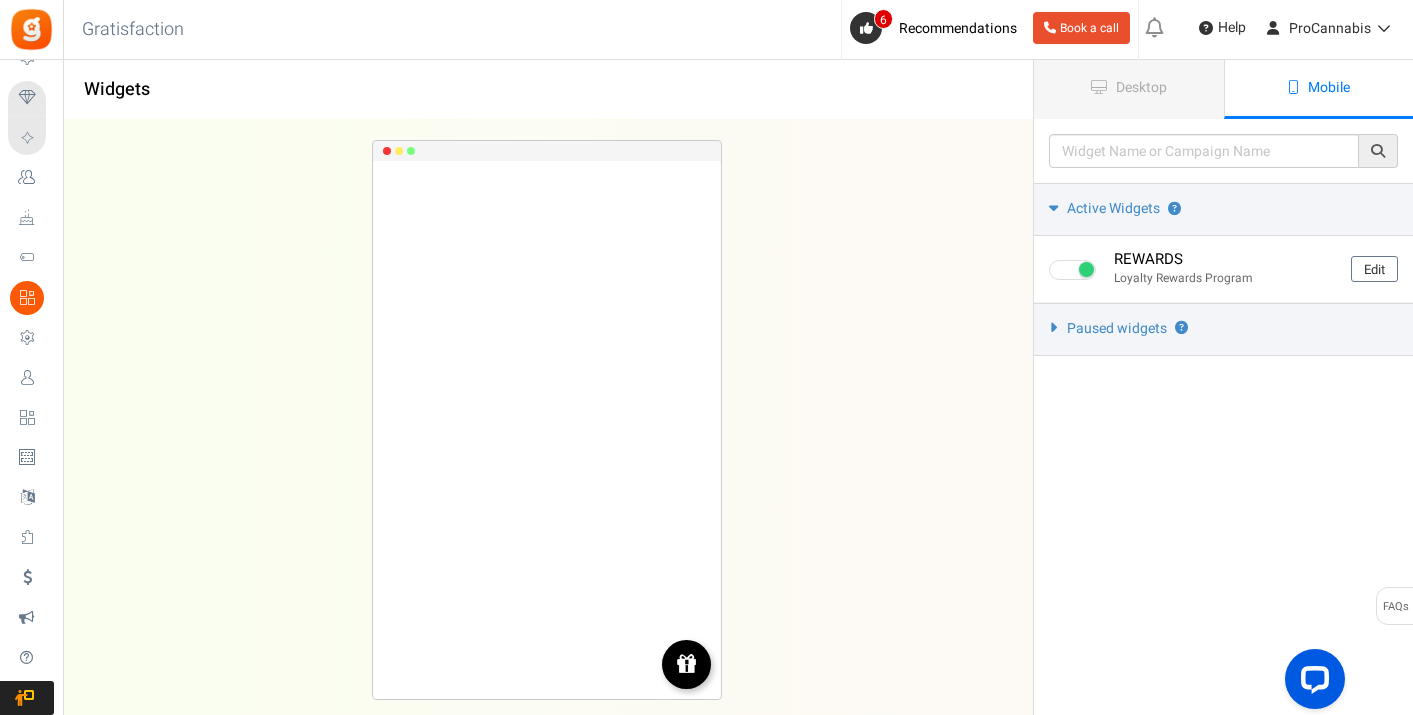 click on "REWARDS
Loading..
×
To configure LightBox layout please  Click here" at bounding box center [547, 430] 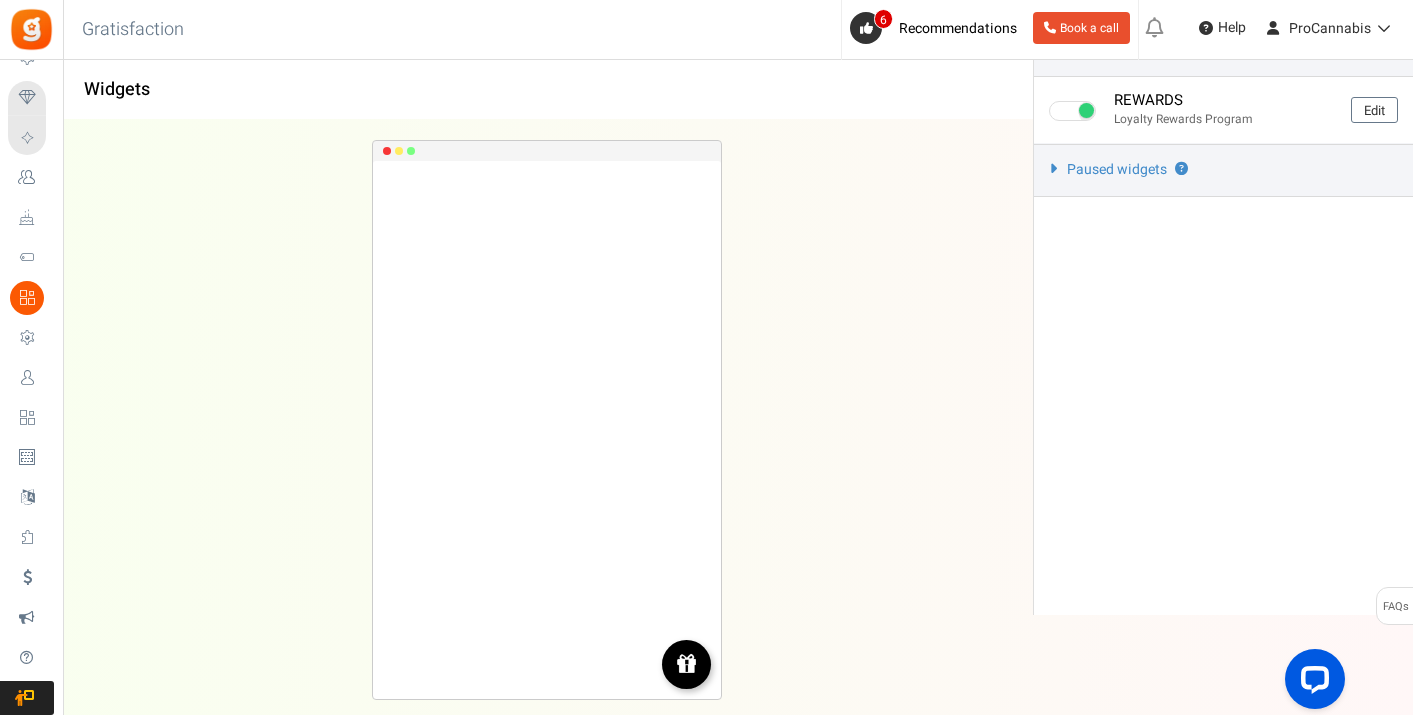 scroll, scrollTop: 0, scrollLeft: 0, axis: both 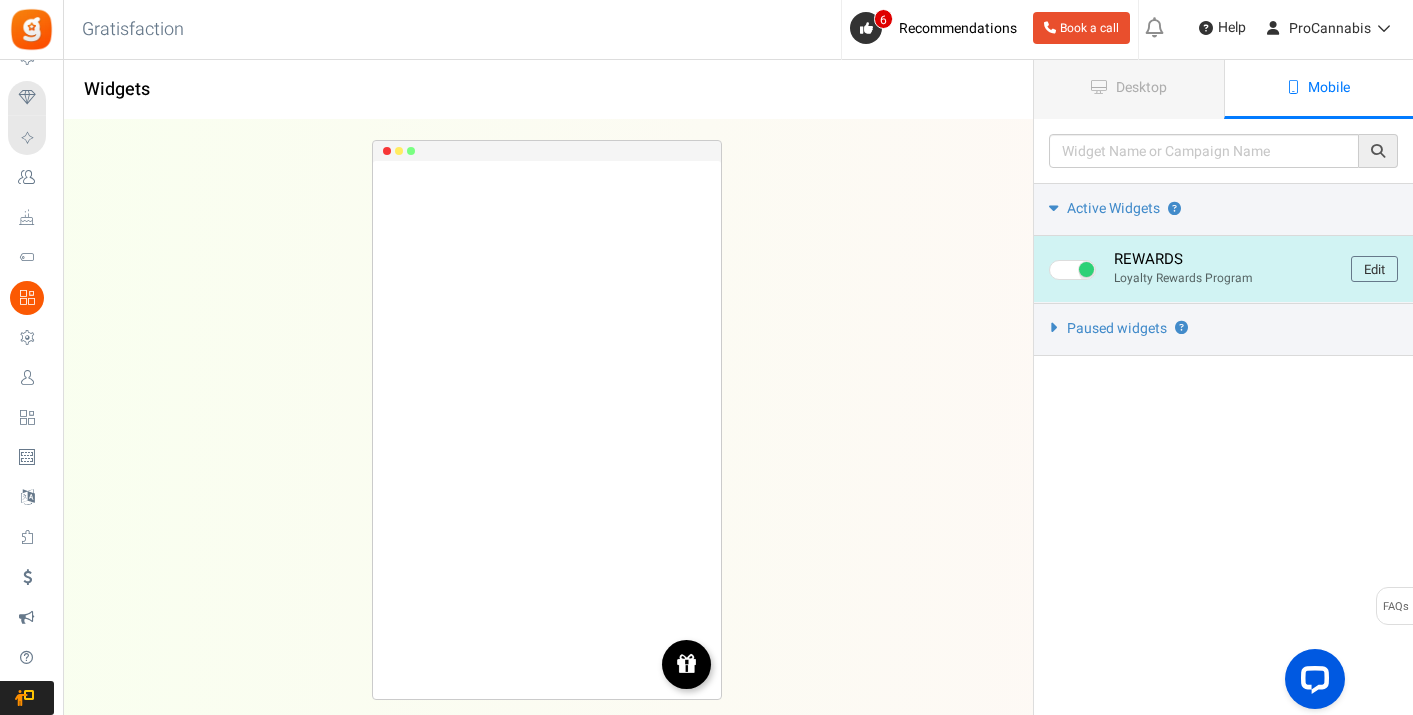 click at bounding box center [686, 663] 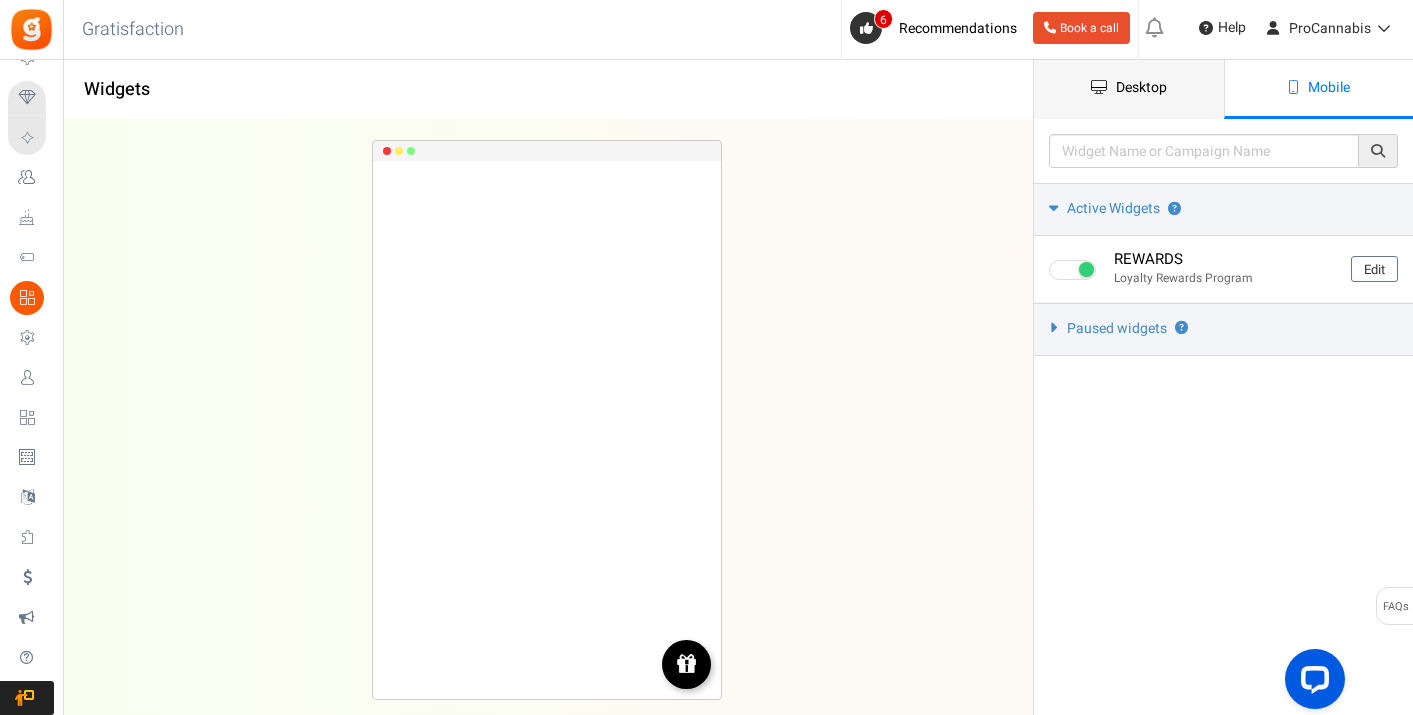 click on "Desktop" at bounding box center (1141, 87) 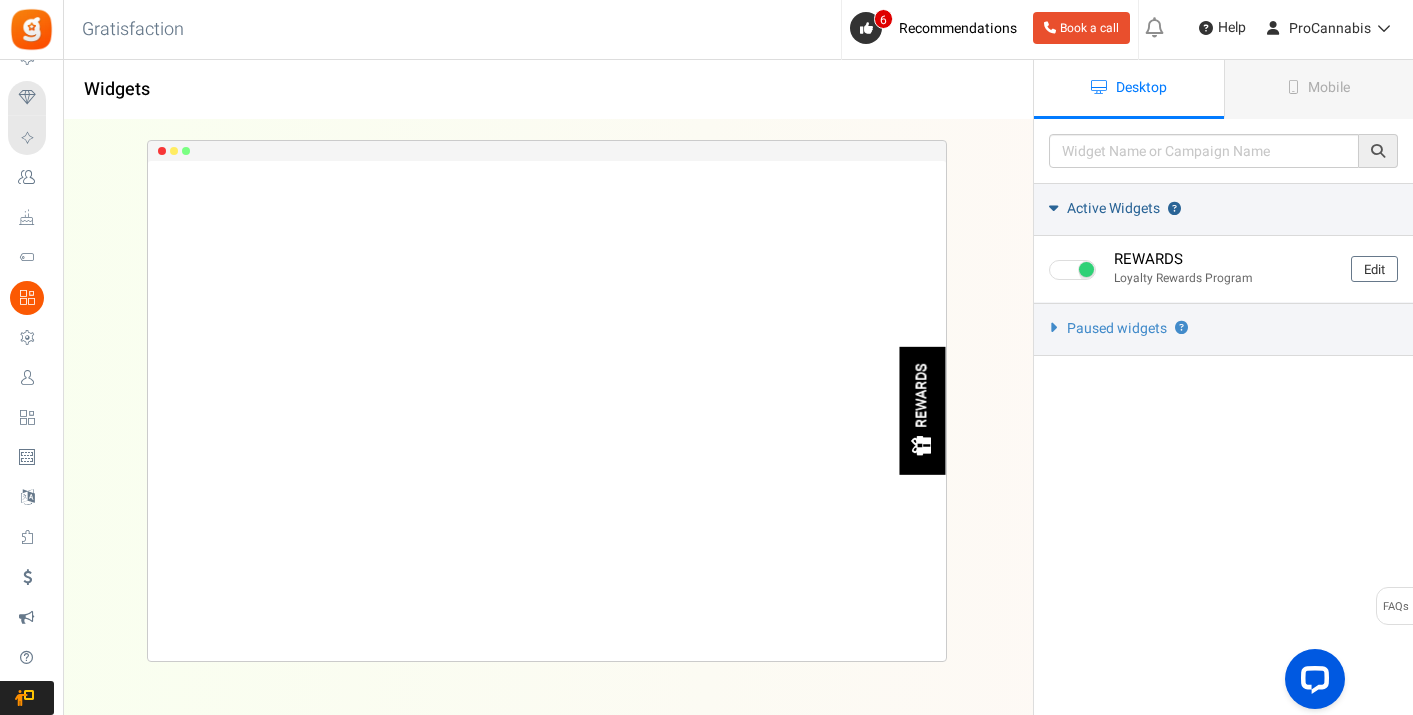 click at bounding box center (1053, 207) 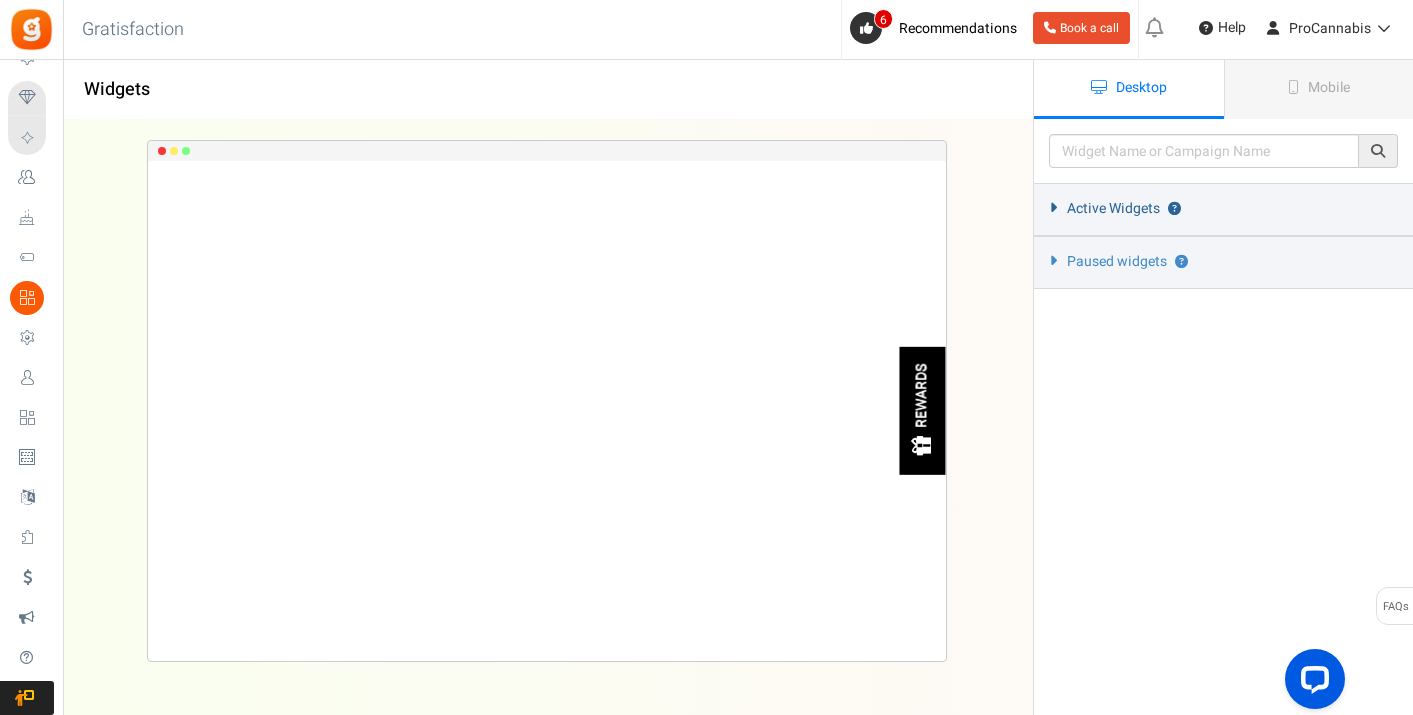 click at bounding box center [1053, 207] 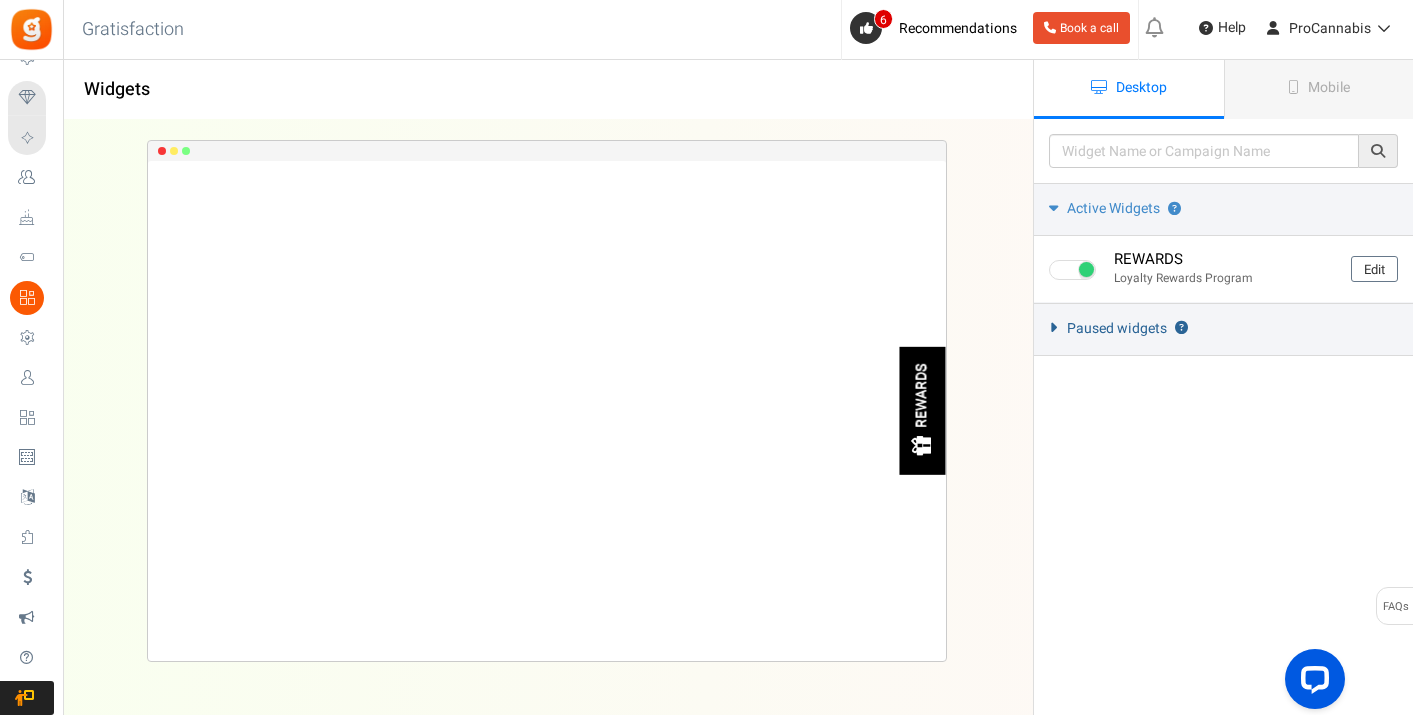 click on "Paused widgets
?" at bounding box center [1223, 329] 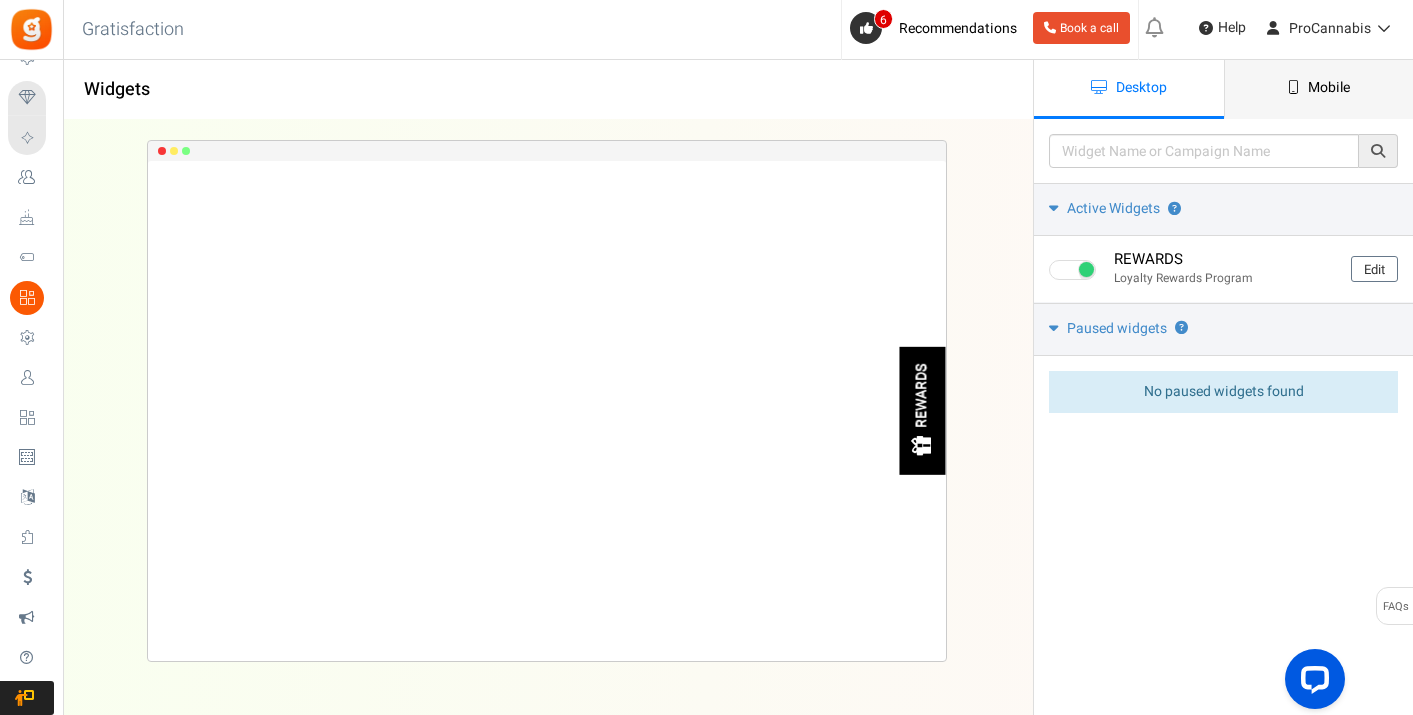click on "Mobile" at bounding box center [1329, 87] 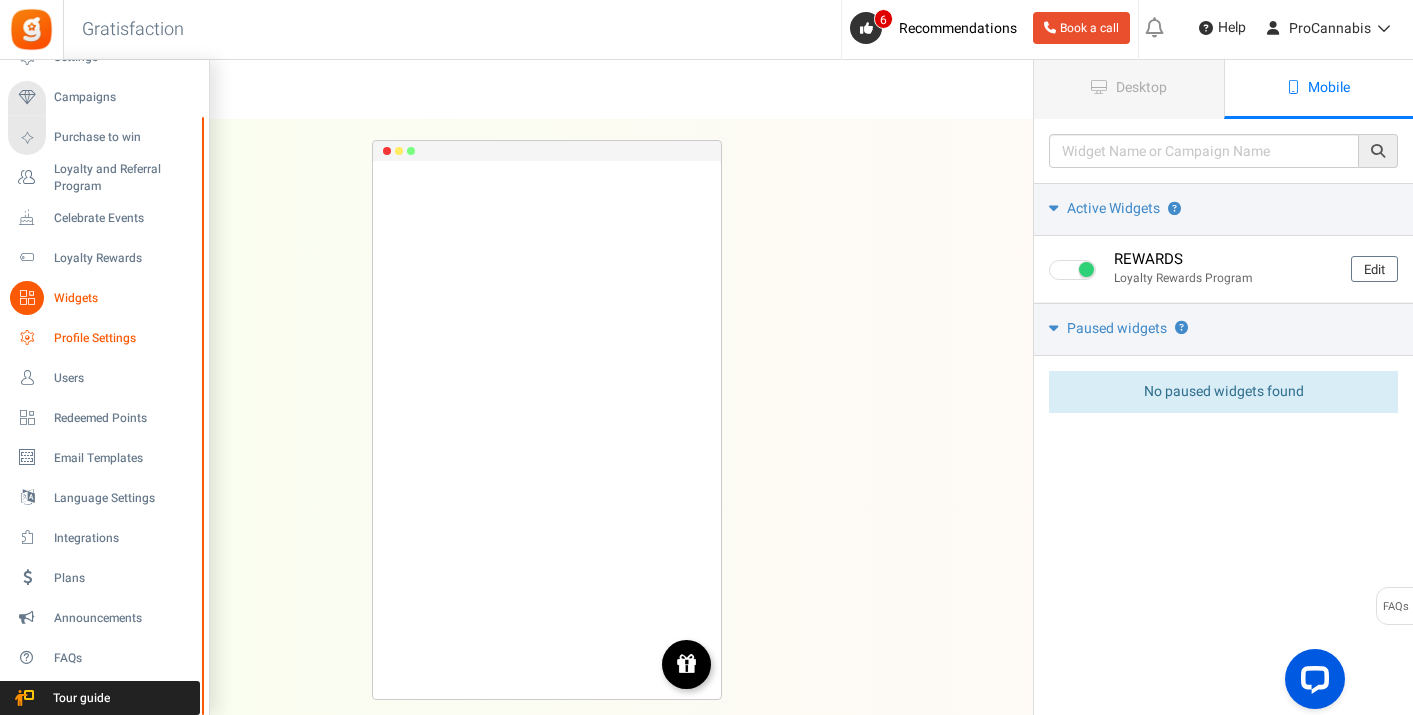 click at bounding box center [27, 338] 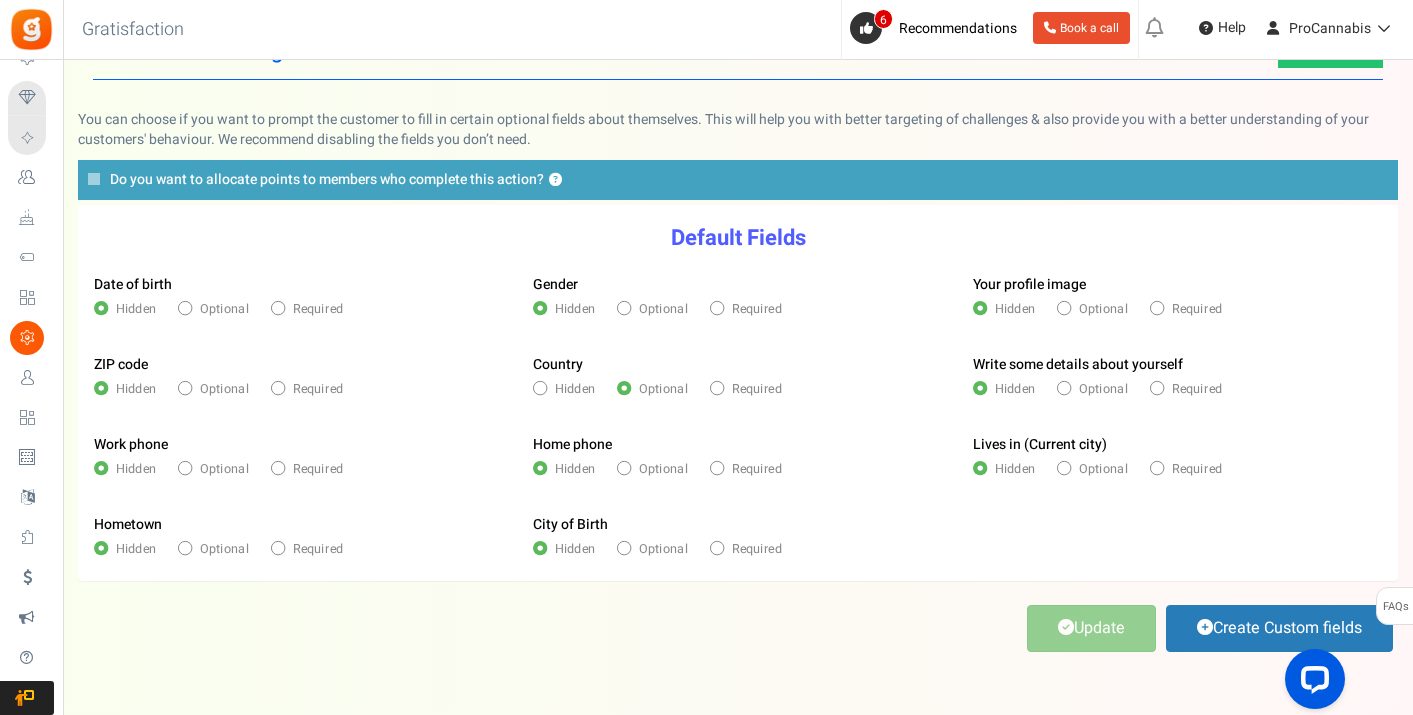 scroll, scrollTop: 0, scrollLeft: 0, axis: both 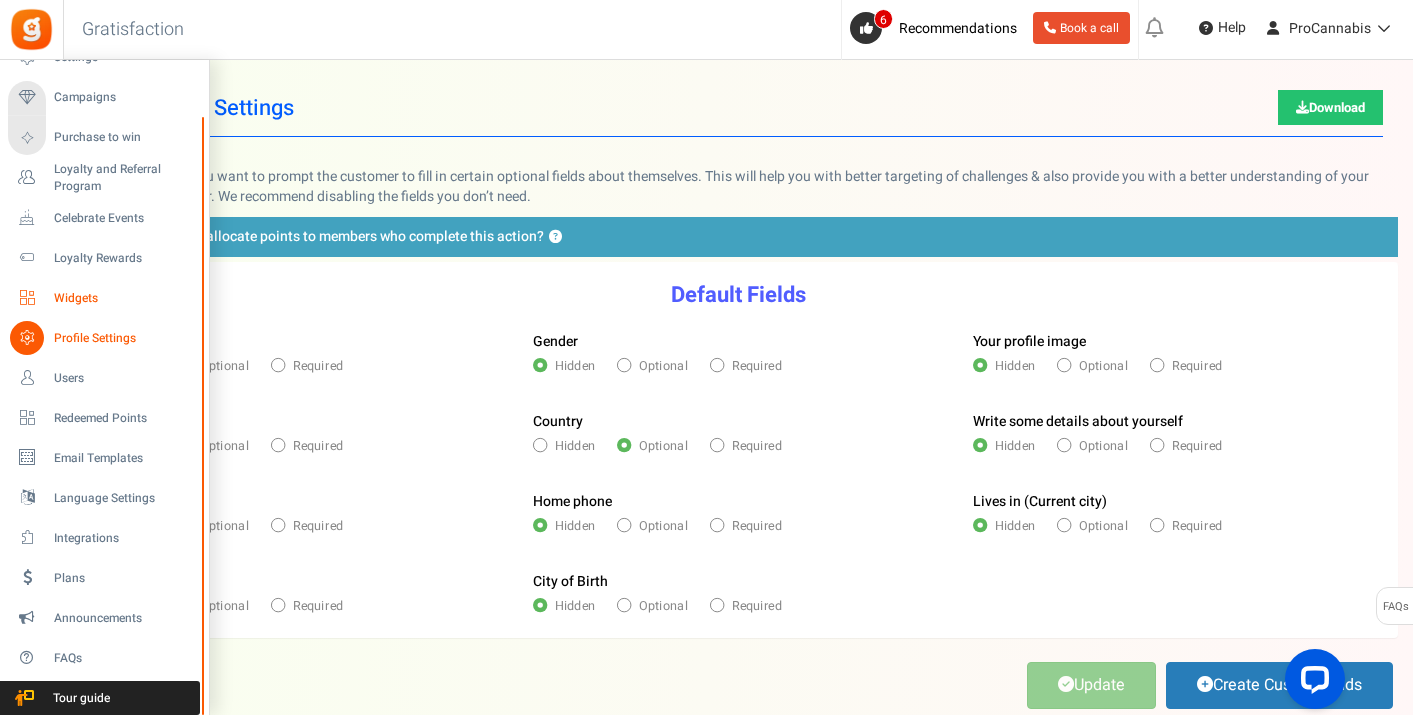 click at bounding box center [27, 298] 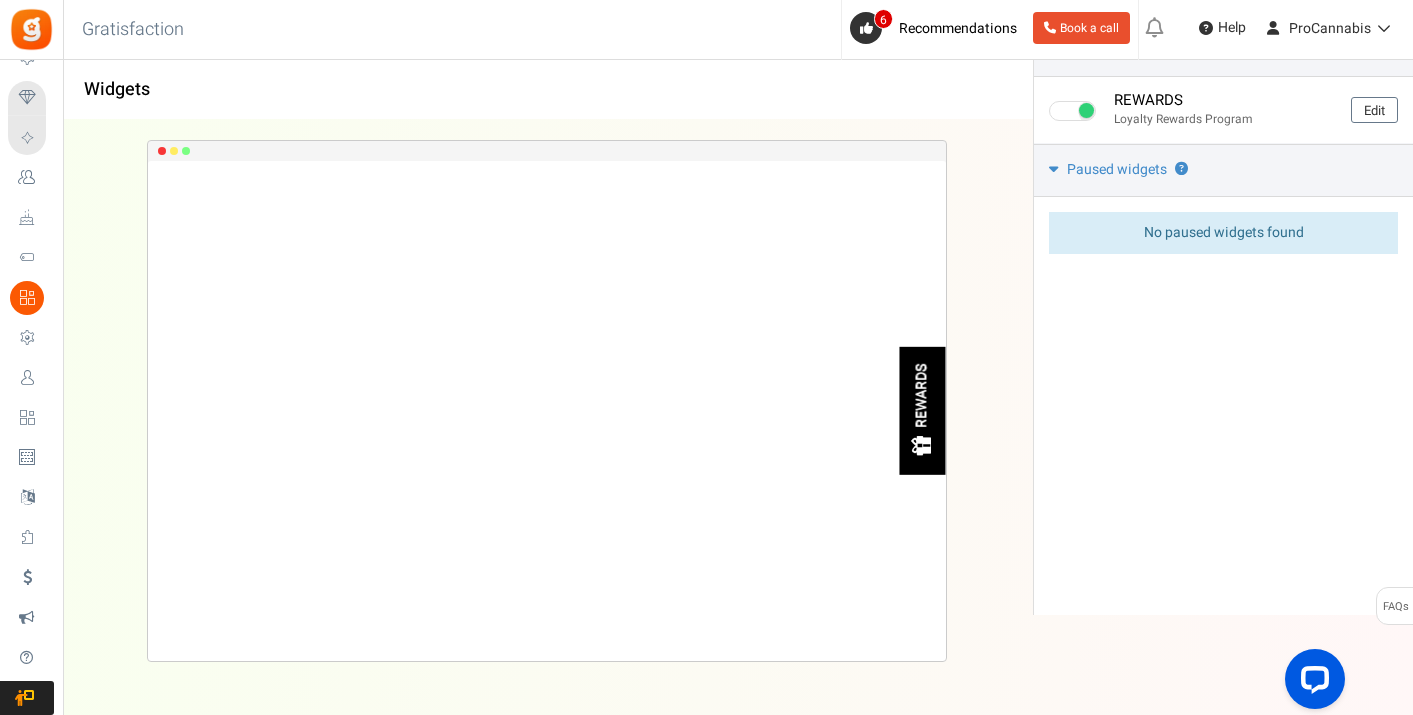 scroll, scrollTop: 0, scrollLeft: 0, axis: both 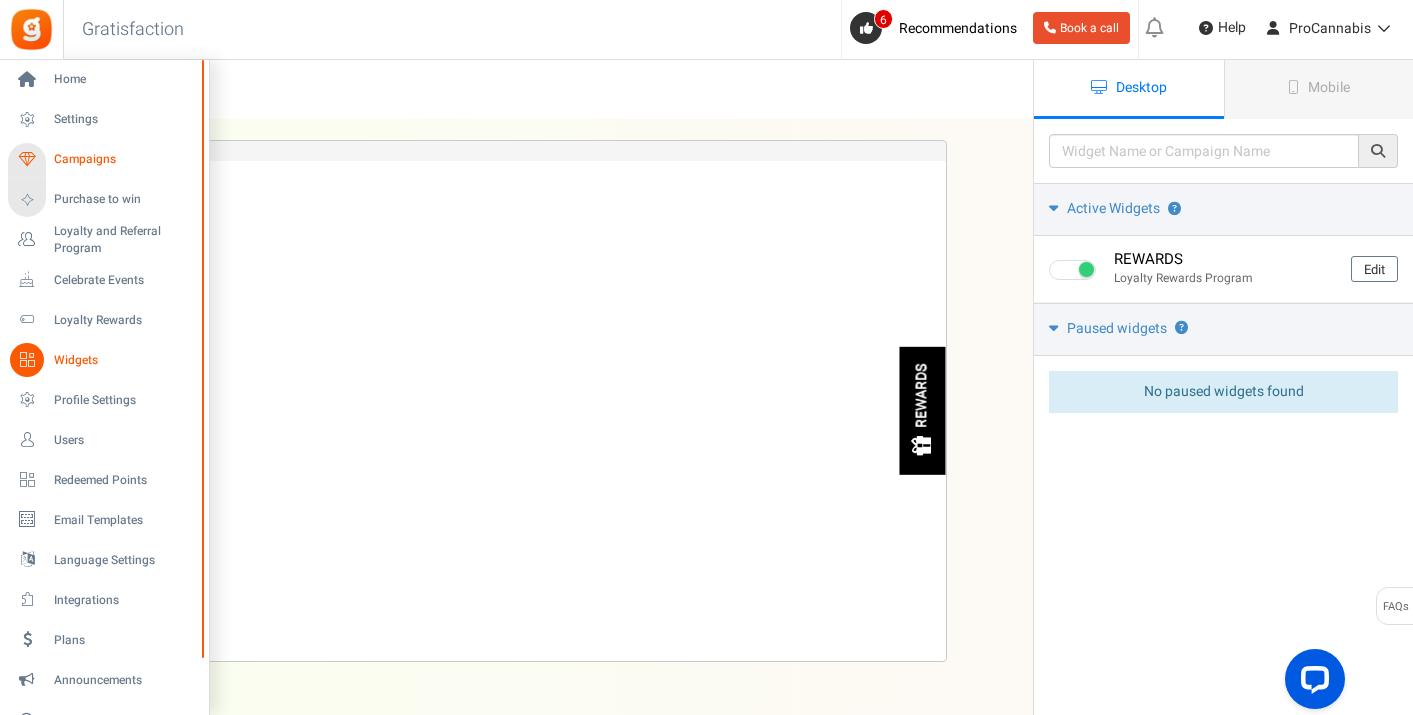 click on "Campaigns" at bounding box center [124, 159] 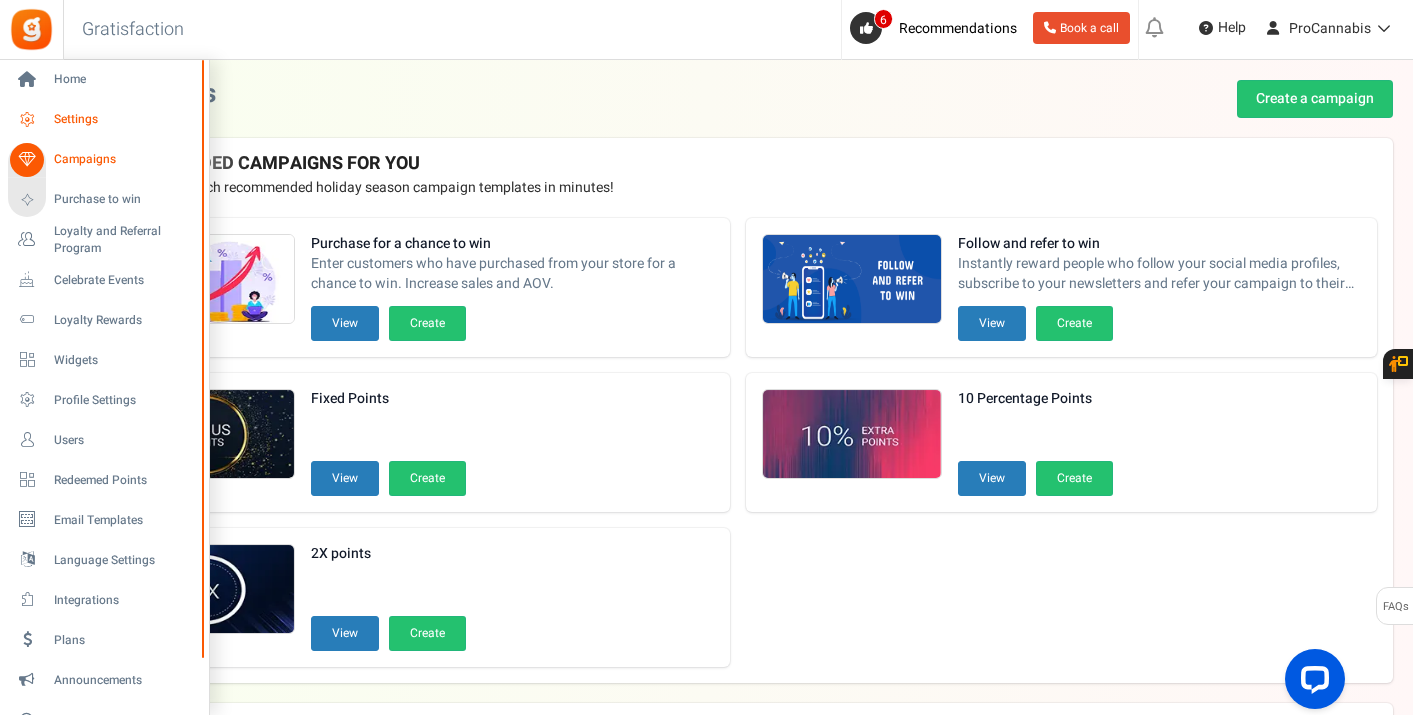 click on "Settings" at bounding box center (124, 119) 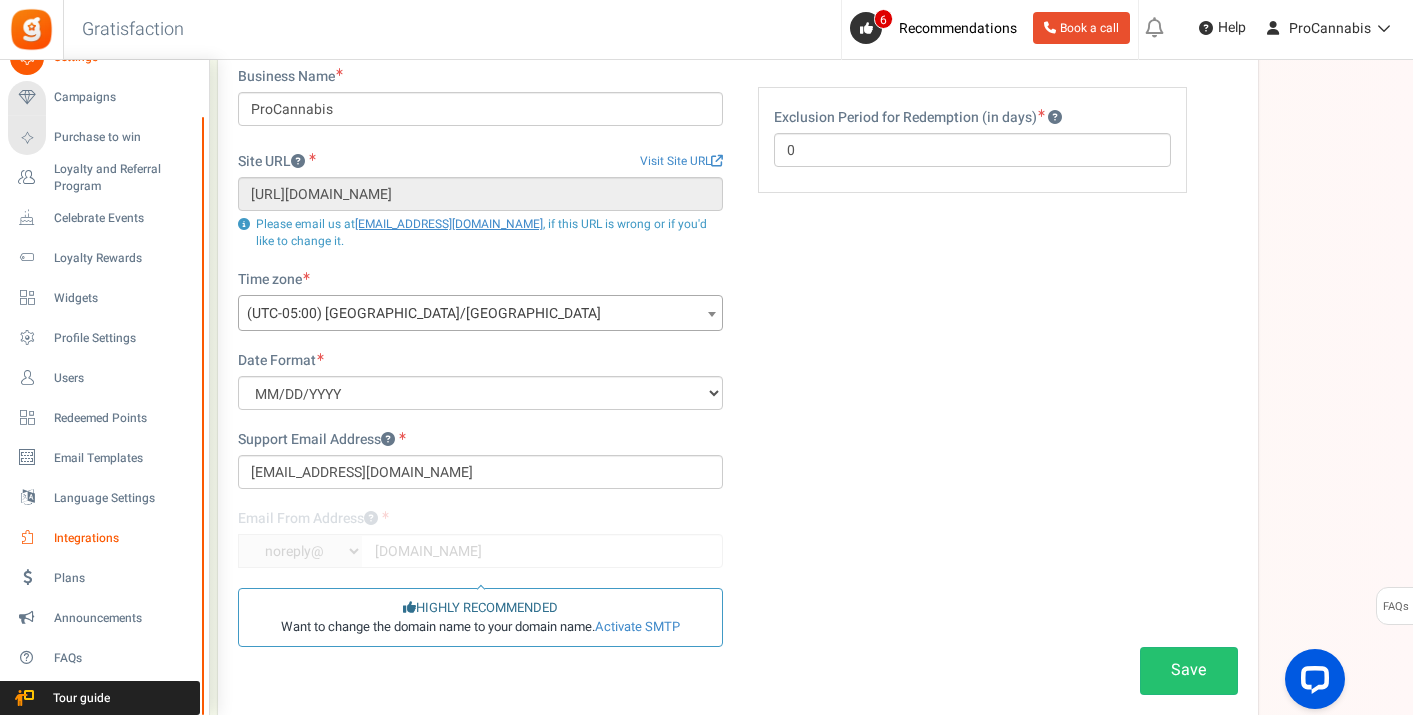 scroll, scrollTop: 149, scrollLeft: 0, axis: vertical 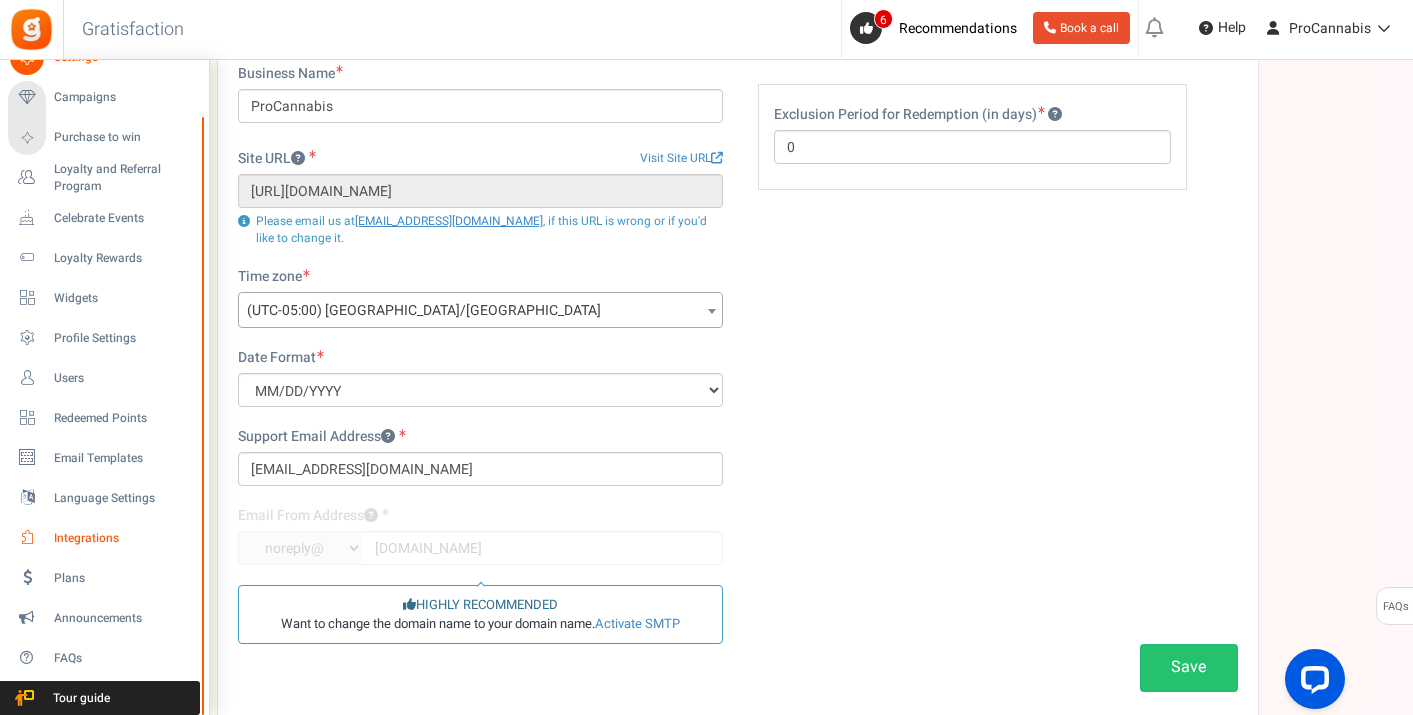 click on "Integrations" at bounding box center [104, 538] 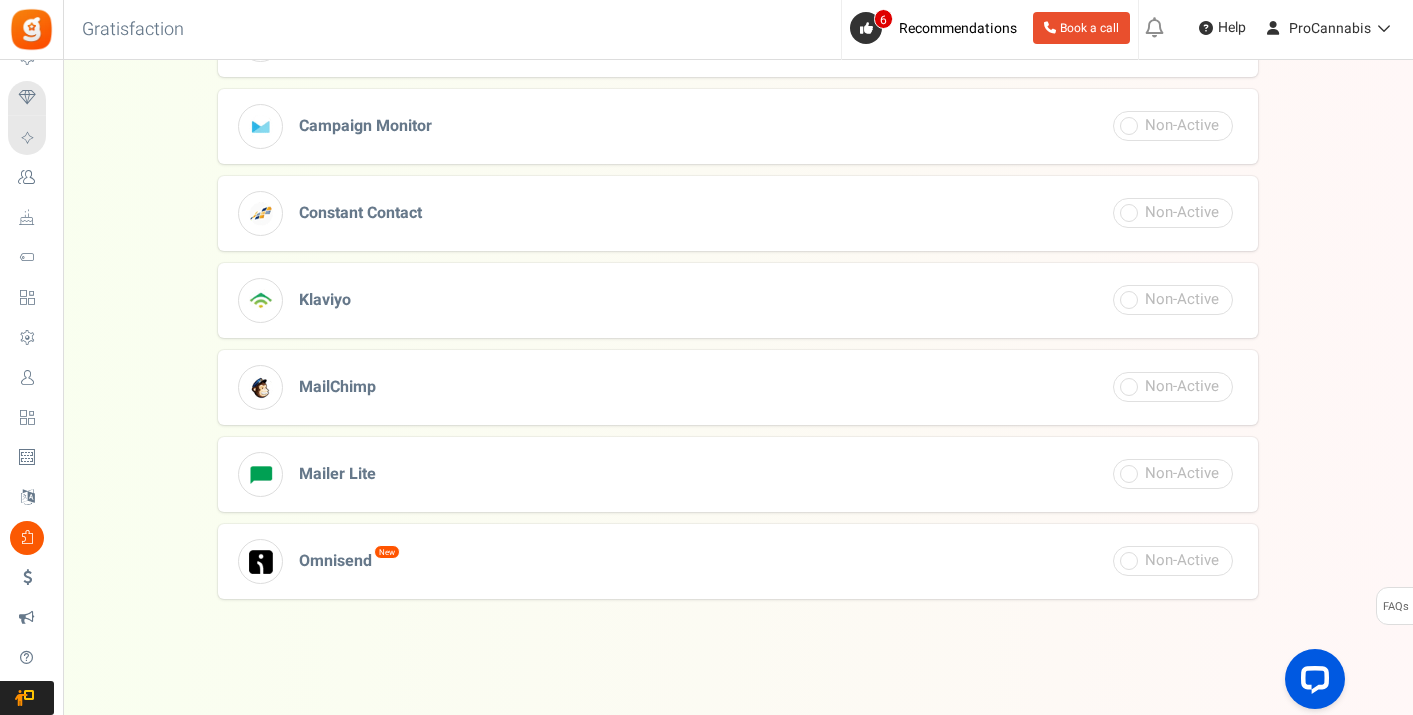 scroll, scrollTop: 790, scrollLeft: 0, axis: vertical 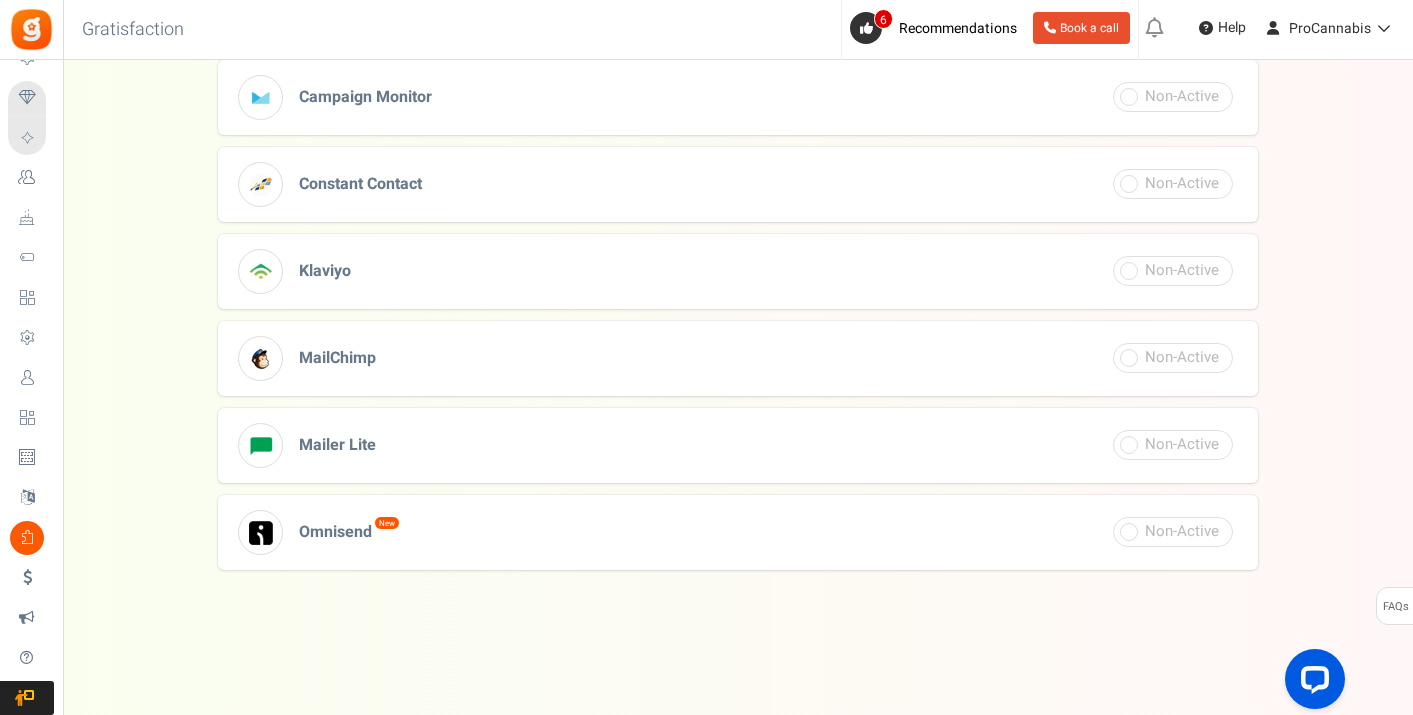click on "Mailer Lite" at bounding box center (337, 445) 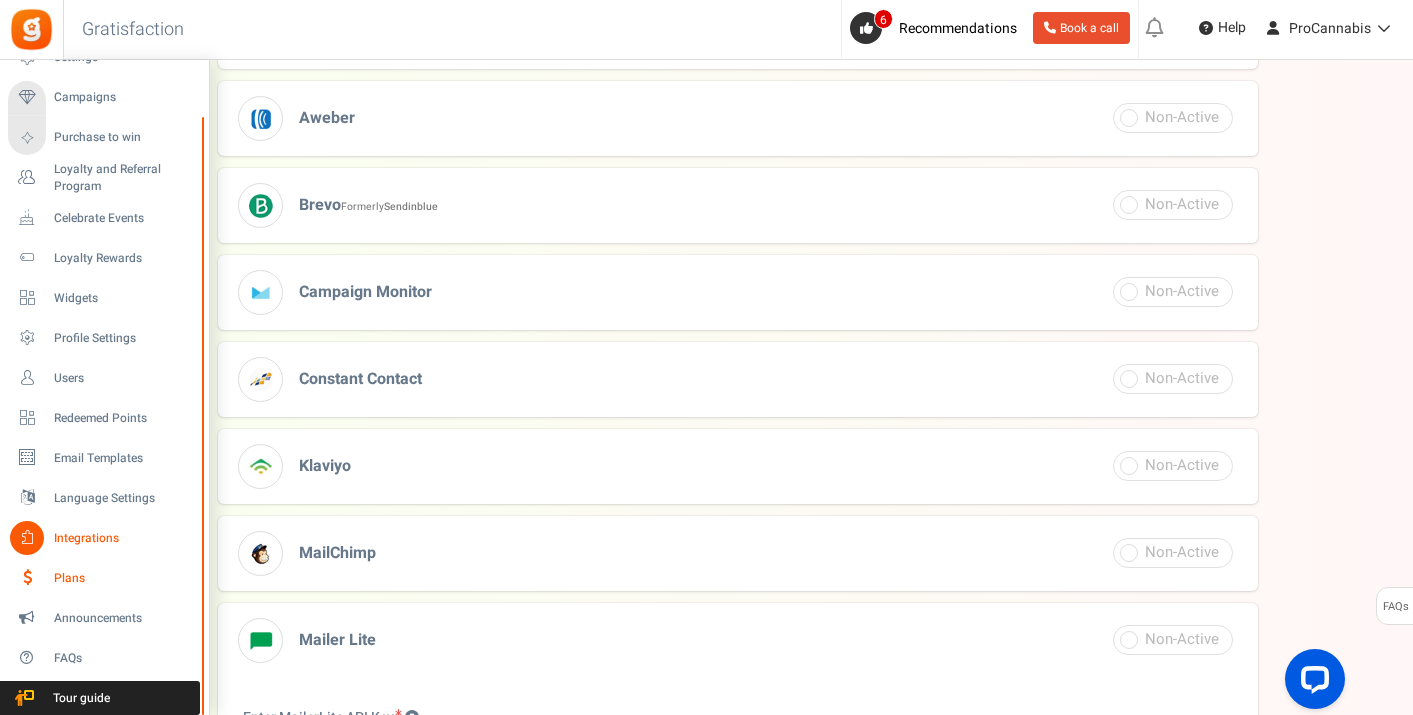 scroll, scrollTop: 289, scrollLeft: 0, axis: vertical 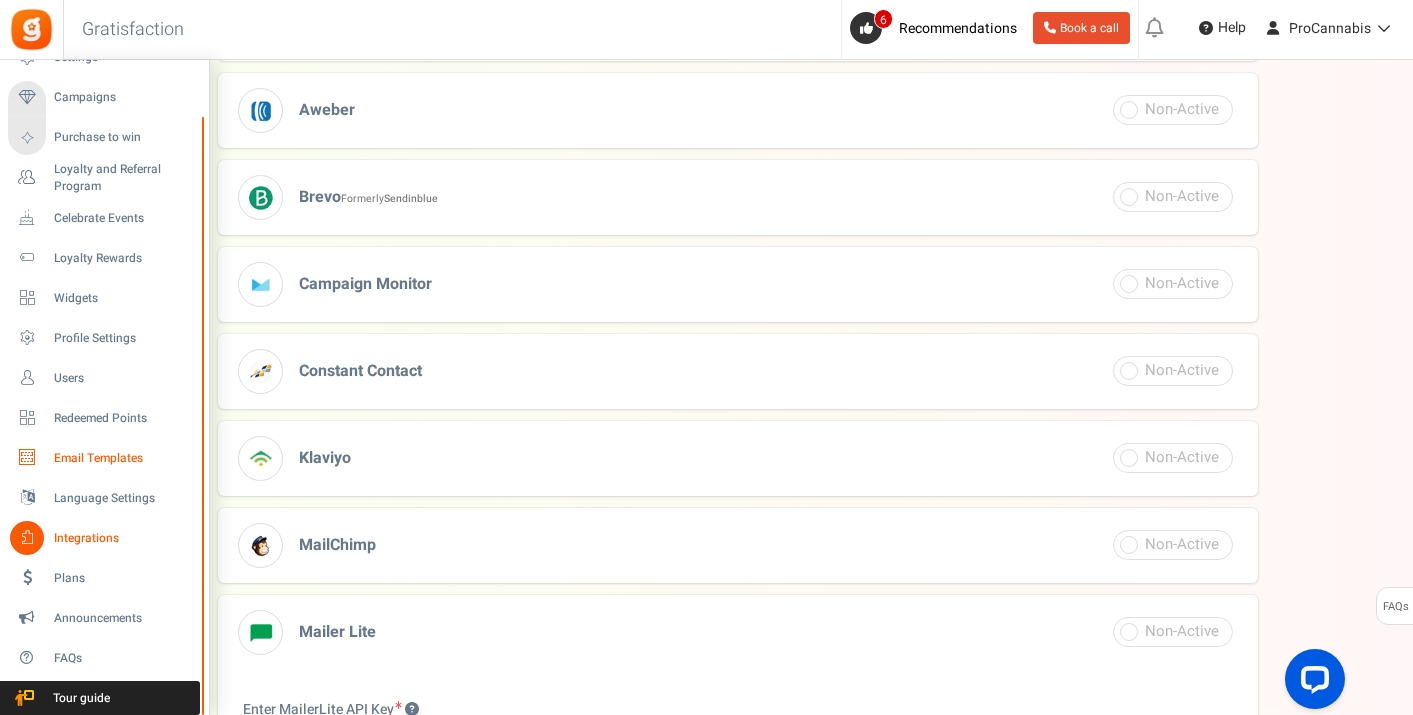 click on "Email Templates" at bounding box center [124, 458] 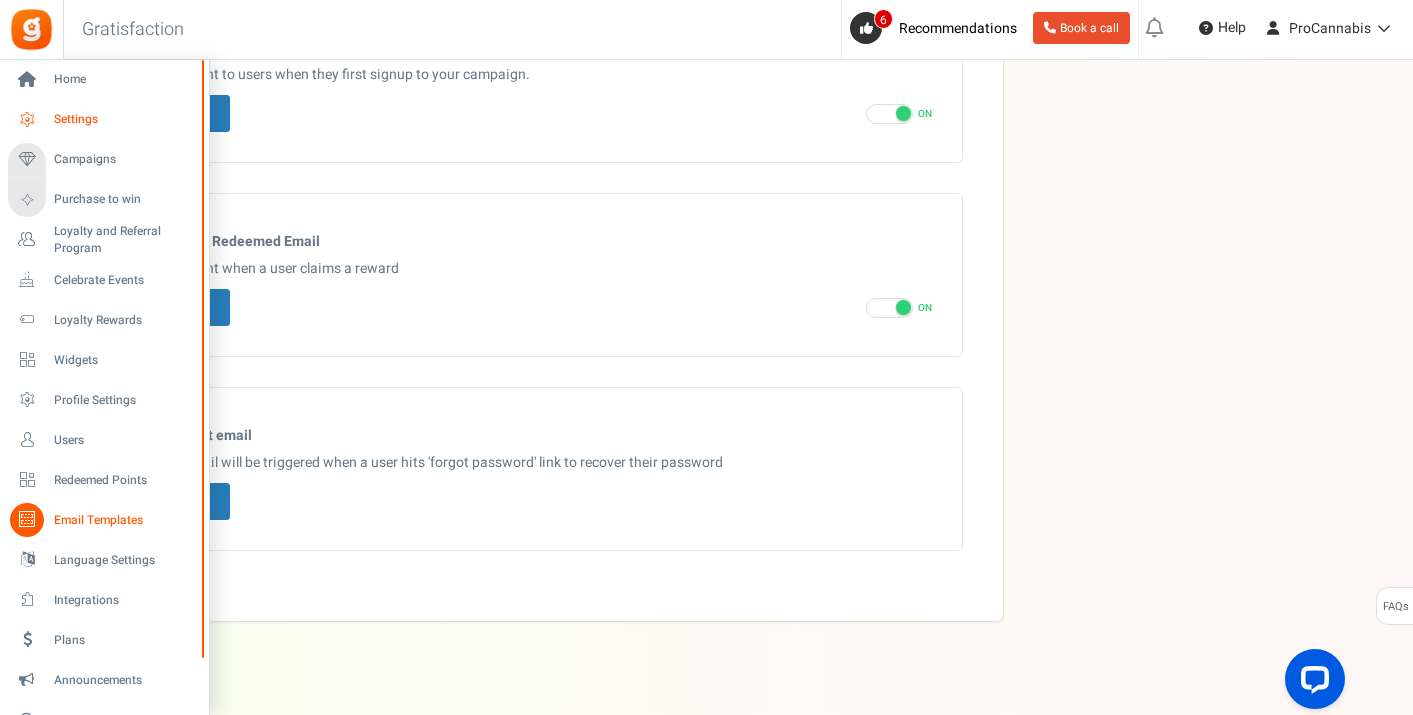 scroll, scrollTop: 1098, scrollLeft: 0, axis: vertical 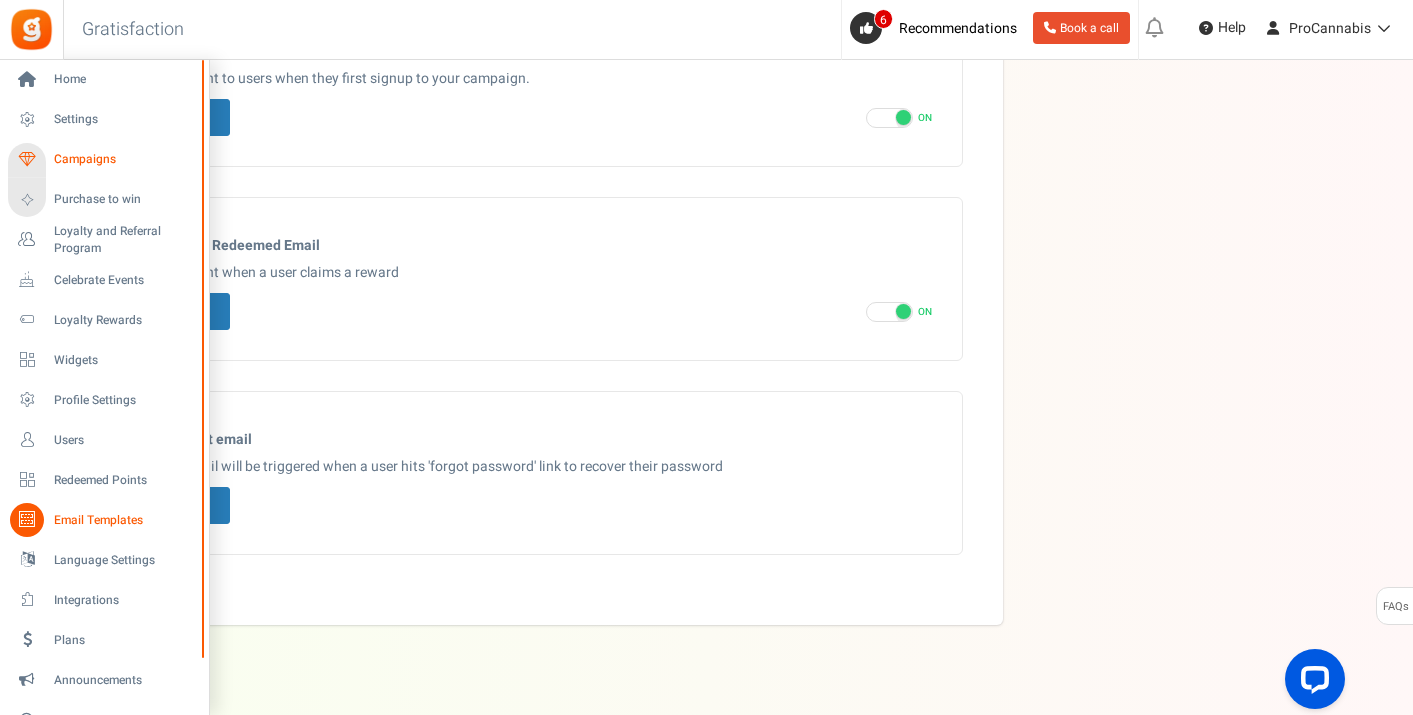 click on "Campaigns" at bounding box center (124, 159) 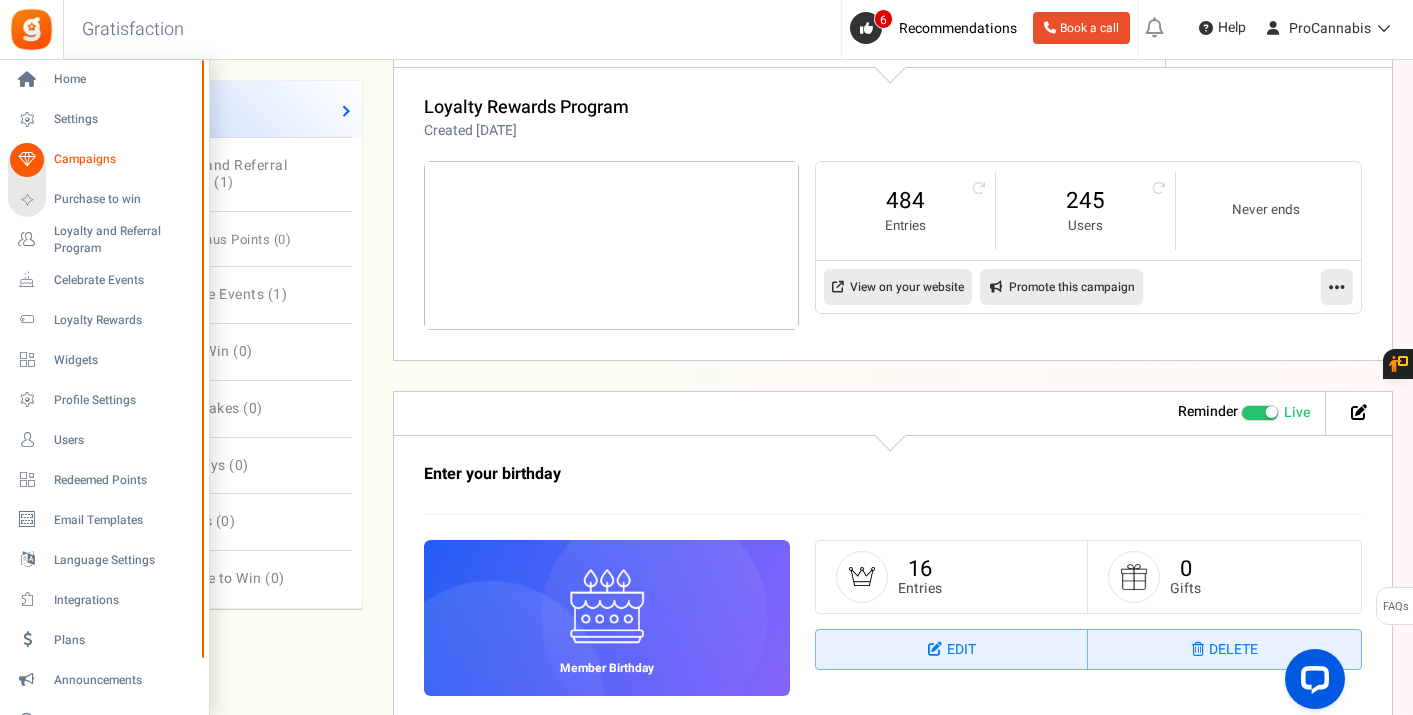 scroll, scrollTop: 0, scrollLeft: 0, axis: both 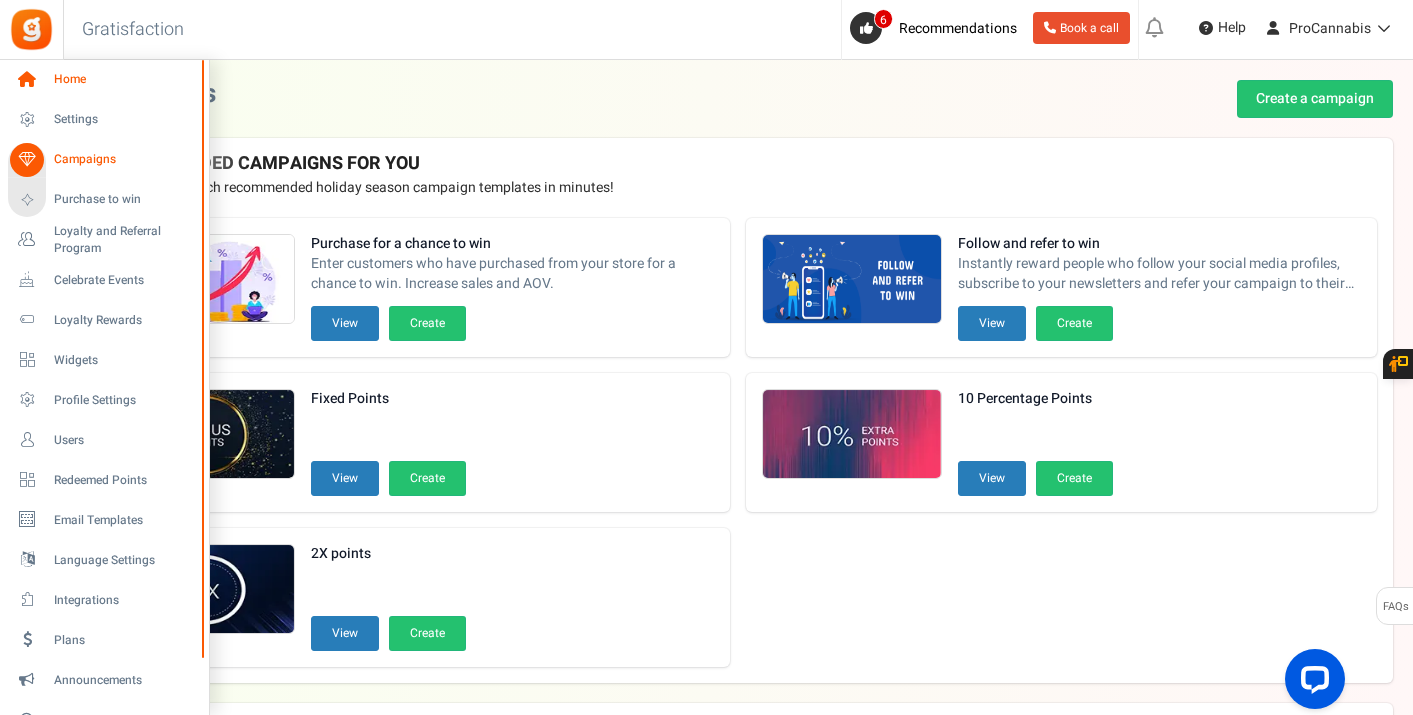 click at bounding box center [27, 80] 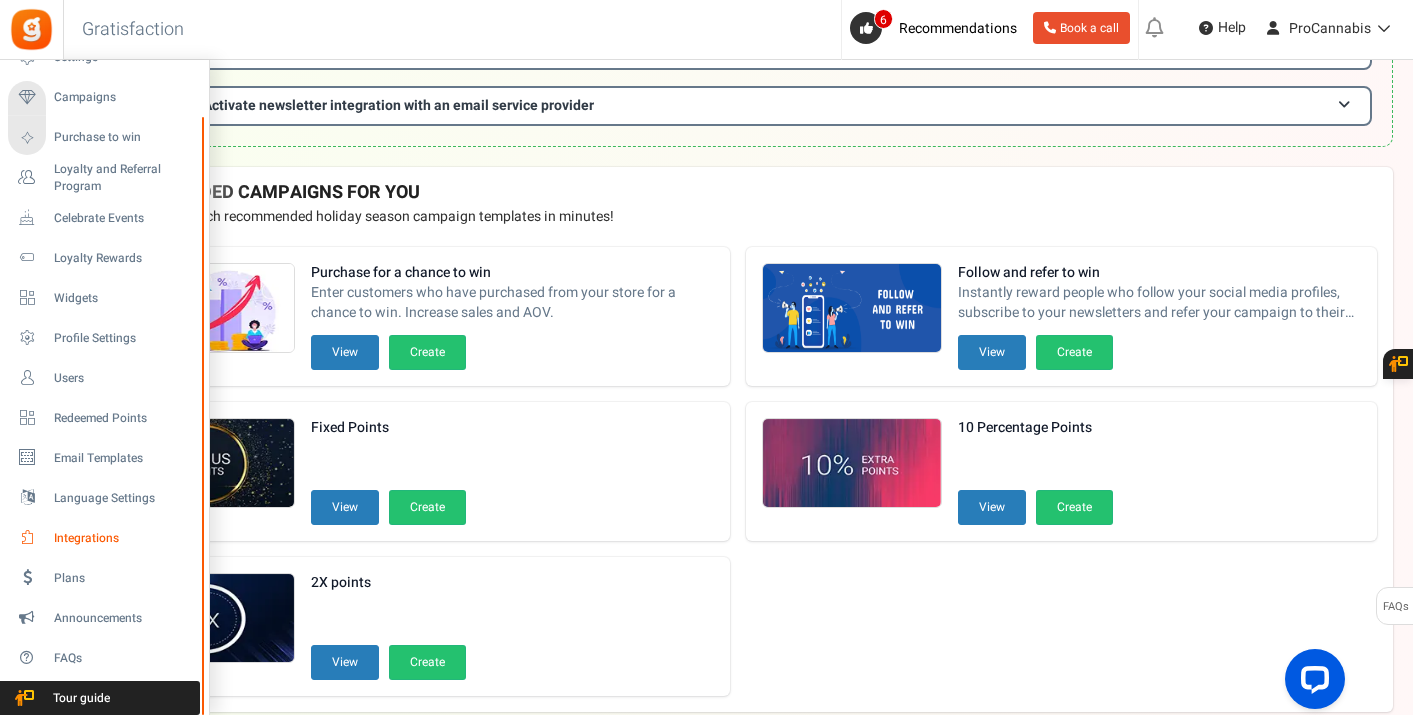 scroll, scrollTop: 598, scrollLeft: 0, axis: vertical 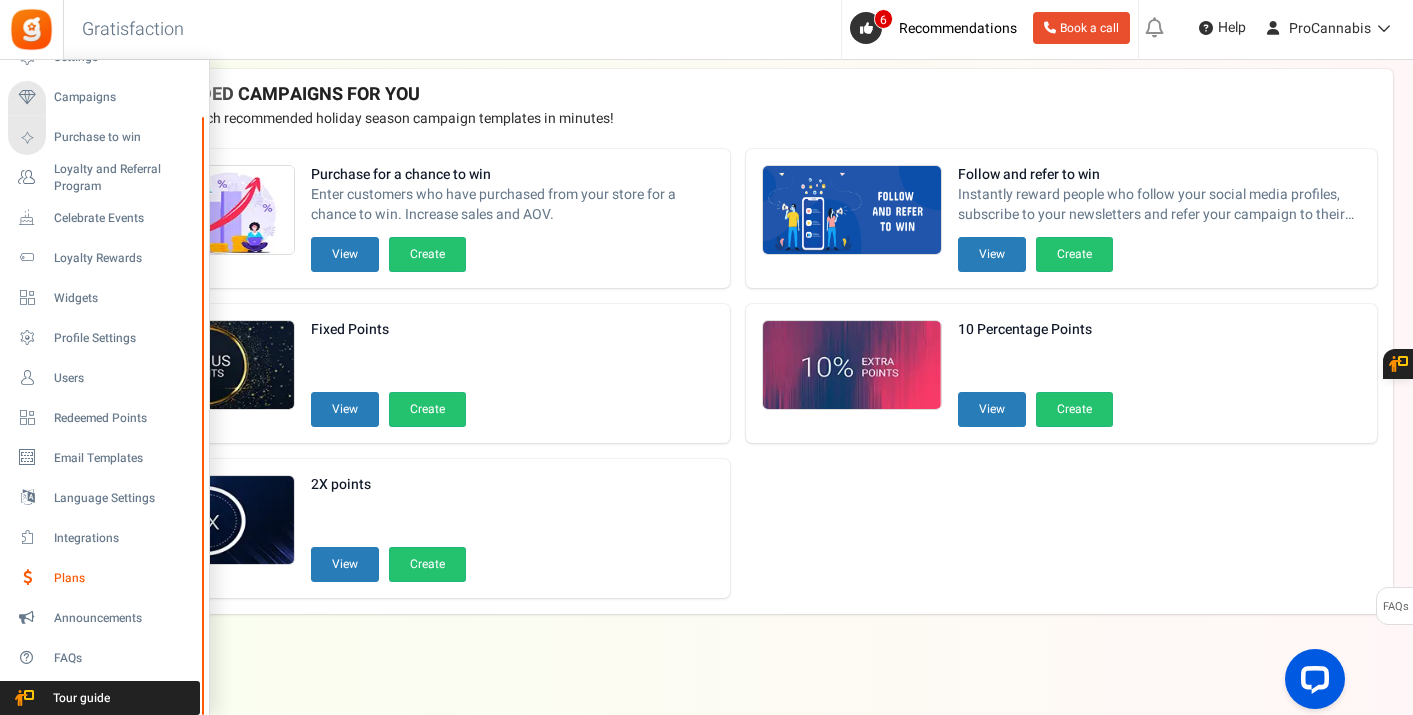 click on "Plans" at bounding box center (124, 578) 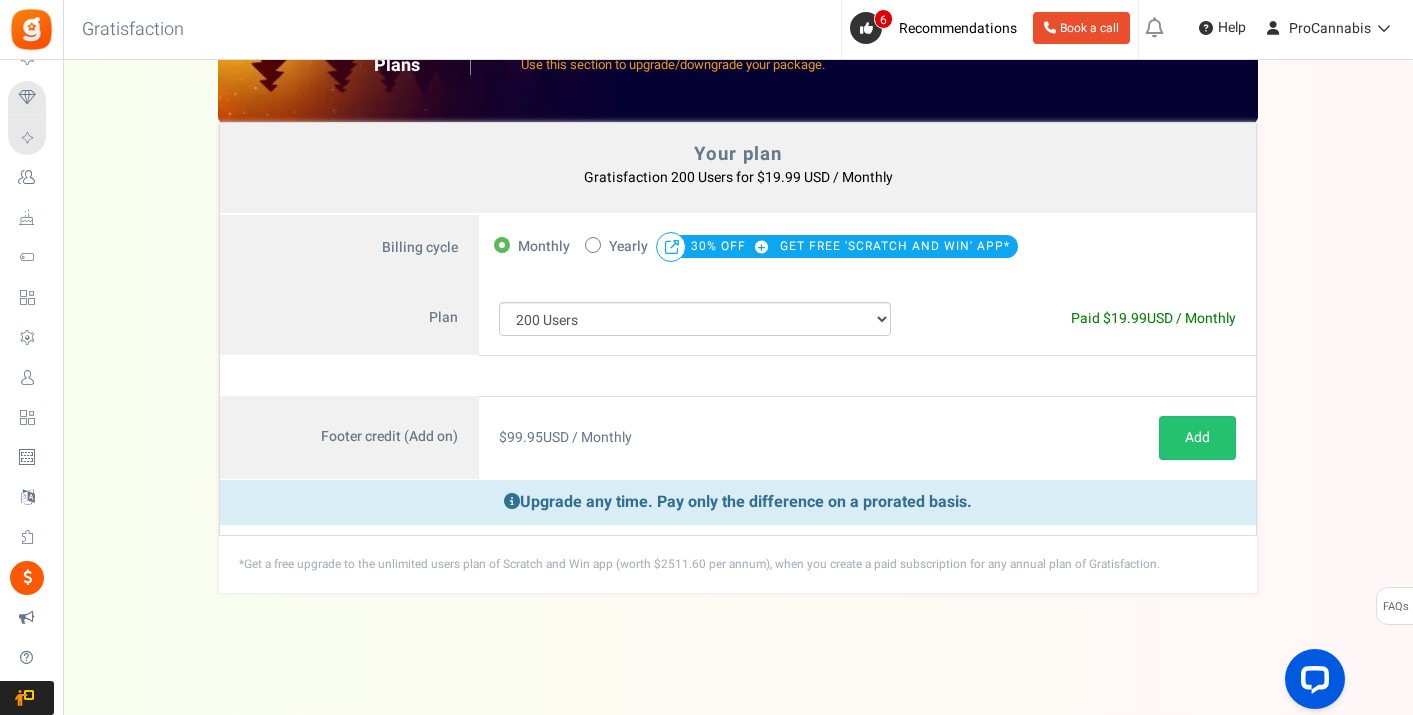scroll, scrollTop: 0, scrollLeft: 0, axis: both 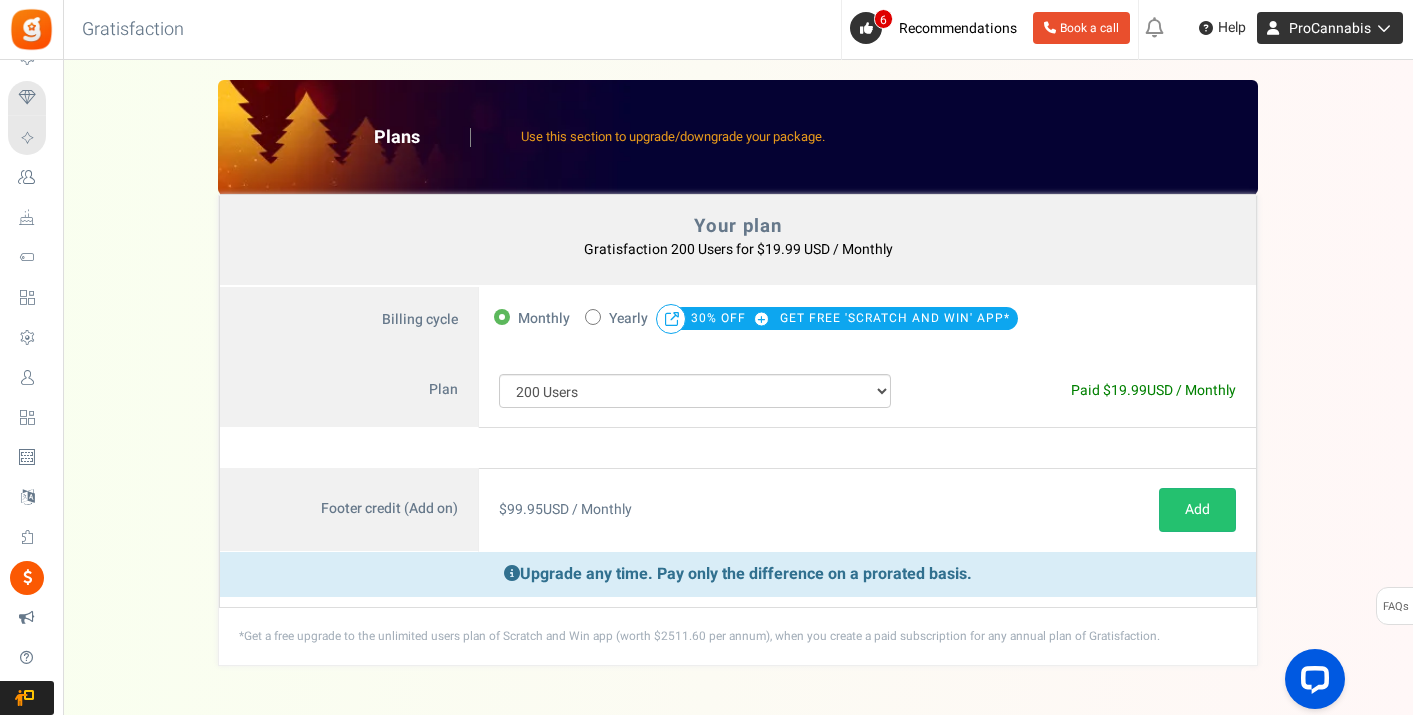 click on "ProCannabis" at bounding box center [1330, 28] 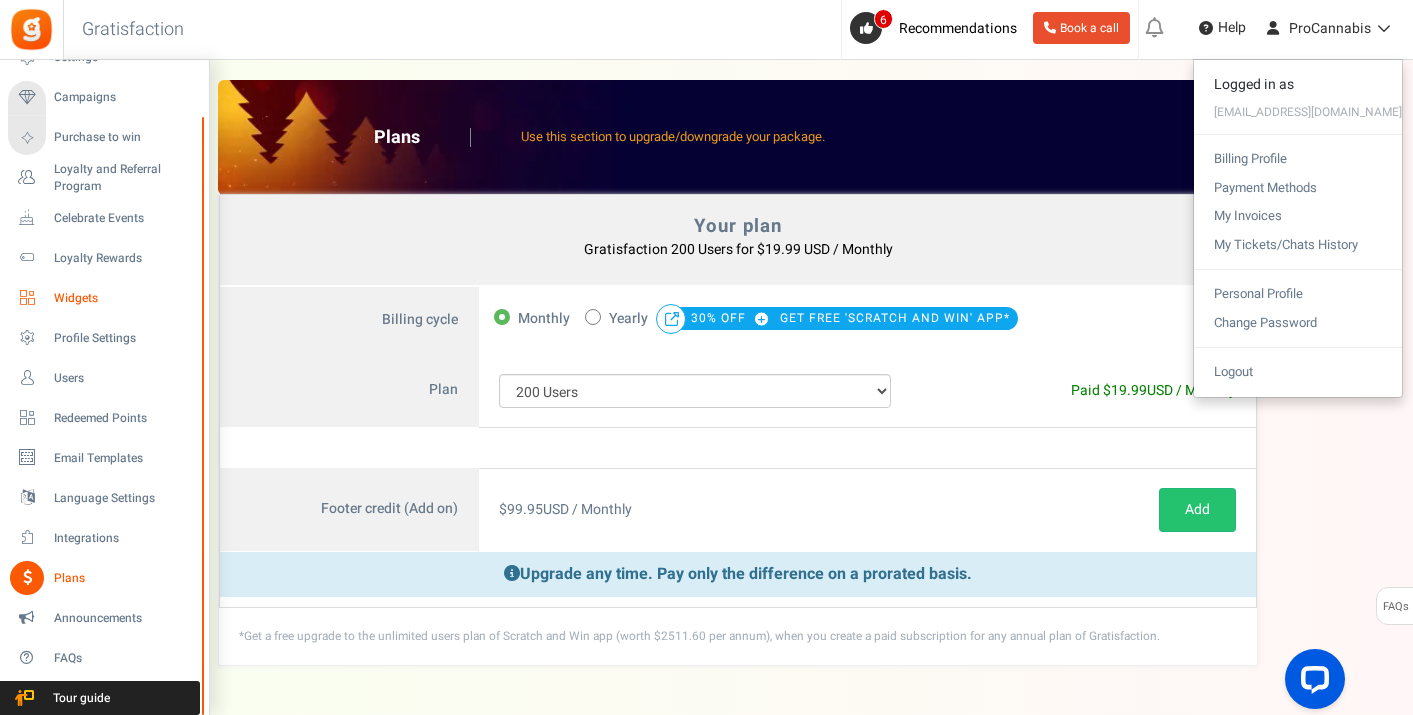 click on "Widgets" at bounding box center (124, 298) 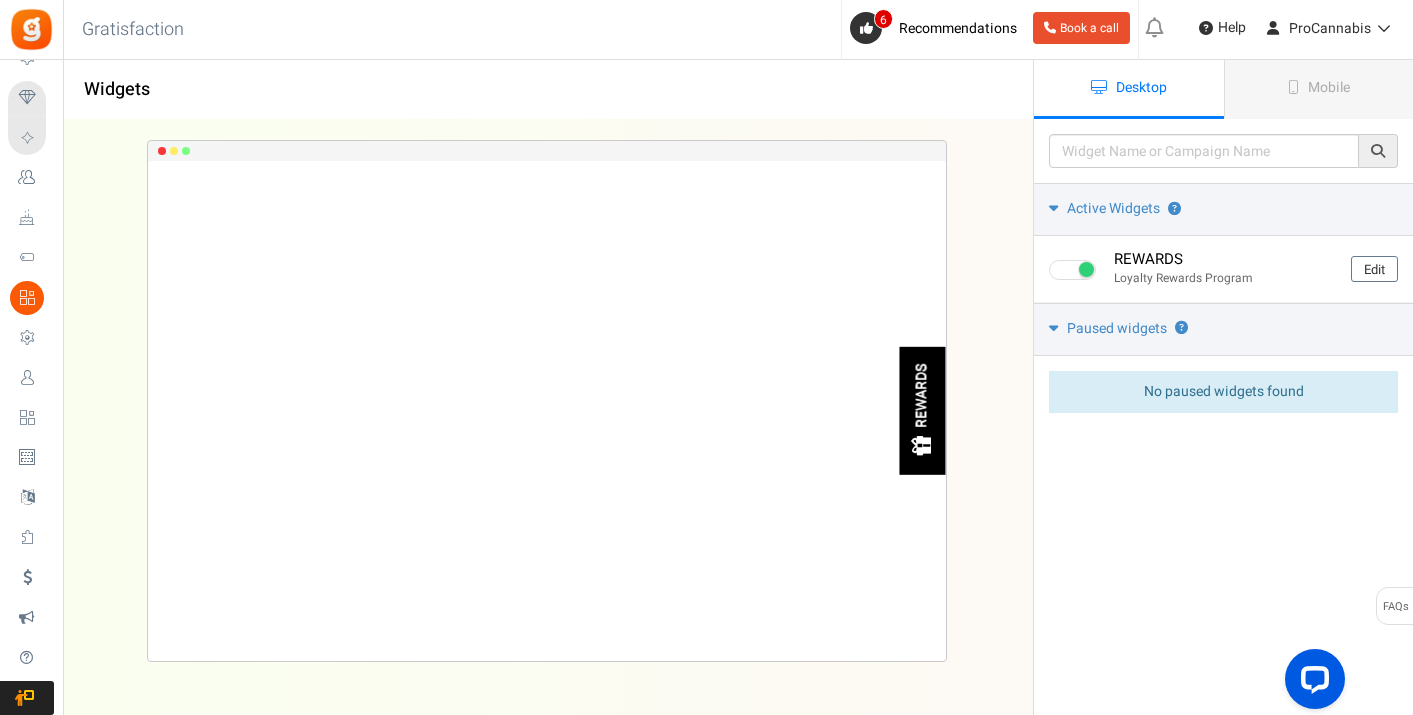 scroll, scrollTop: 0, scrollLeft: 0, axis: both 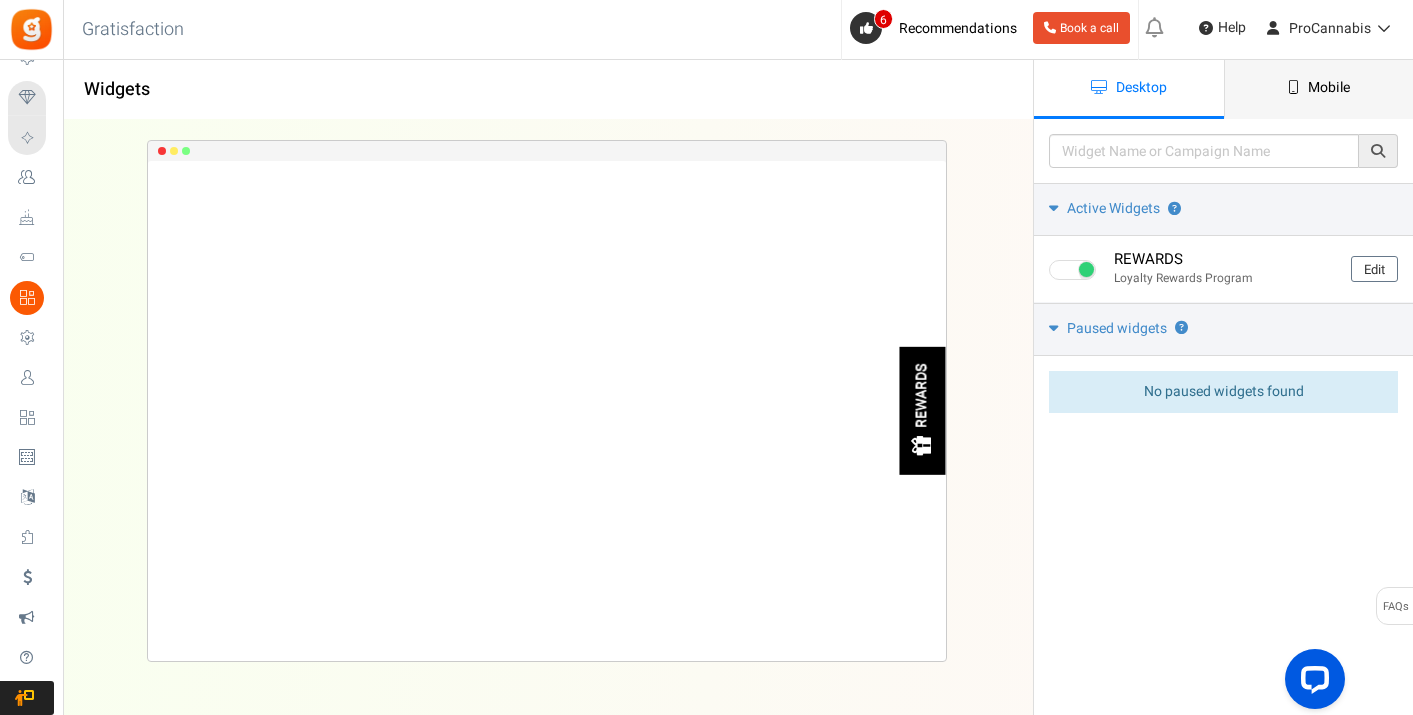 click on "Mobile" at bounding box center [1319, 89] 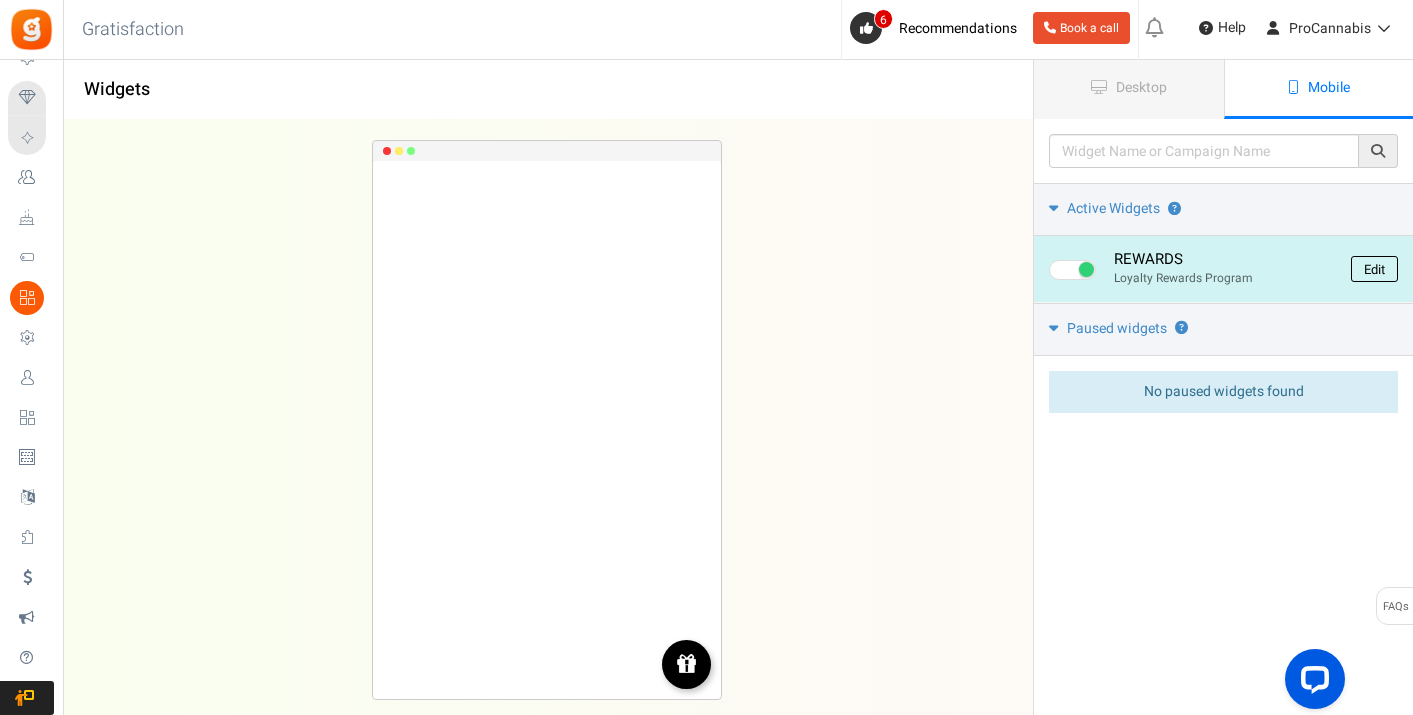click on "Edit" at bounding box center (1374, 269) 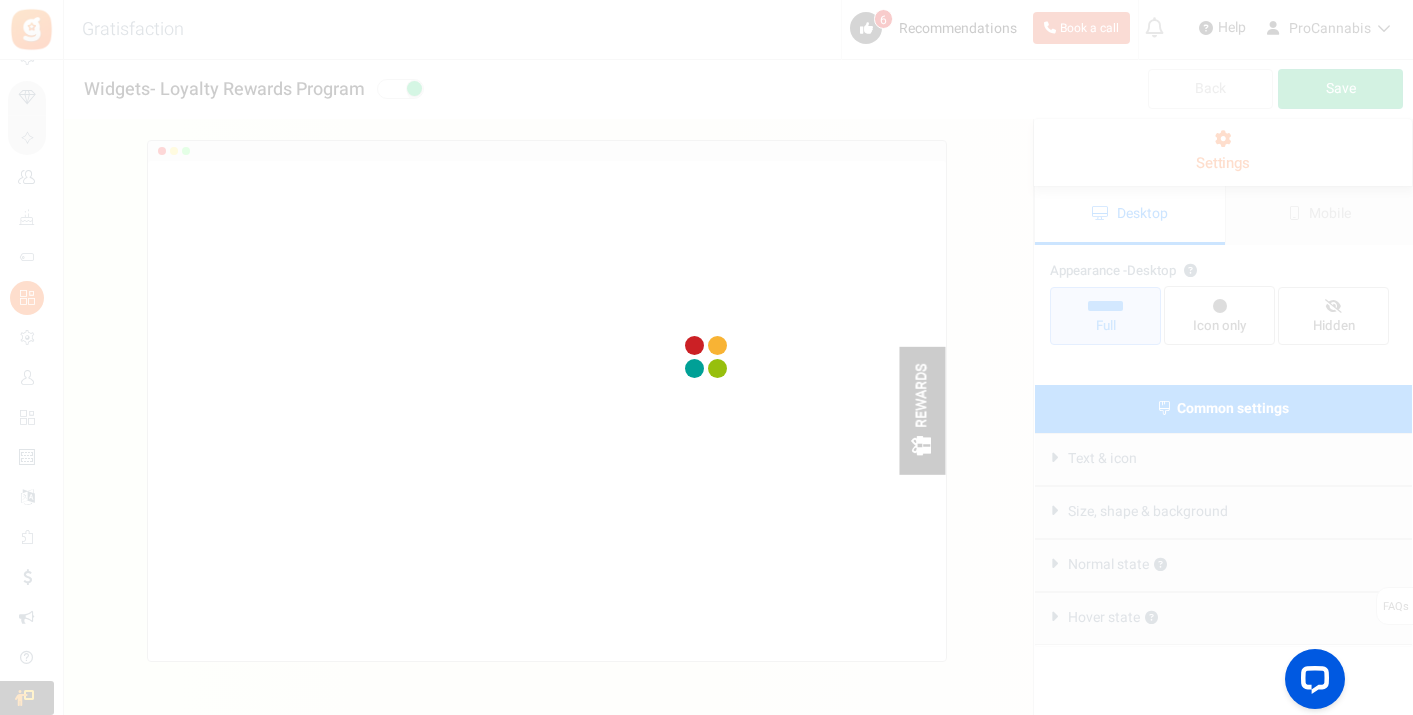 scroll, scrollTop: 0, scrollLeft: 0, axis: both 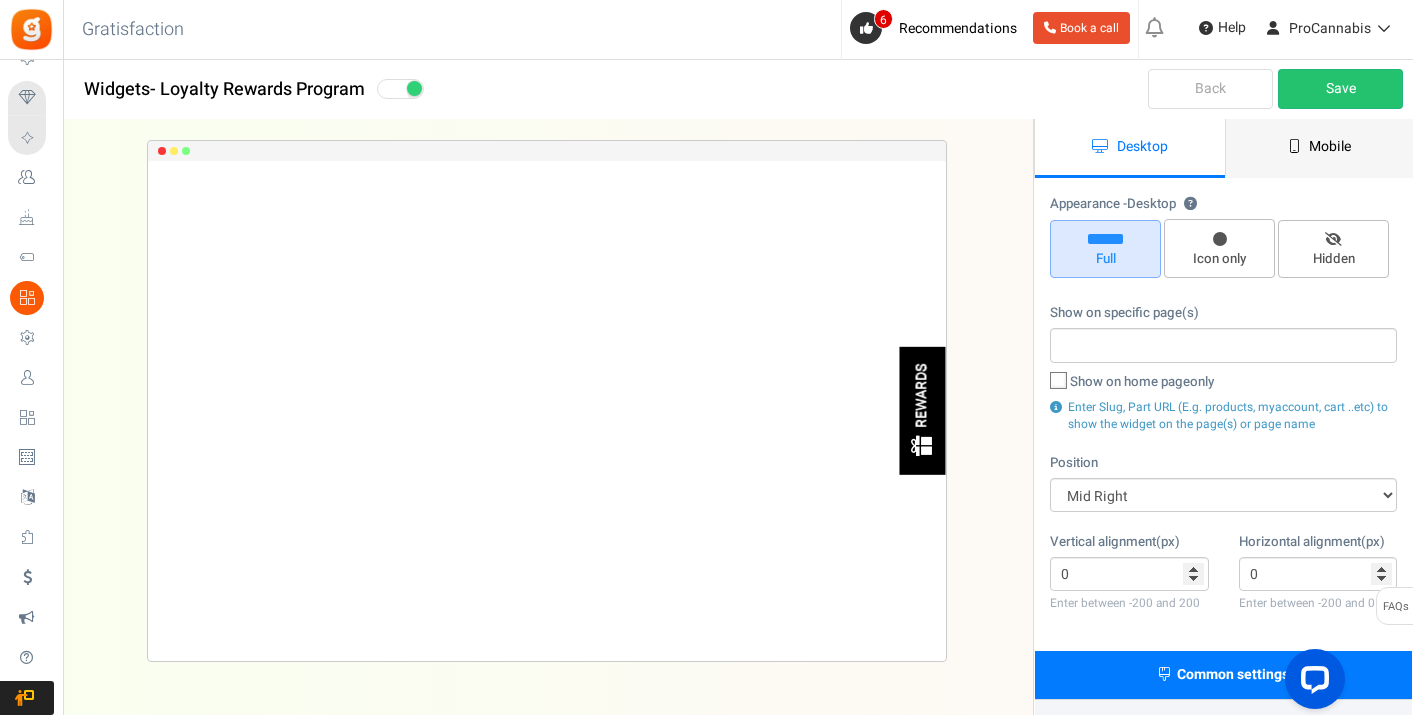 click on "Mobile" at bounding box center [1320, 148] 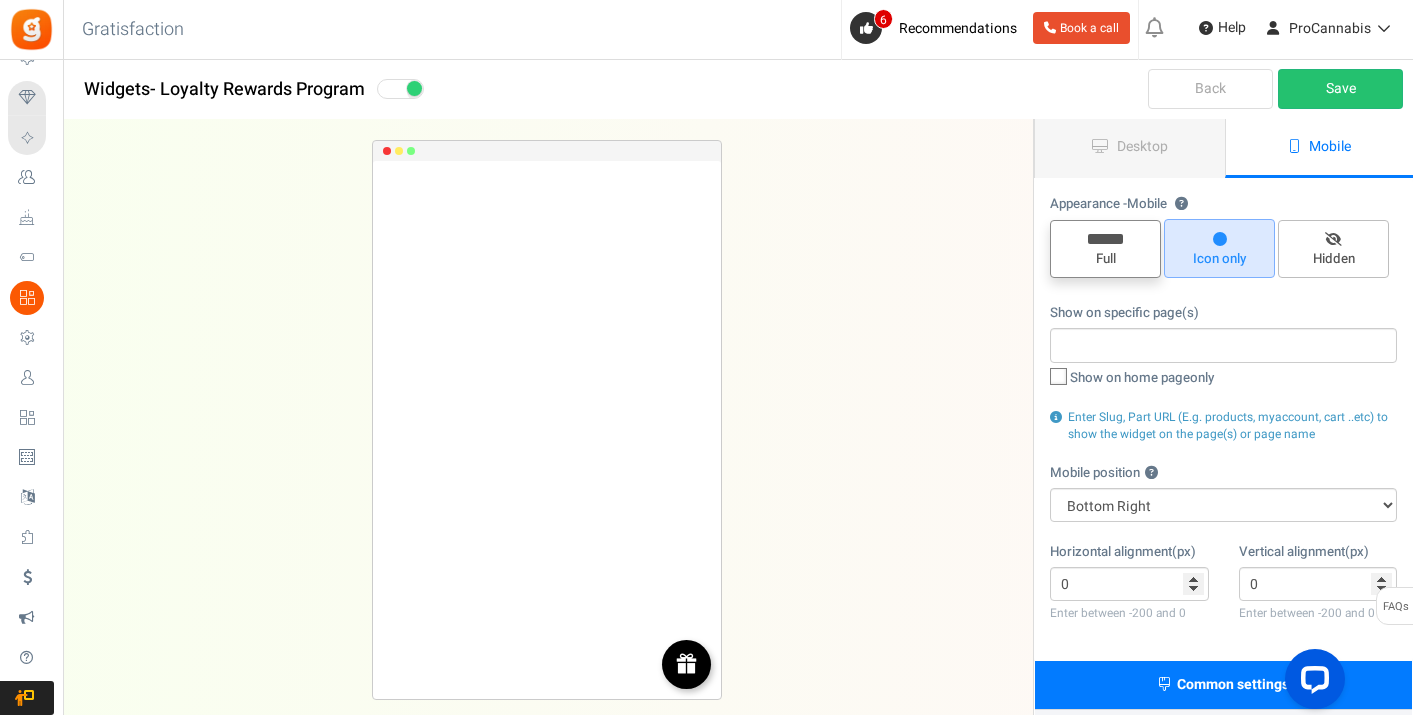 click on "Full" at bounding box center [1105, 259] 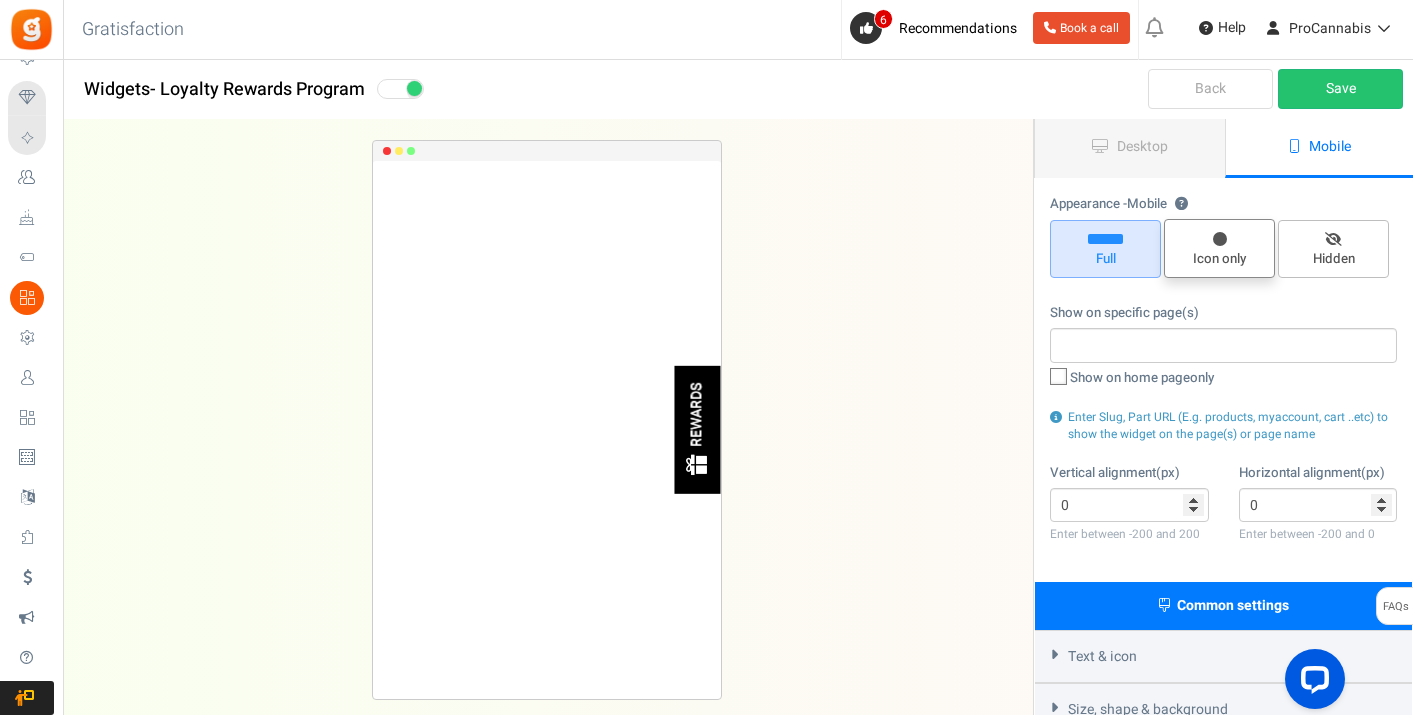 click at bounding box center (1220, 239) 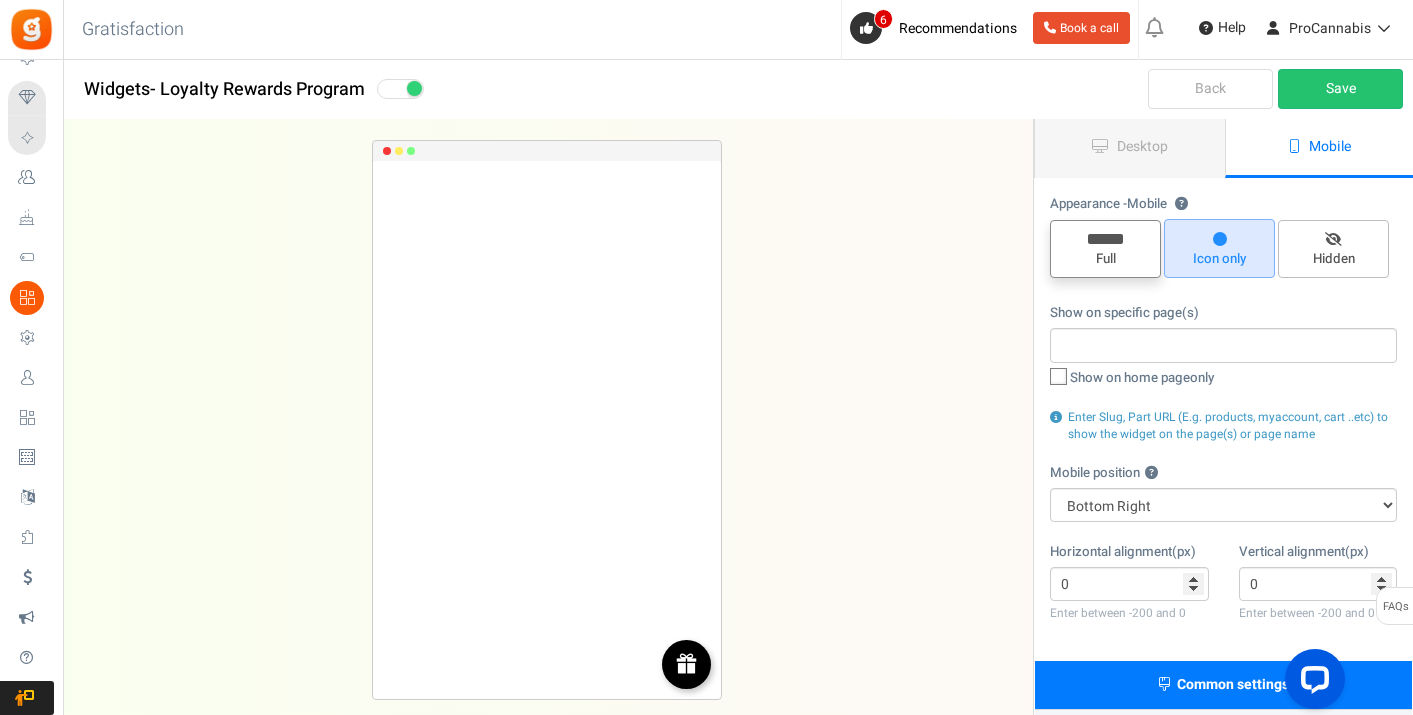 click on "Full" at bounding box center (1105, 259) 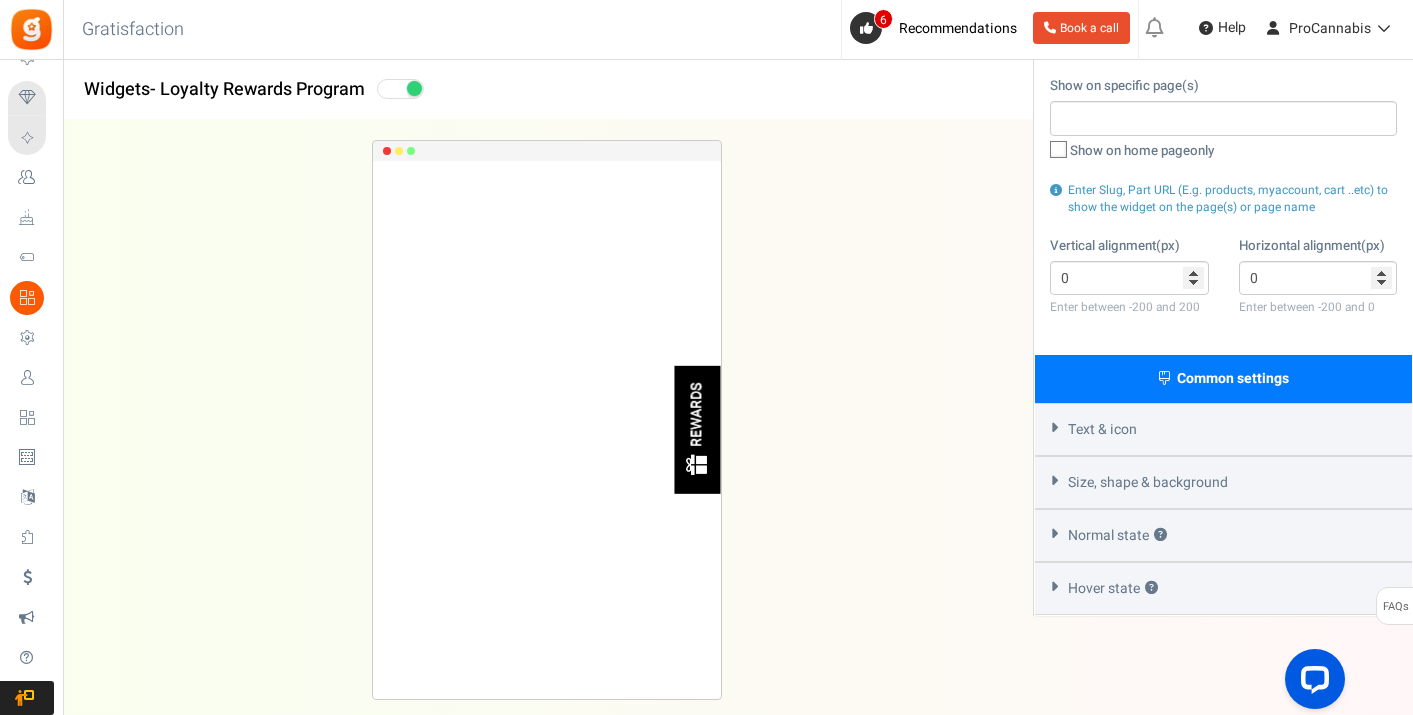 scroll, scrollTop: 0, scrollLeft: 0, axis: both 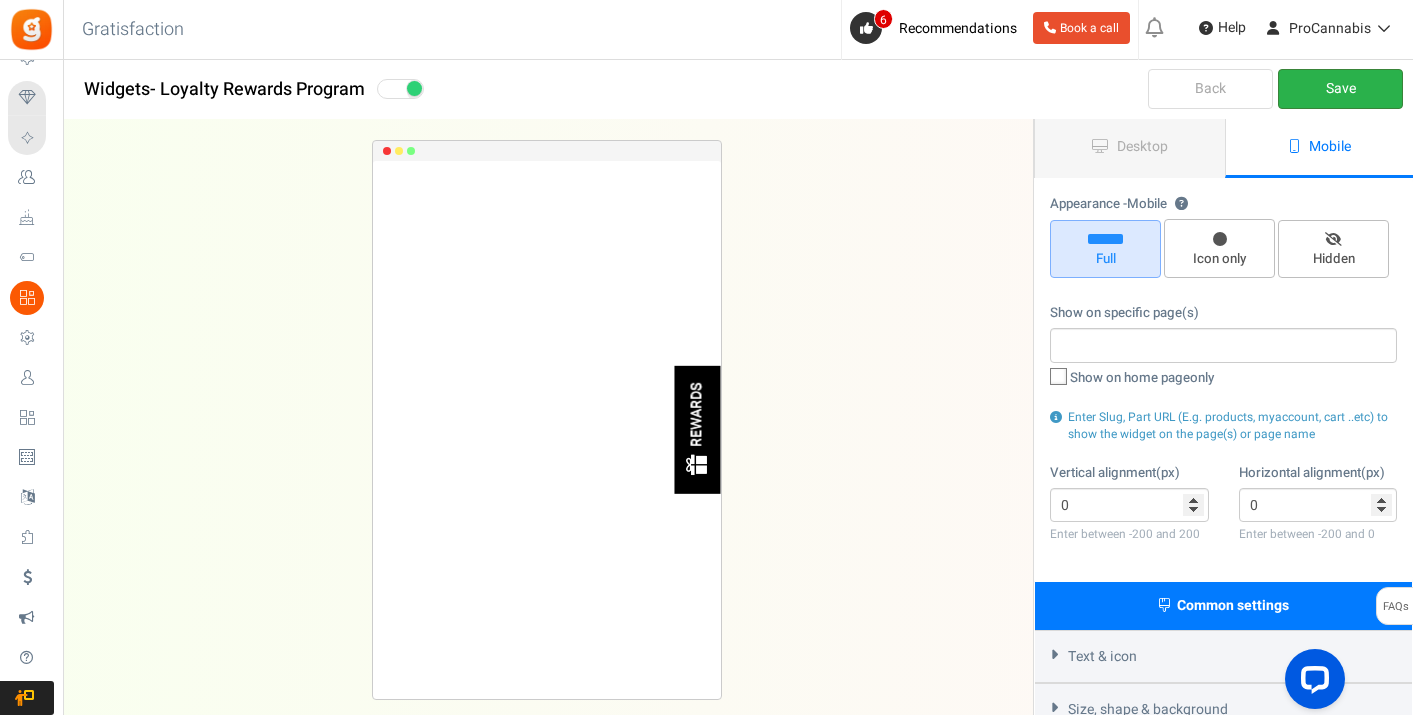 click on "Save" at bounding box center (1340, 89) 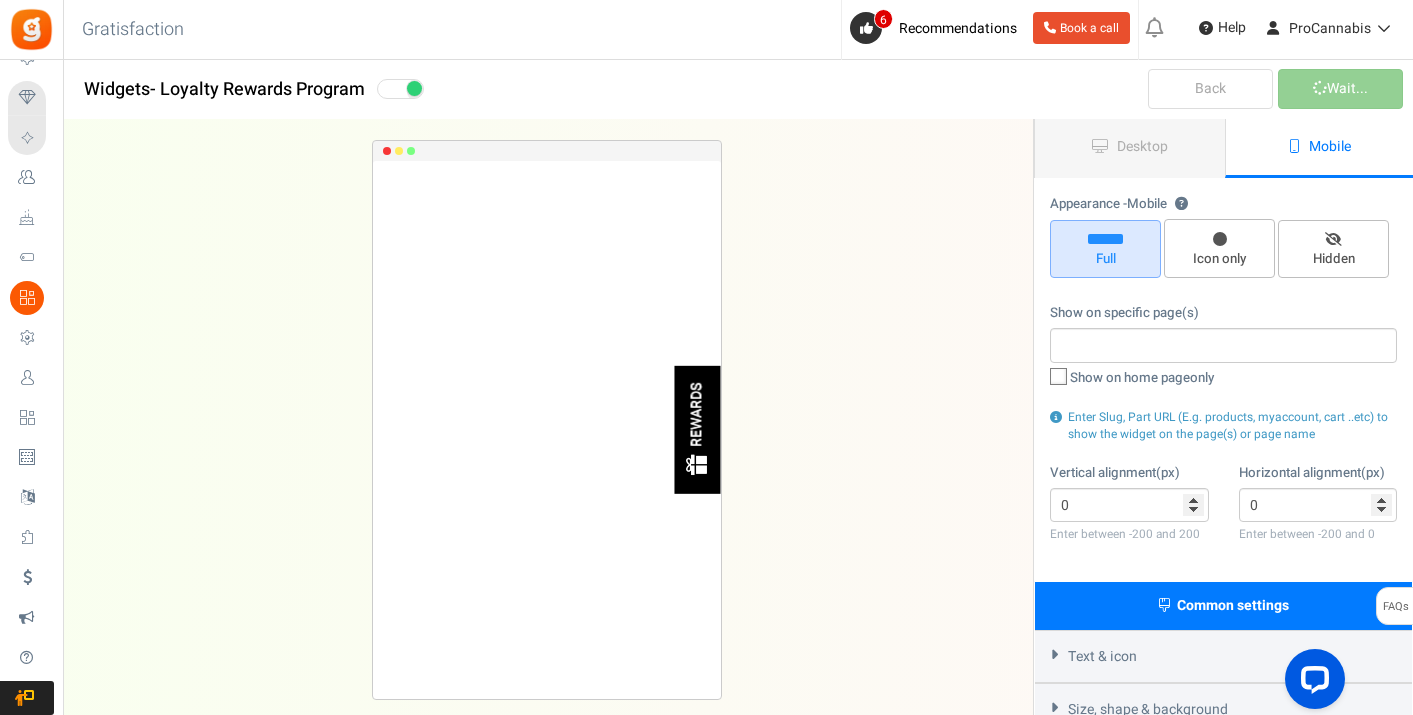 click on "Back
Wait..." at bounding box center [1223, 90] 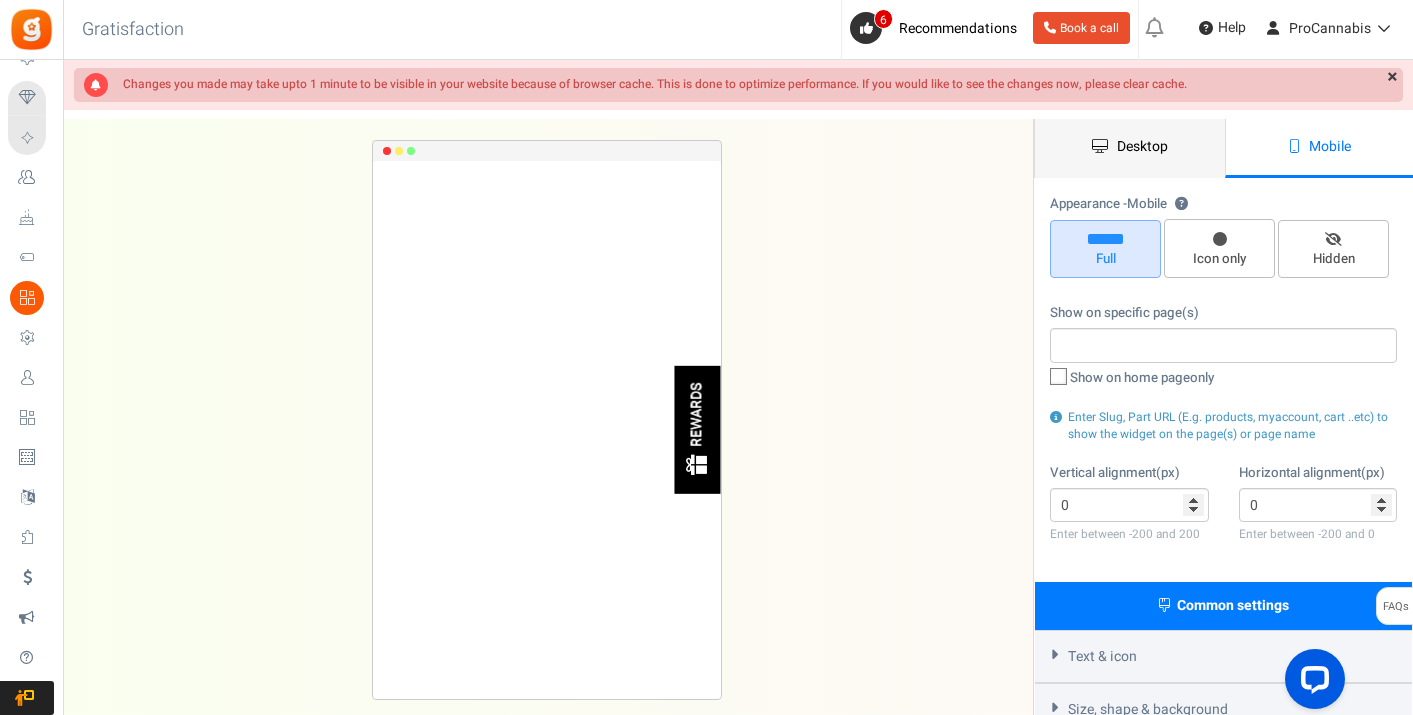 click on "Desktop" at bounding box center [1142, 146] 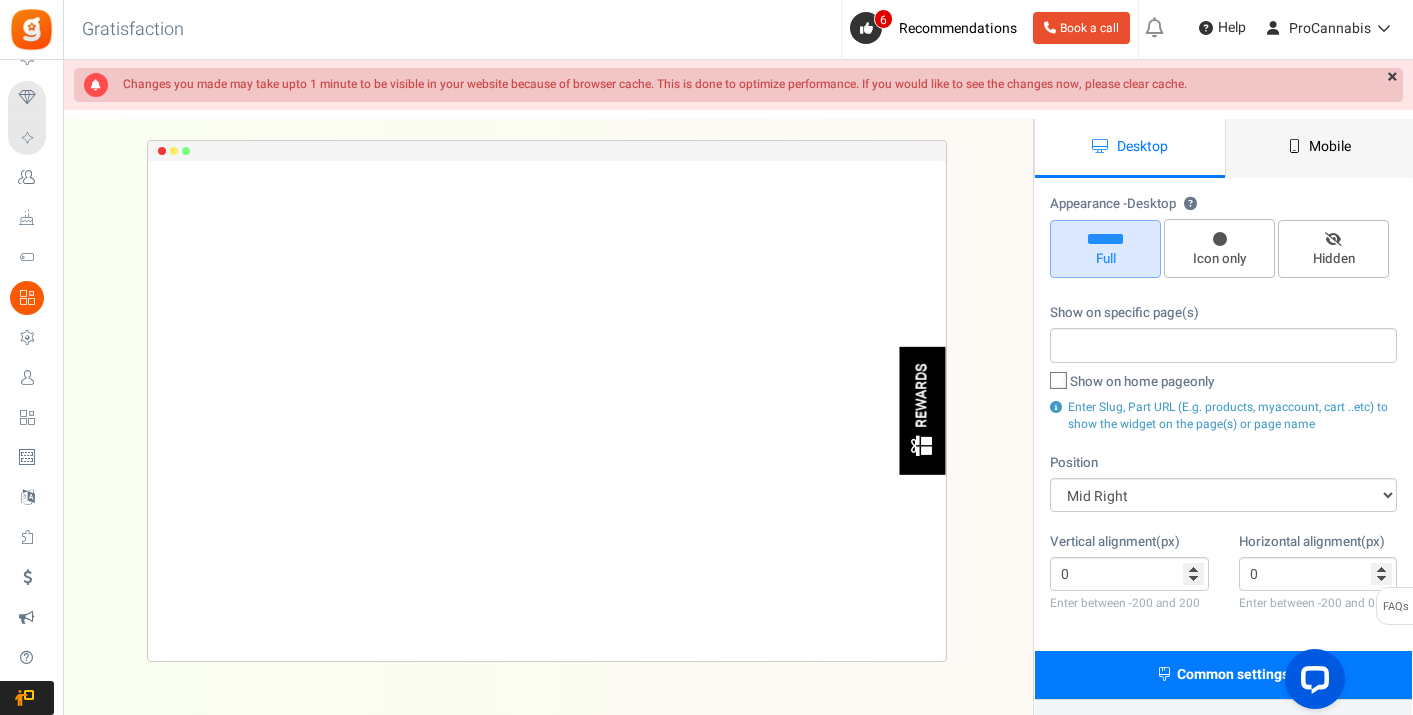 click on "Mobile" at bounding box center [1320, 148] 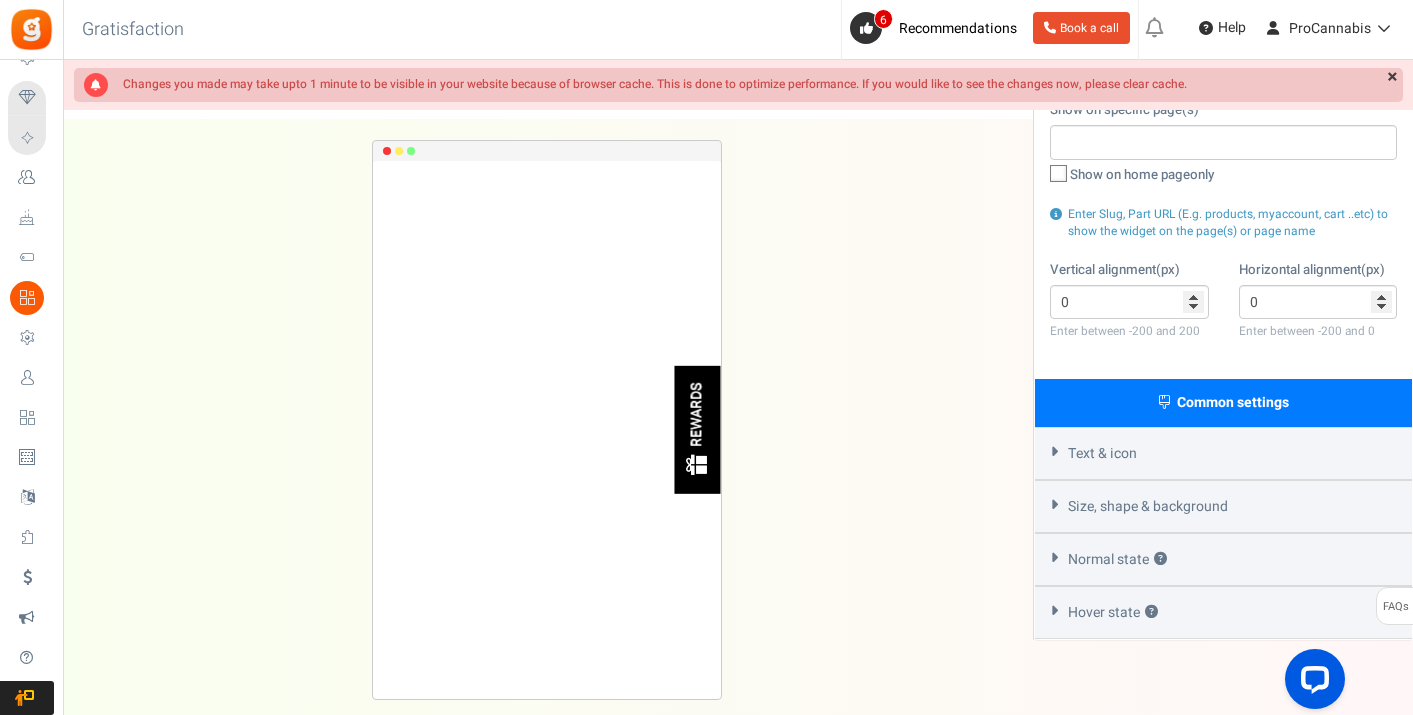 scroll, scrollTop: 204, scrollLeft: 0, axis: vertical 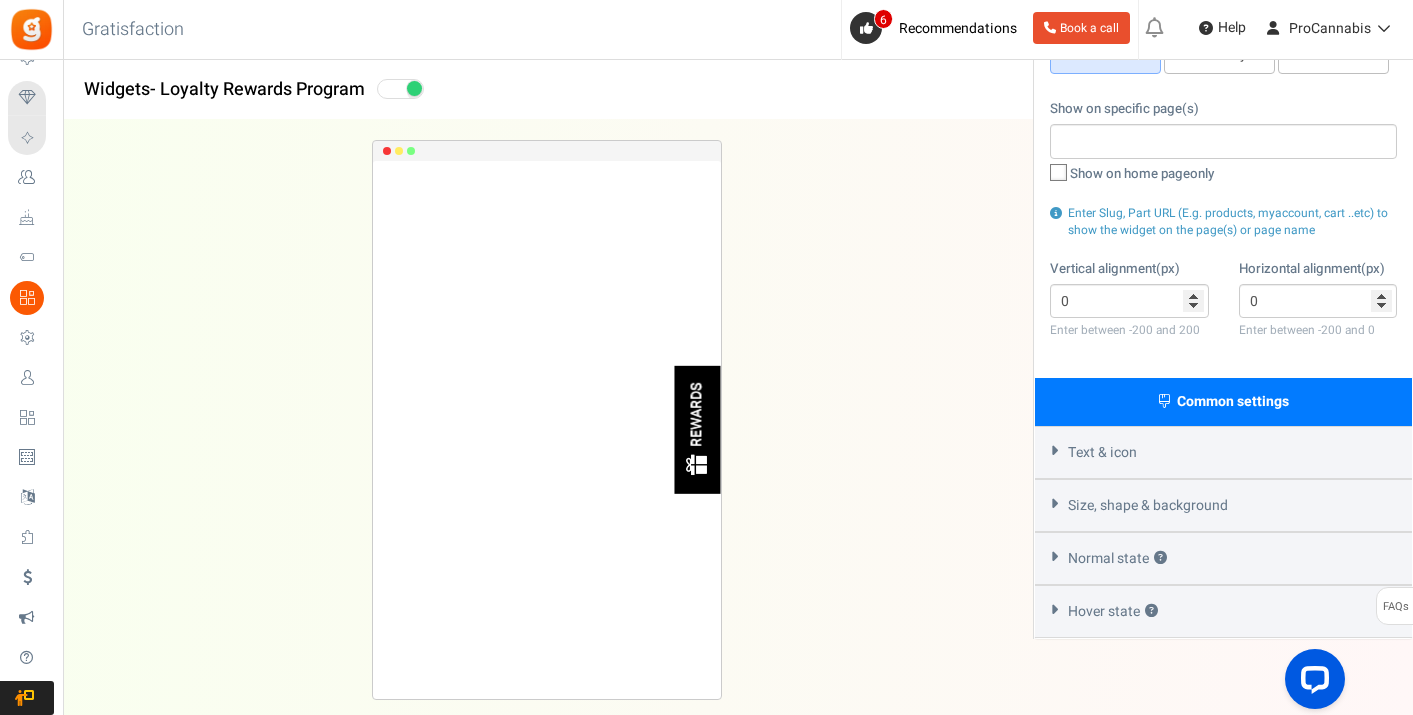 click at bounding box center (1054, 450) 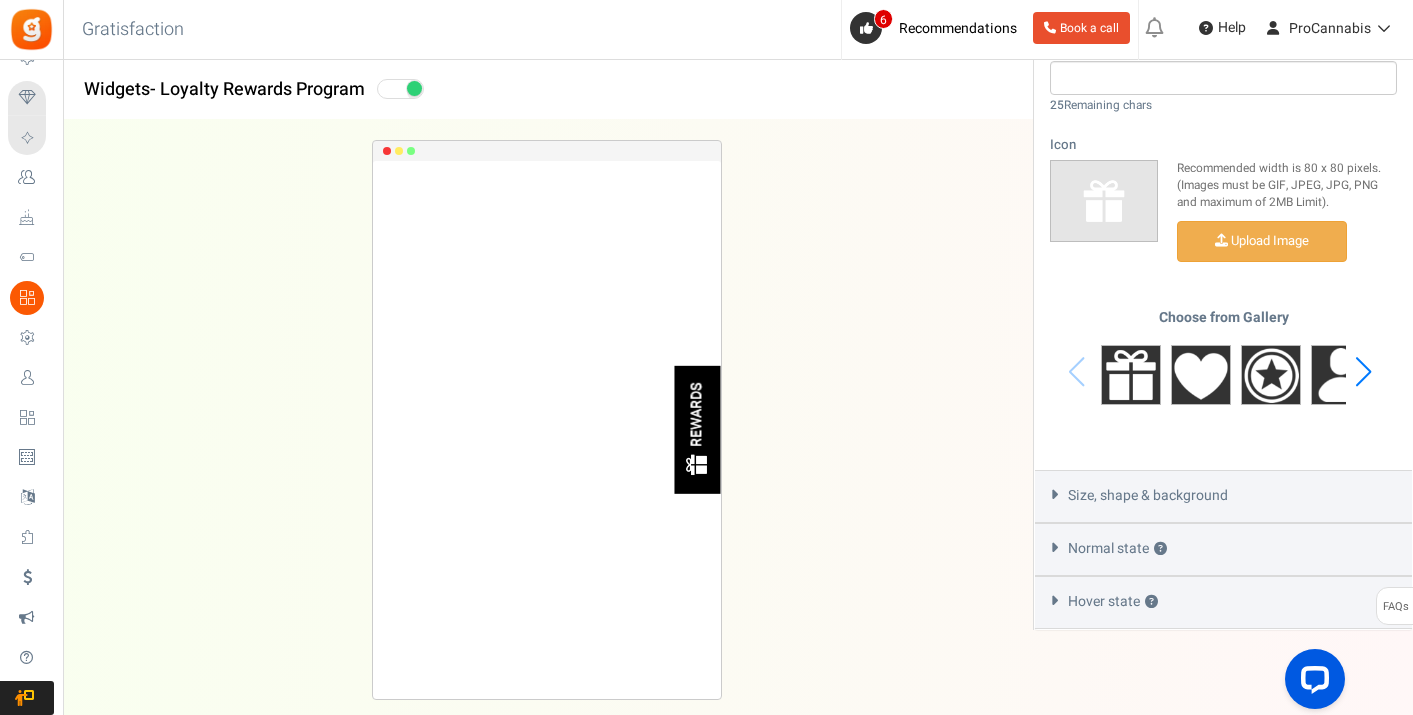 scroll, scrollTop: 773, scrollLeft: 0, axis: vertical 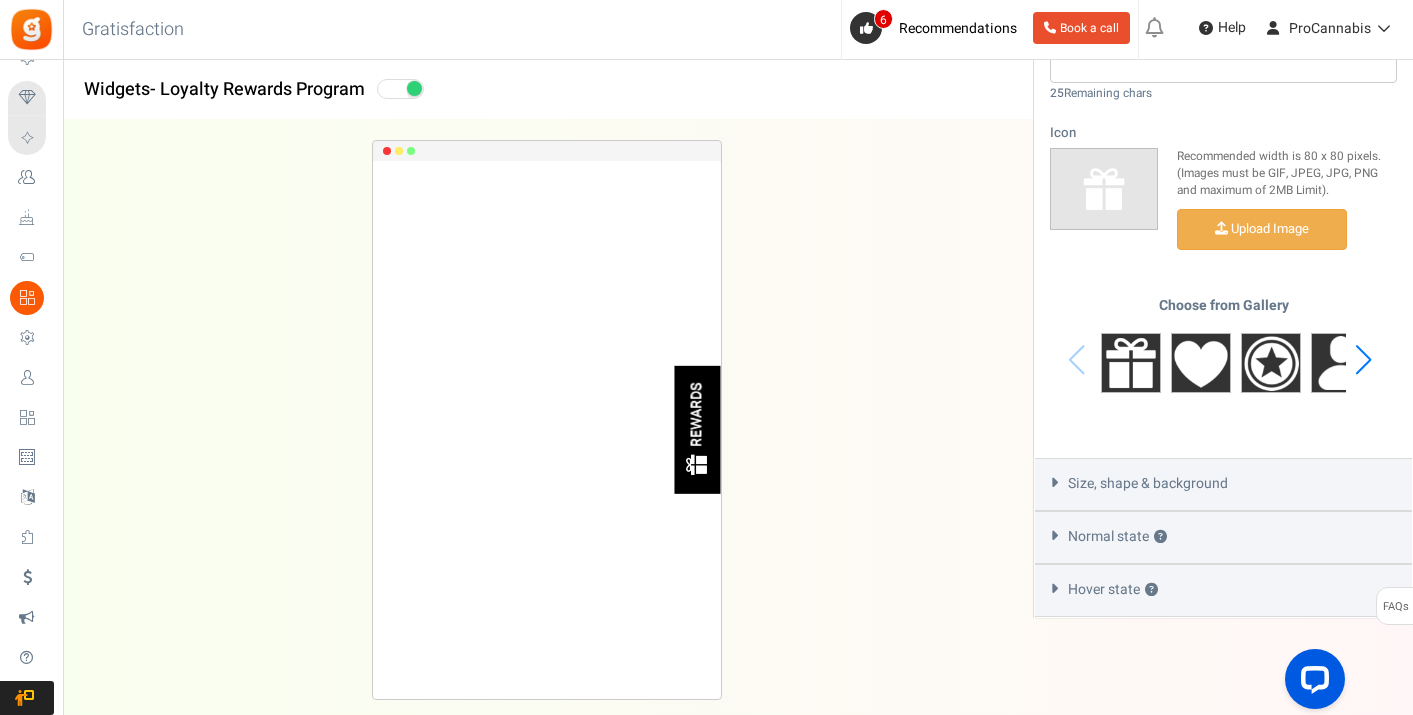 click at bounding box center [1054, 482] 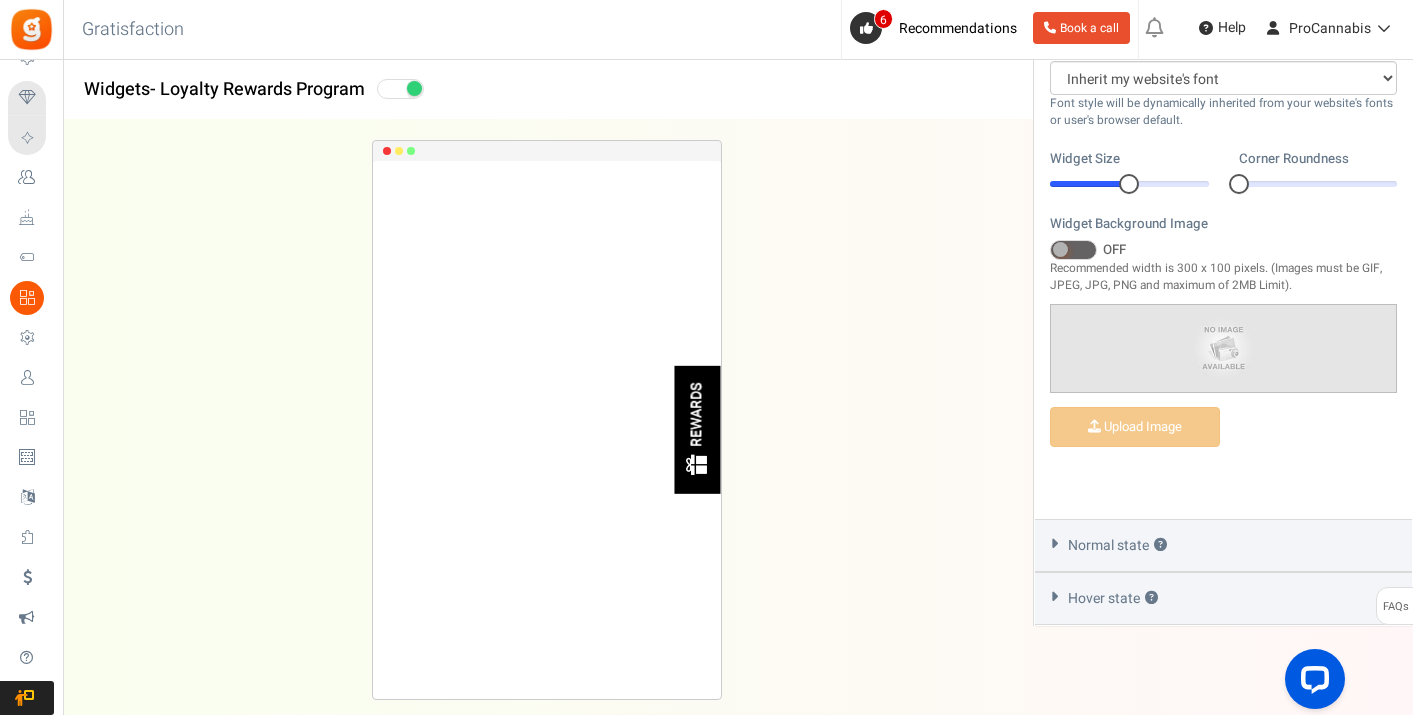 scroll, scrollTop: 687, scrollLeft: 0, axis: vertical 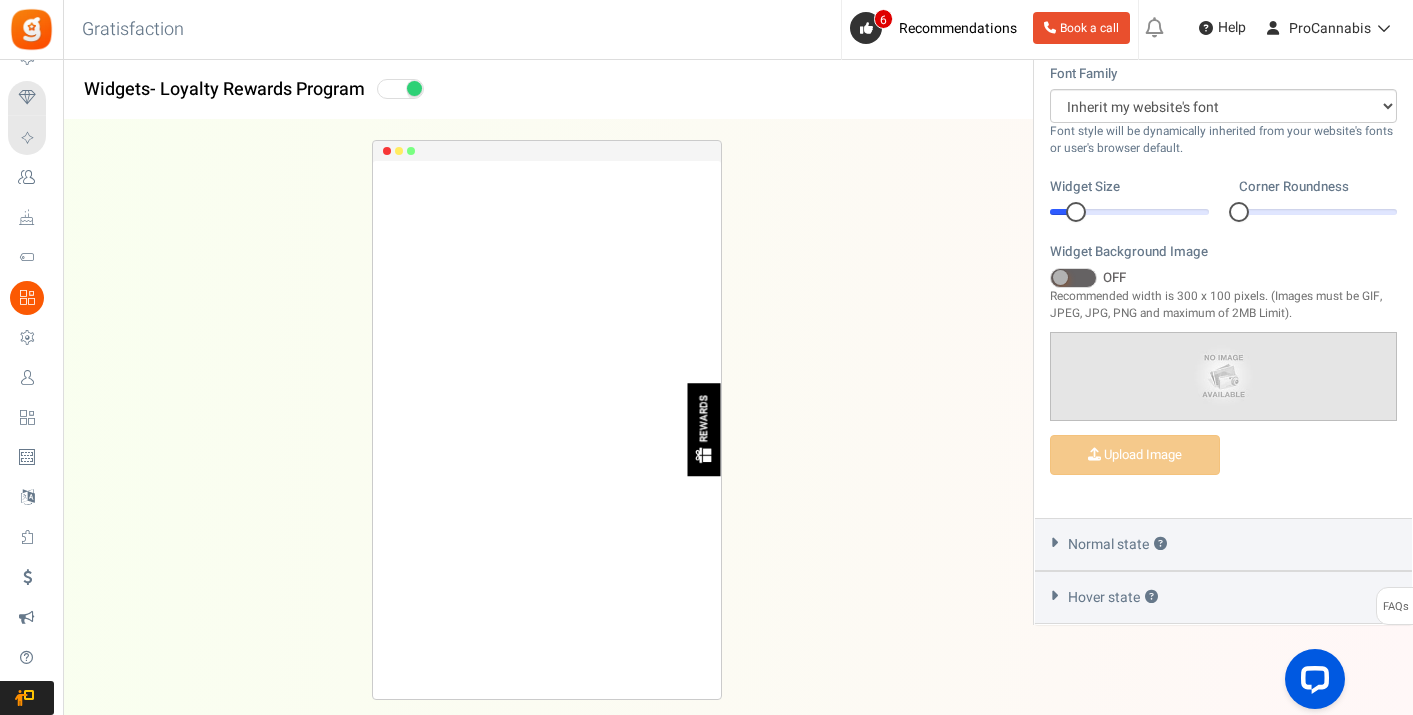 drag, startPoint x: 1128, startPoint y: 212, endPoint x: 1083, endPoint y: 215, distance: 45.099888 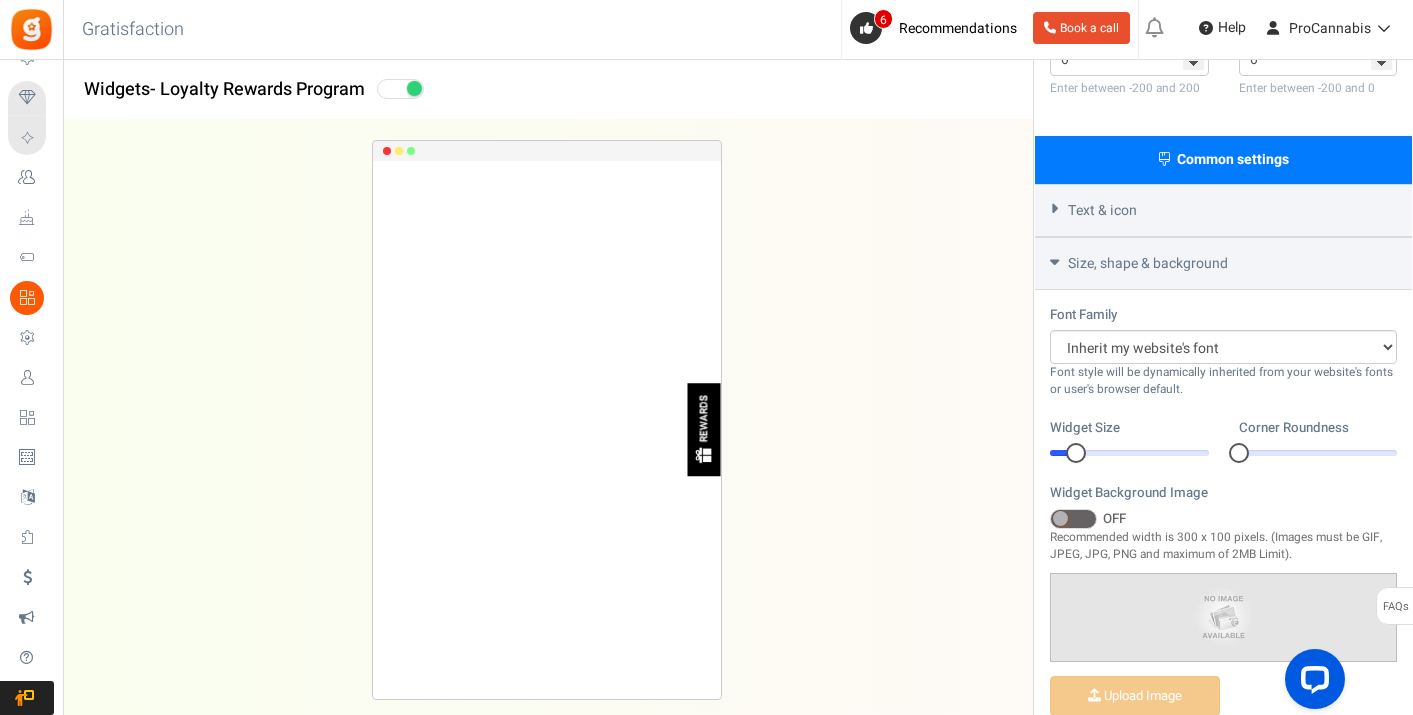 scroll, scrollTop: 488, scrollLeft: 0, axis: vertical 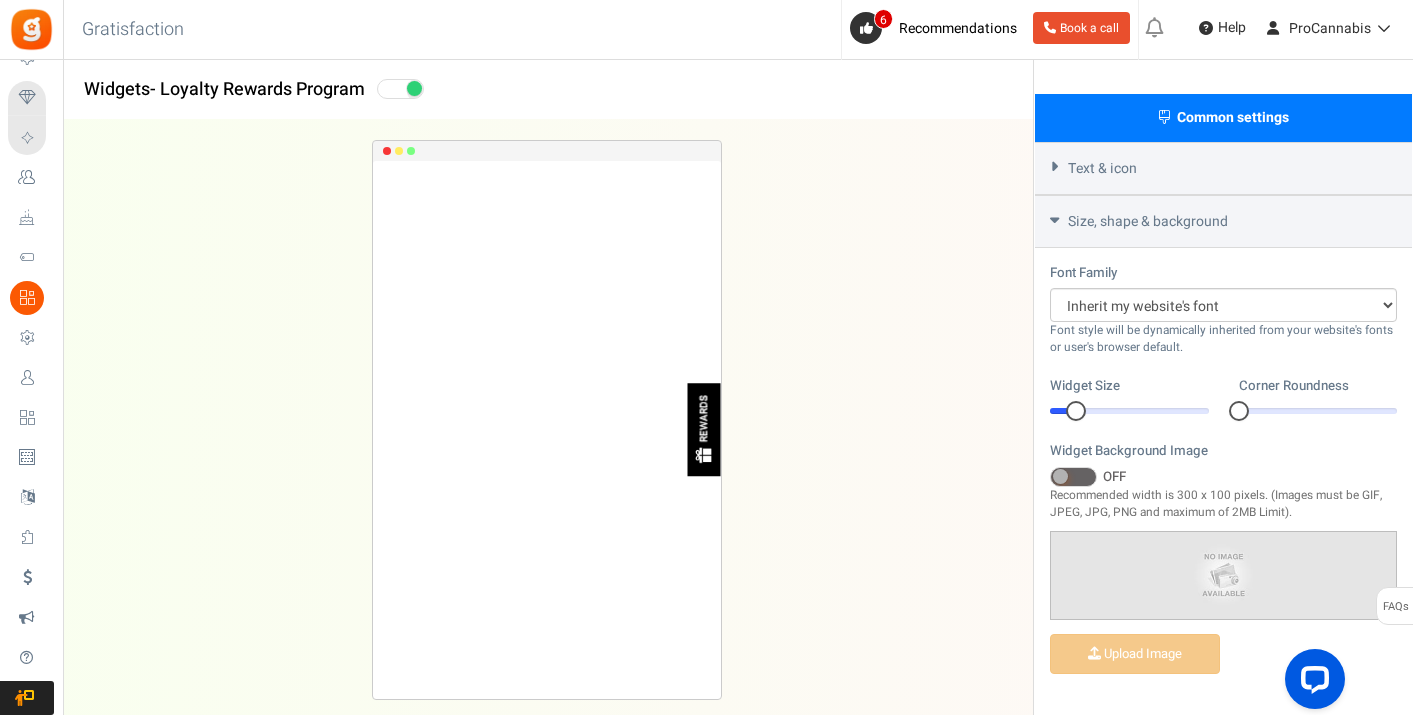 drag, startPoint x: 1243, startPoint y: 408, endPoint x: 1270, endPoint y: 409, distance: 27.018513 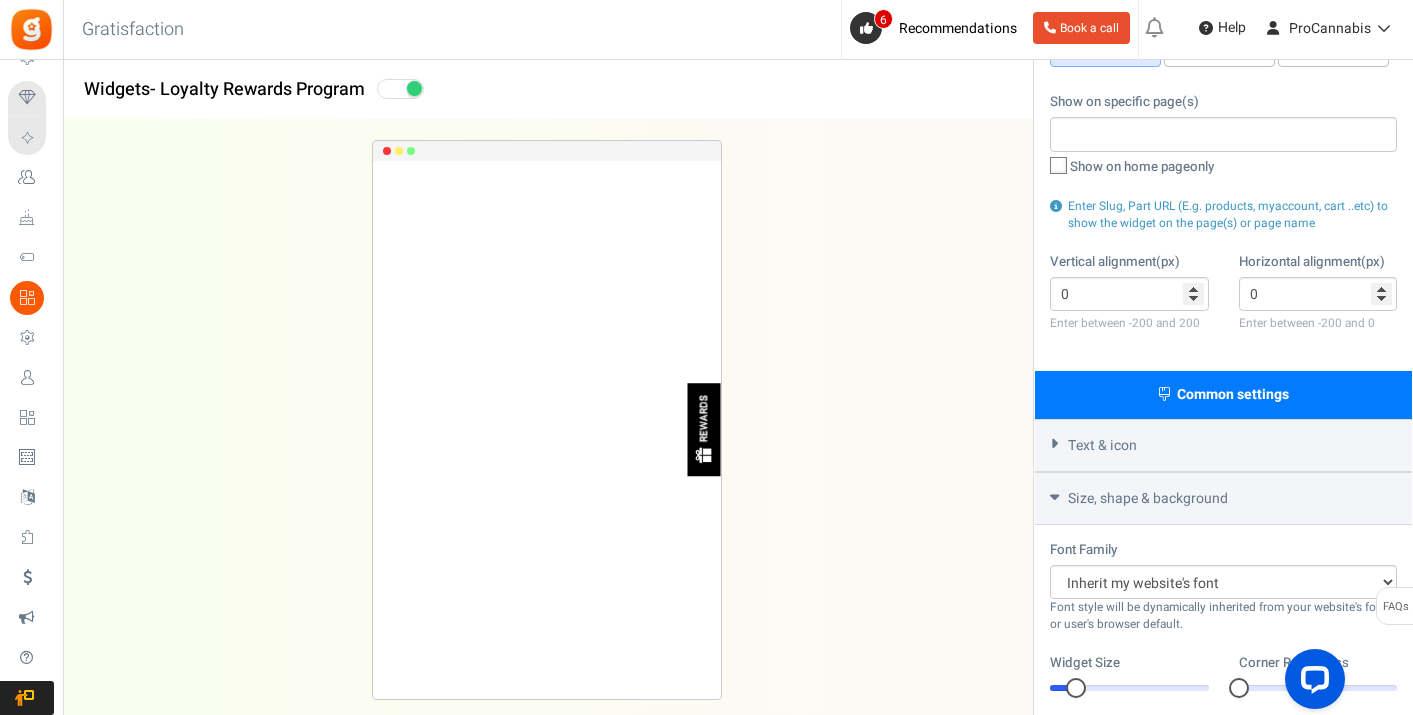 scroll, scrollTop: 0, scrollLeft: 0, axis: both 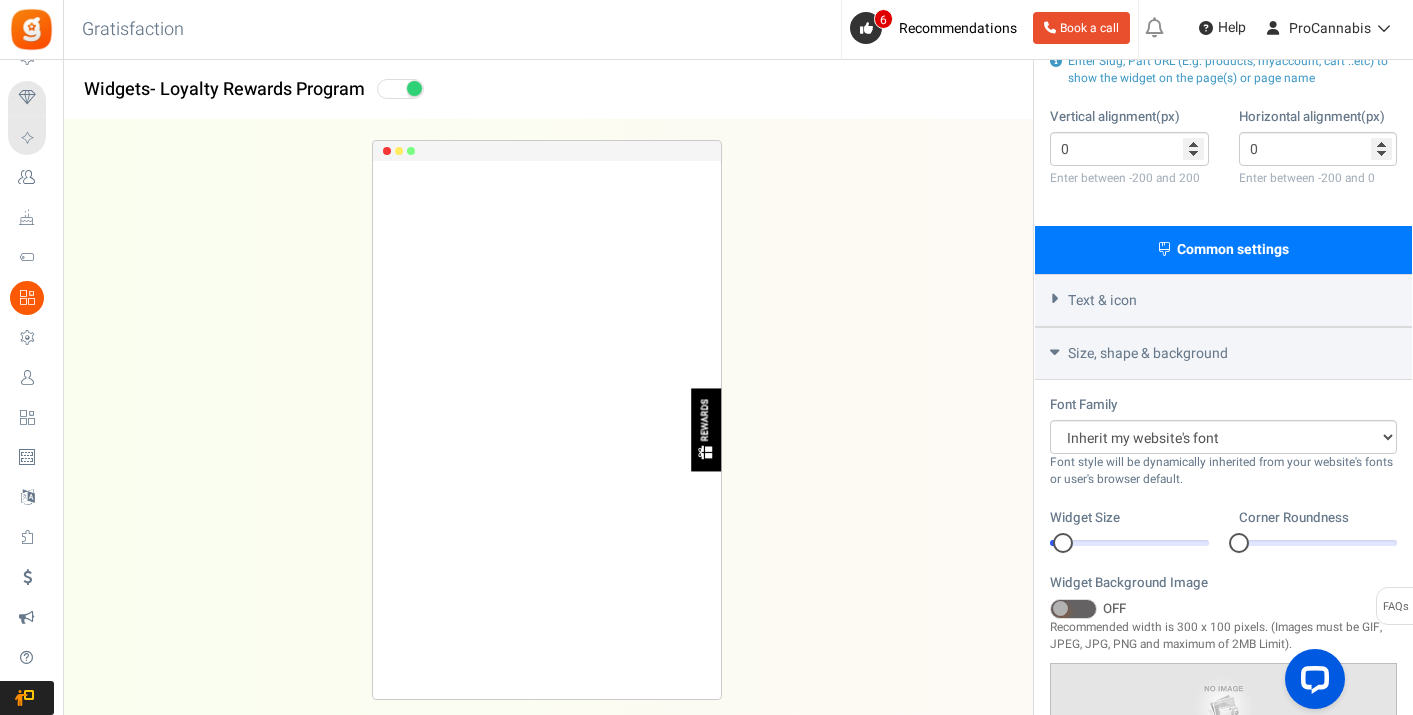 drag, startPoint x: 1076, startPoint y: 537, endPoint x: 1066, endPoint y: 536, distance: 10.049875 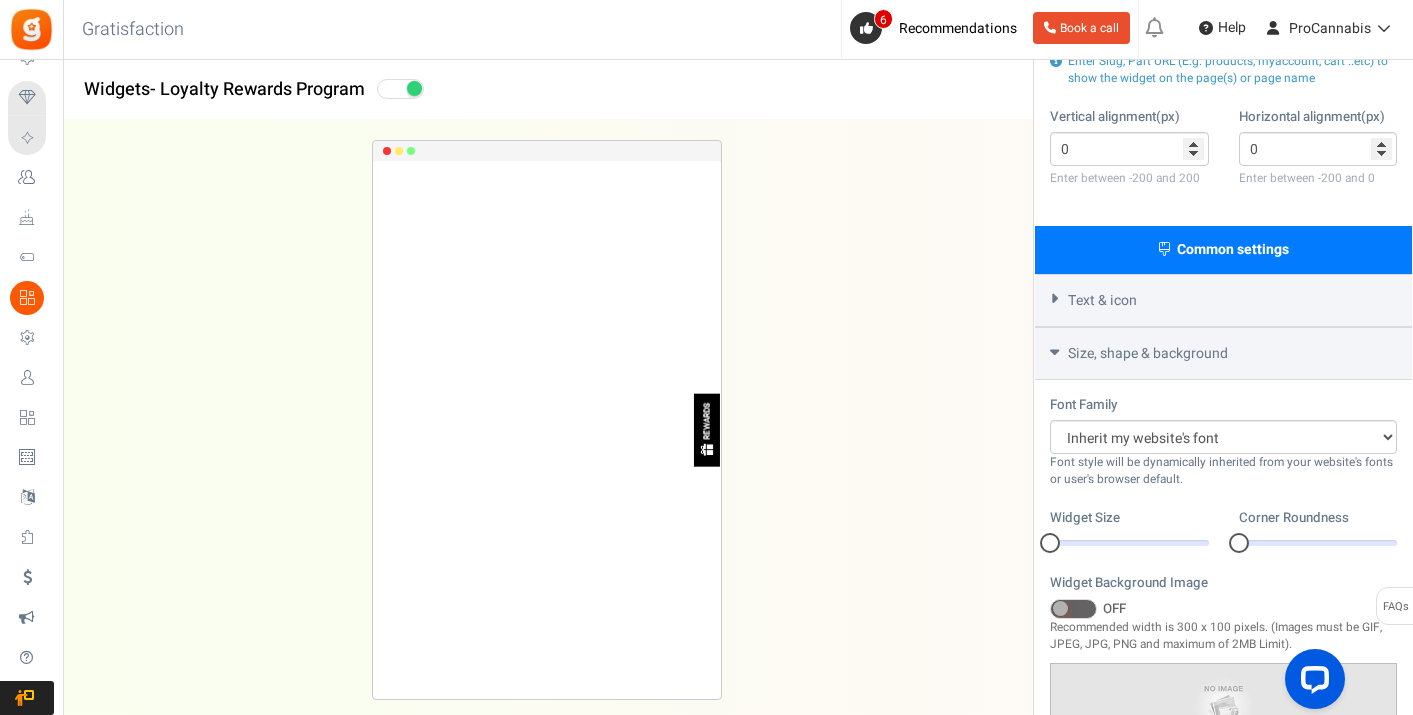 drag, startPoint x: 1067, startPoint y: 536, endPoint x: 1056, endPoint y: 536, distance: 11 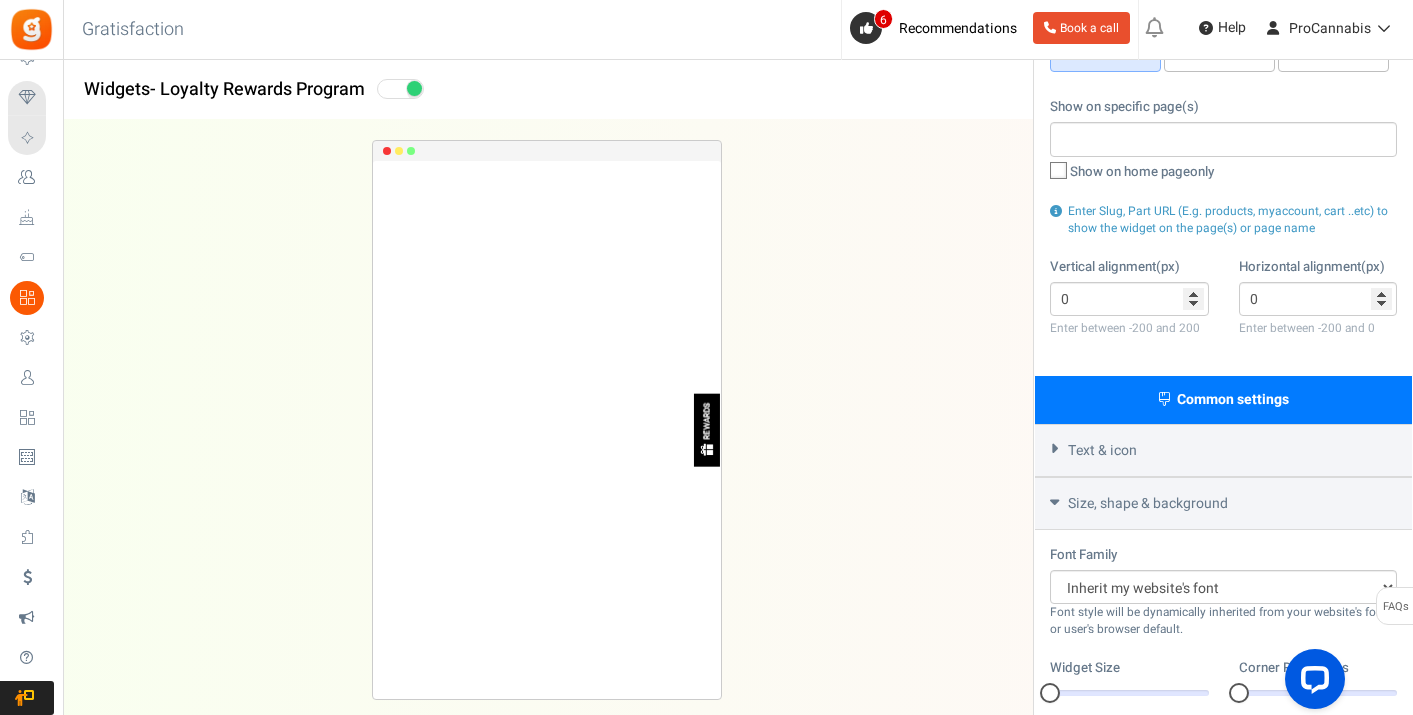 scroll, scrollTop: 0, scrollLeft: 0, axis: both 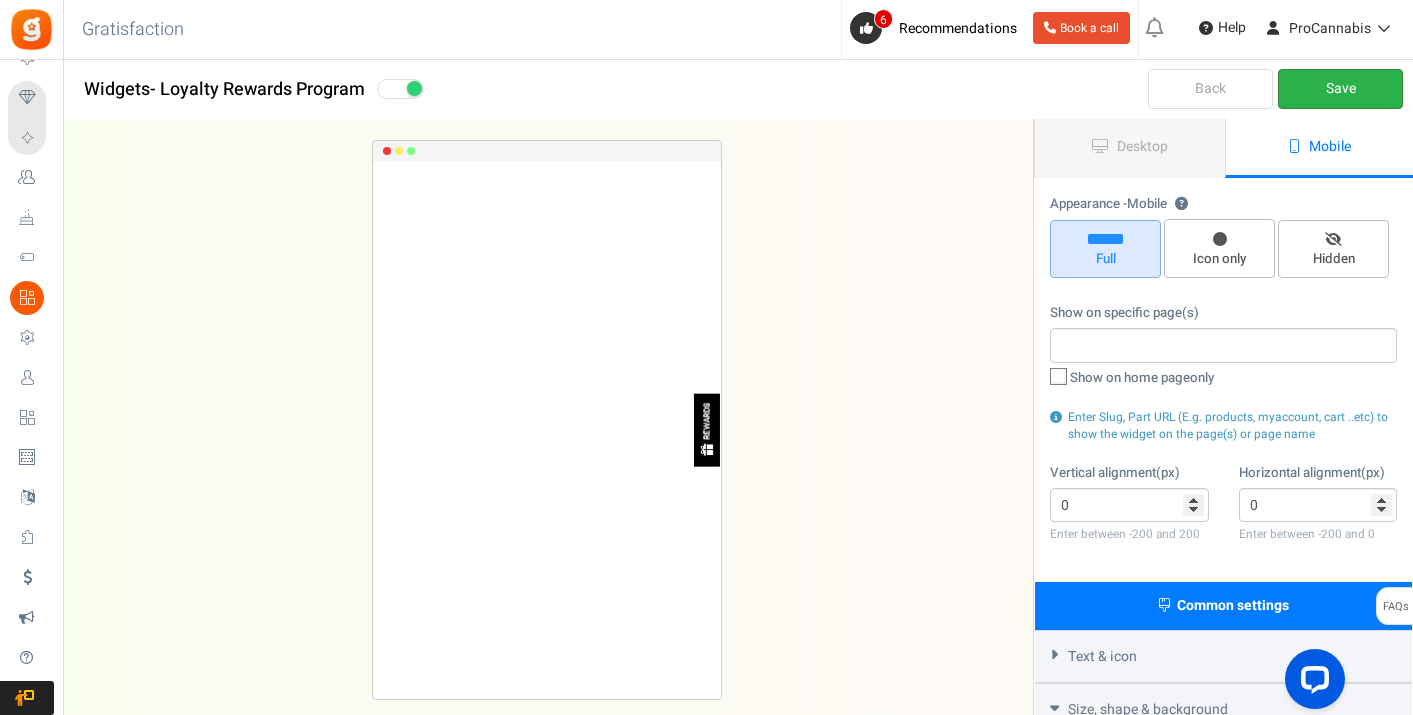 click on "Save" at bounding box center (1340, 89) 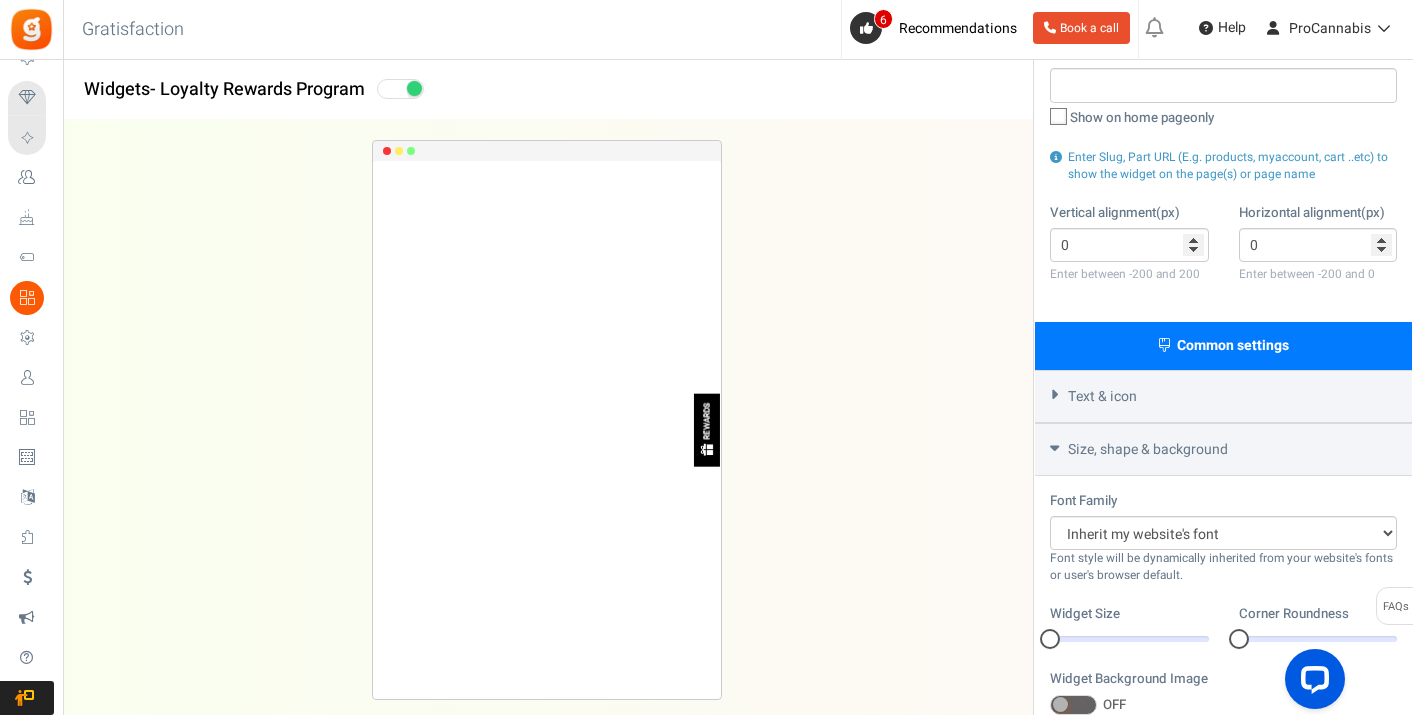 scroll, scrollTop: 0, scrollLeft: 0, axis: both 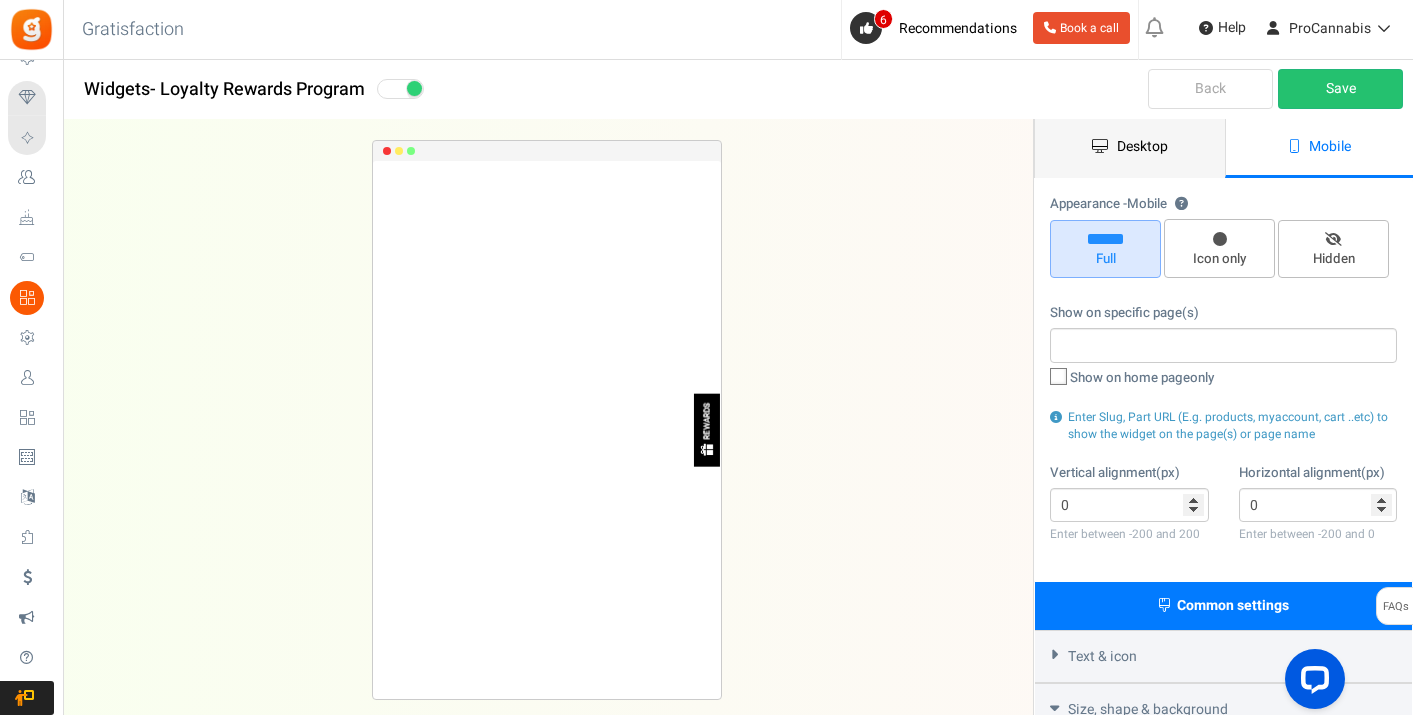 click on "Desktop" at bounding box center [1142, 146] 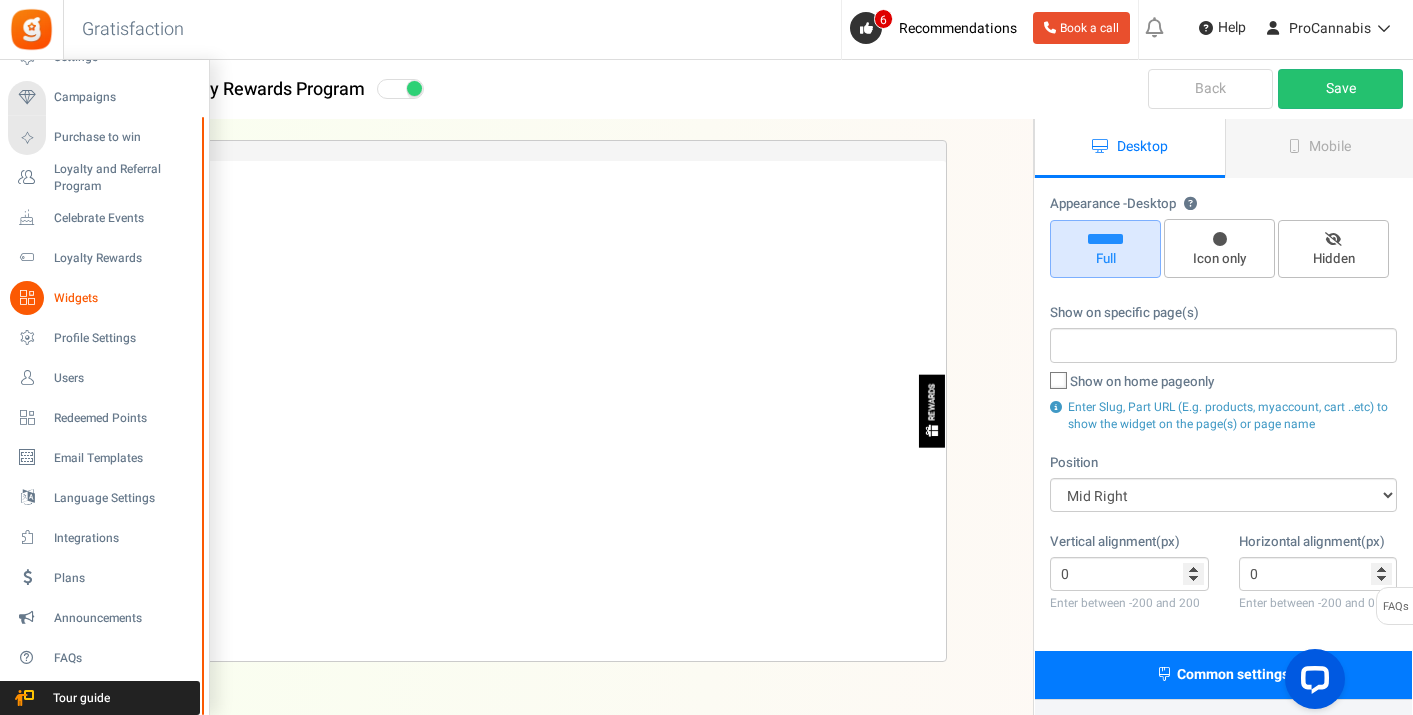 click on "Widgets" at bounding box center (104, 298) 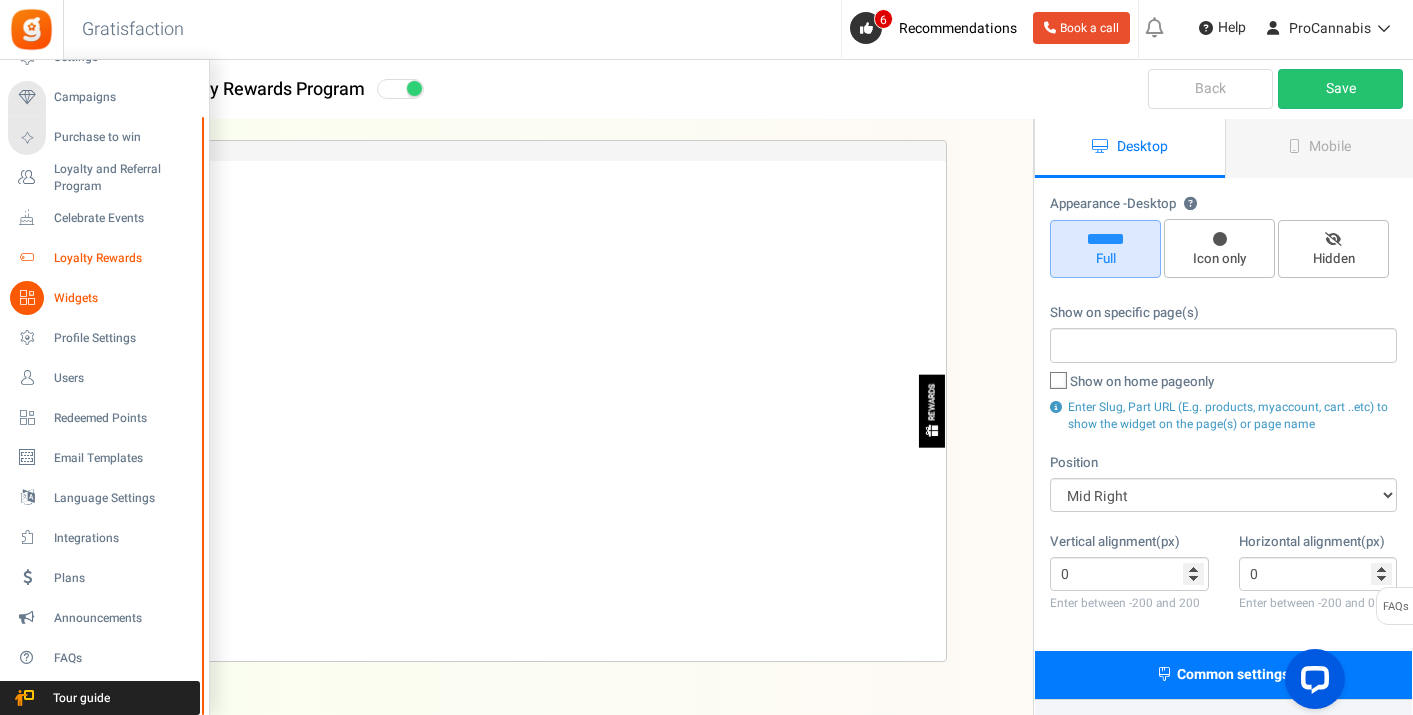 click on "Loyalty Rewards" at bounding box center [124, 258] 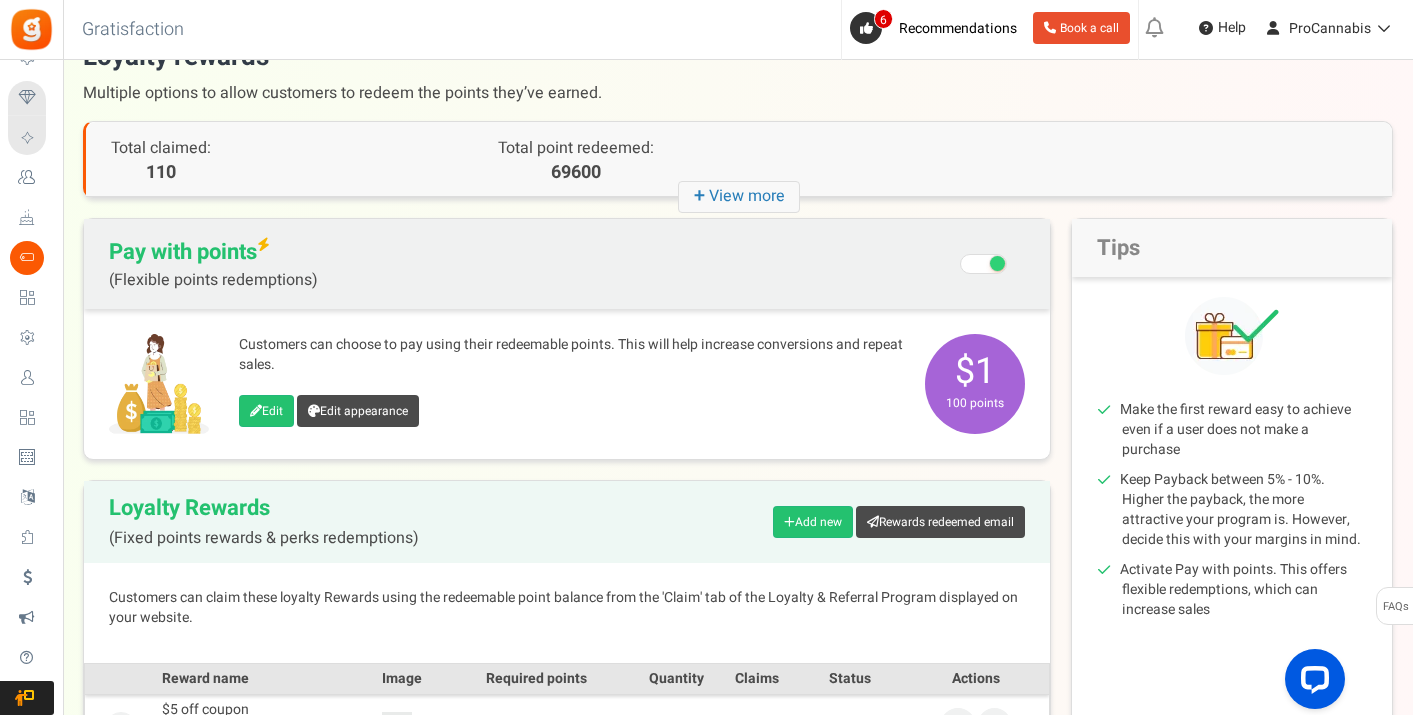 scroll, scrollTop: 0, scrollLeft: 0, axis: both 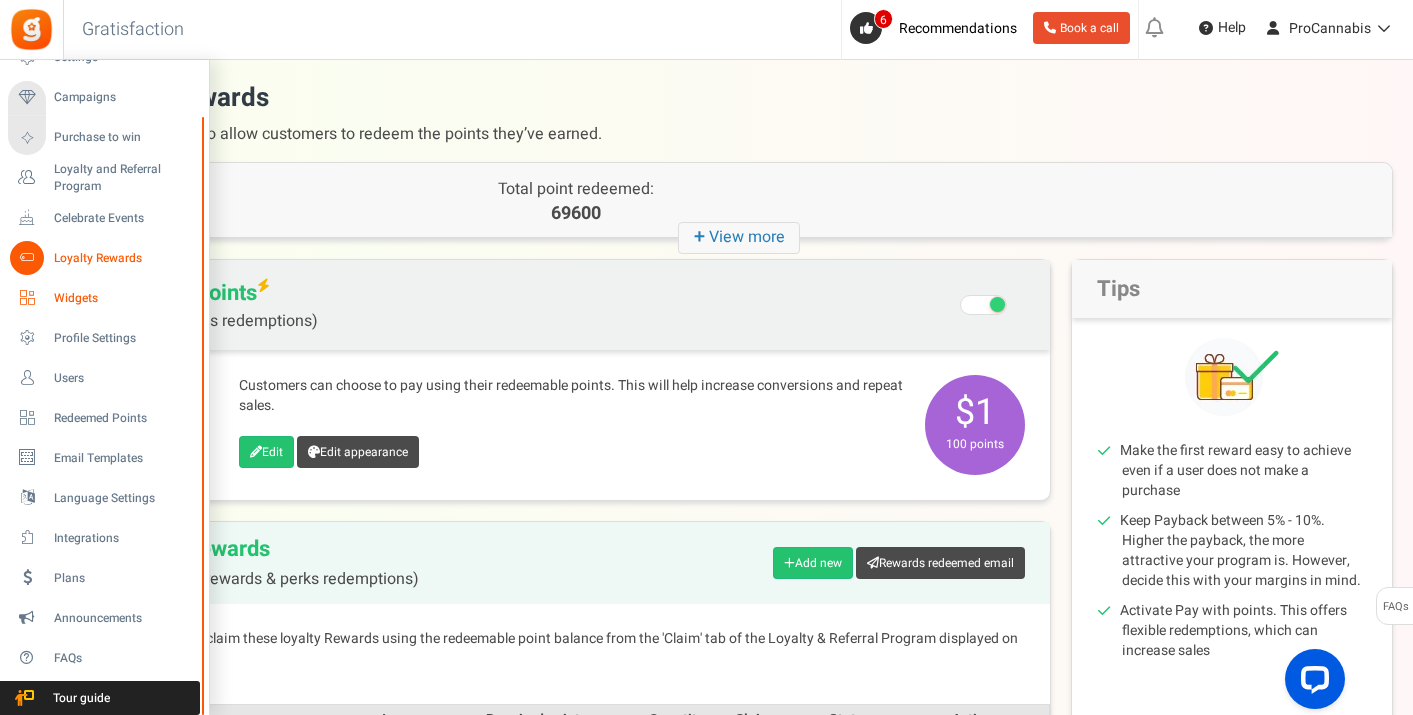click on "Widgets" at bounding box center [124, 298] 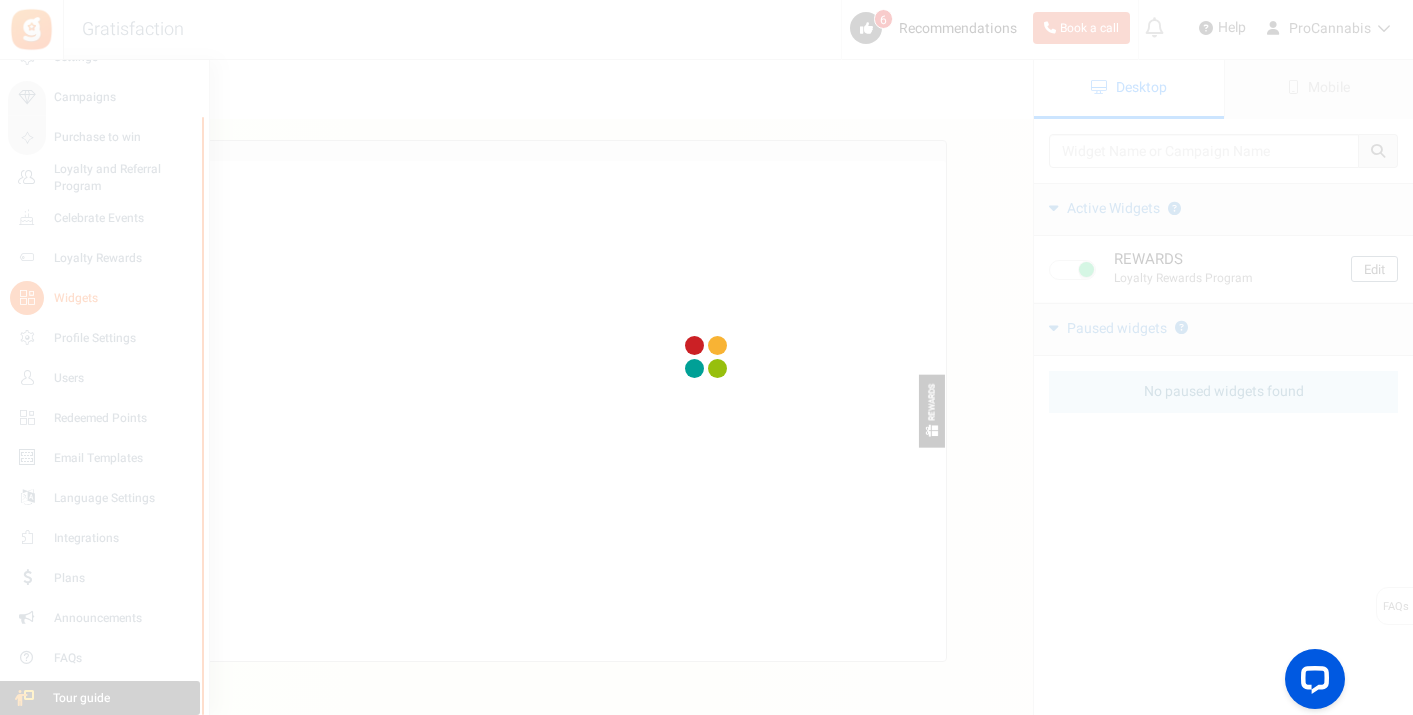 scroll, scrollTop: 0, scrollLeft: 0, axis: both 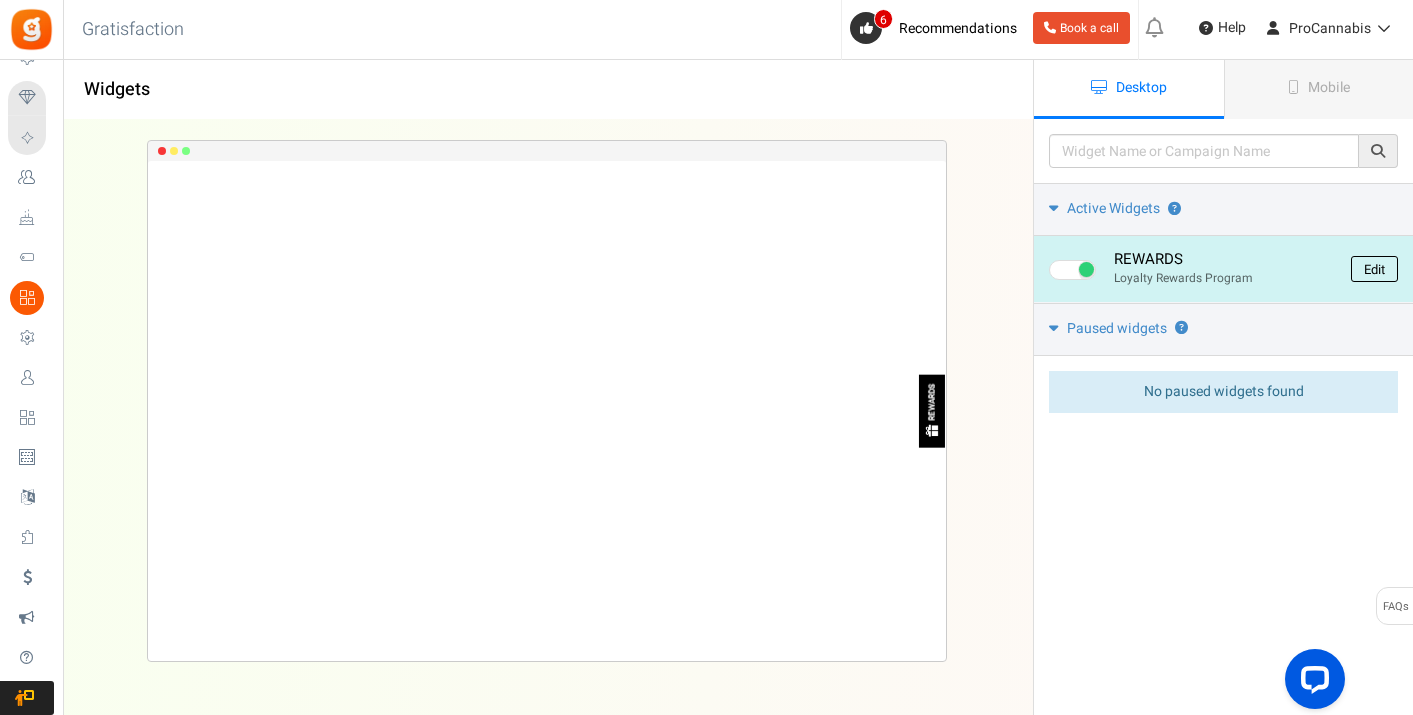 click on "Edit" at bounding box center [1374, 269] 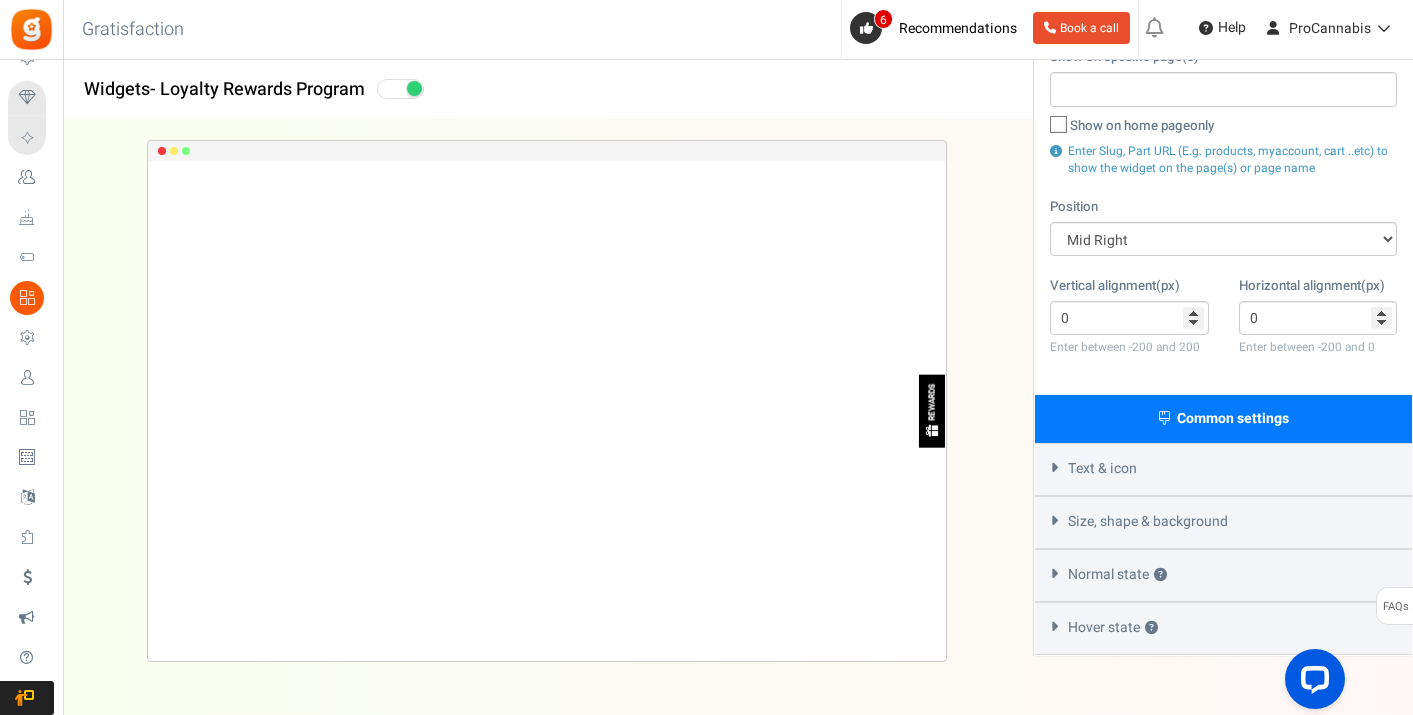 scroll, scrollTop: 295, scrollLeft: 0, axis: vertical 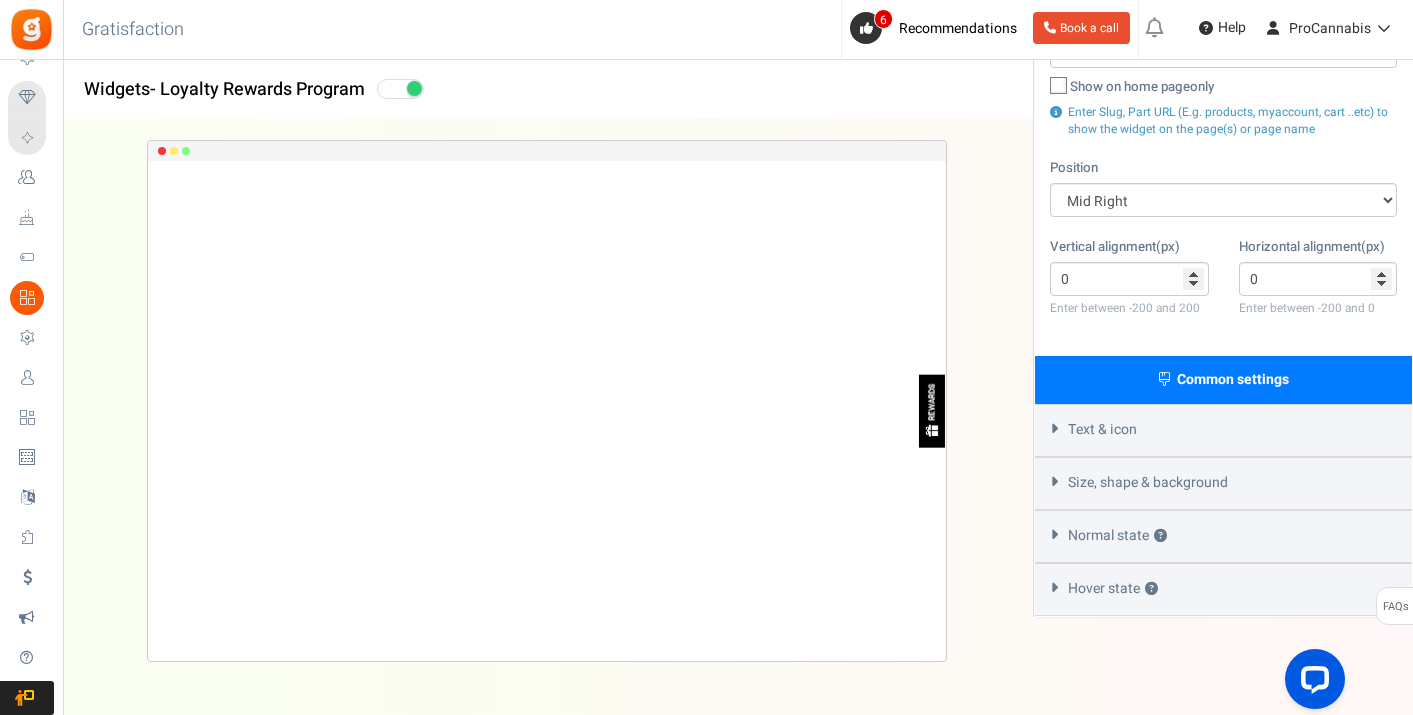 click on "Text & icon" at bounding box center [1223, 430] 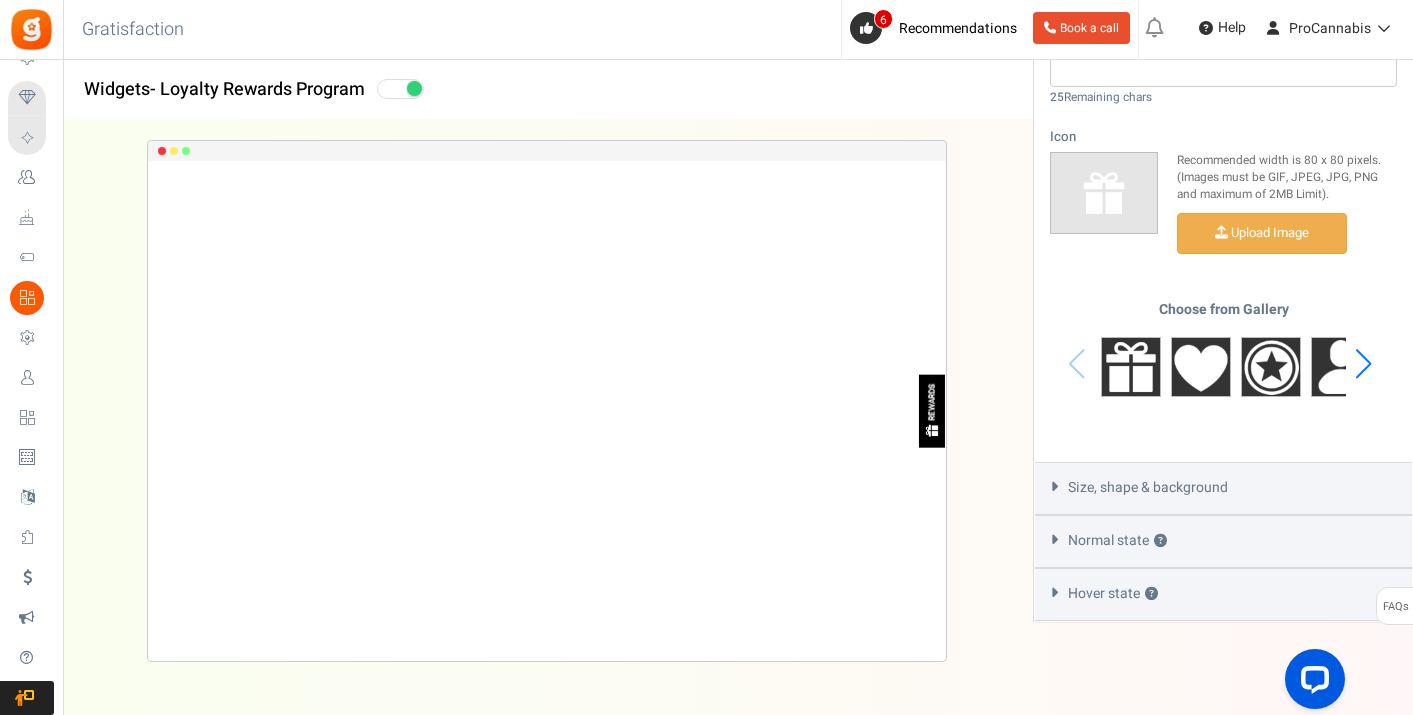 scroll, scrollTop: 842, scrollLeft: 0, axis: vertical 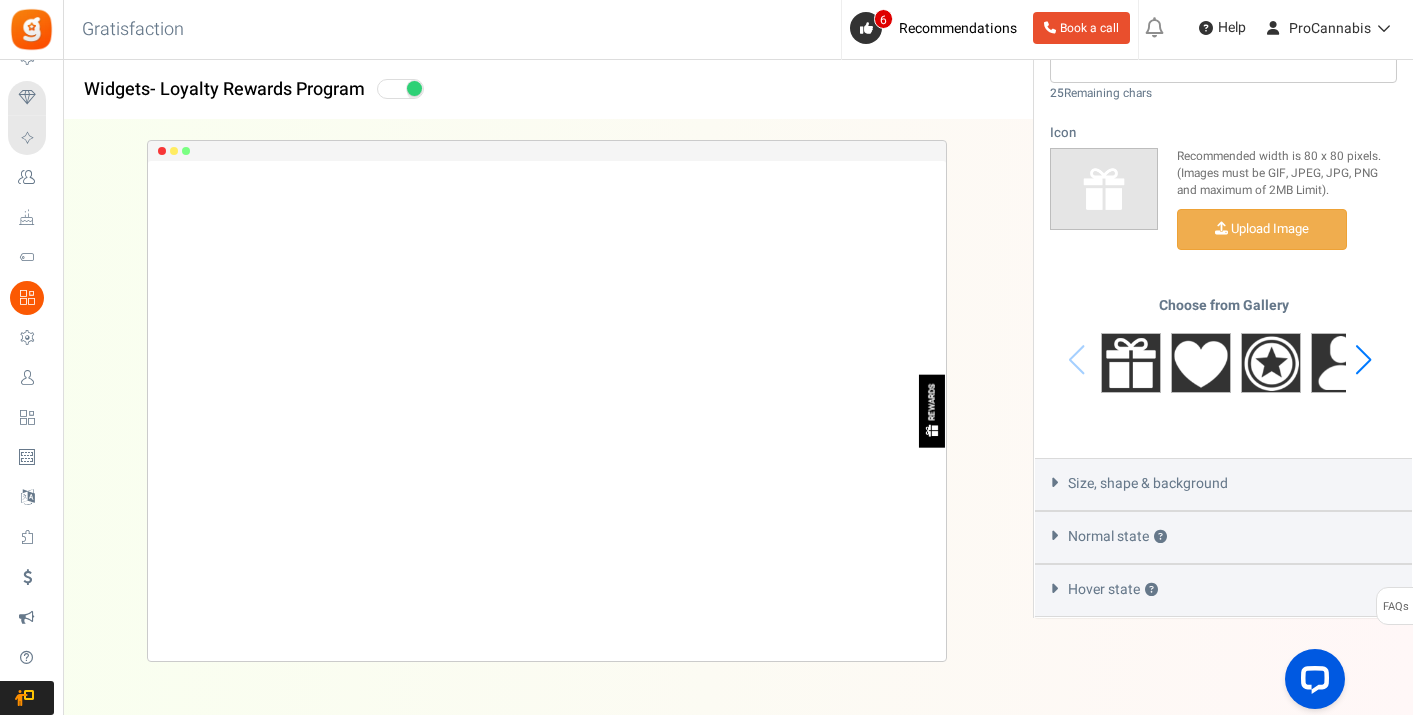 click at bounding box center (1054, 482) 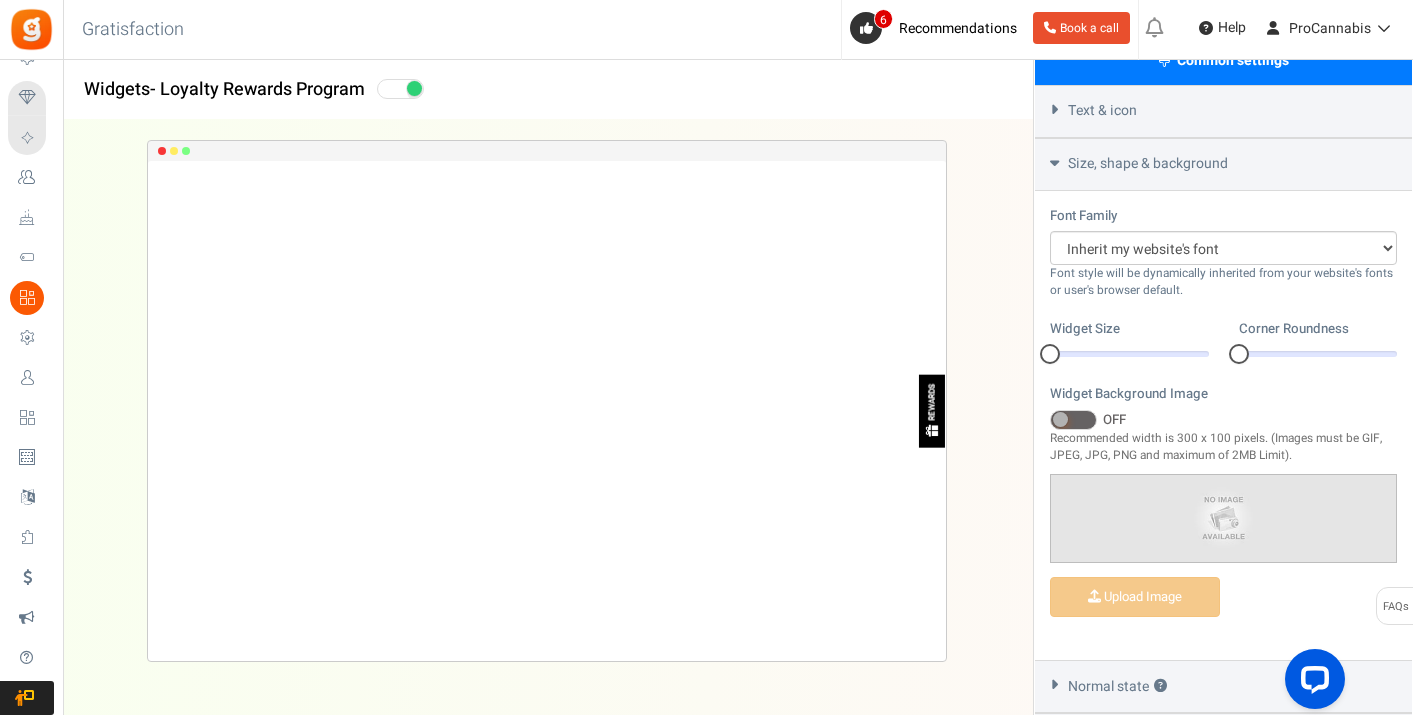 scroll, scrollTop: 763, scrollLeft: 0, axis: vertical 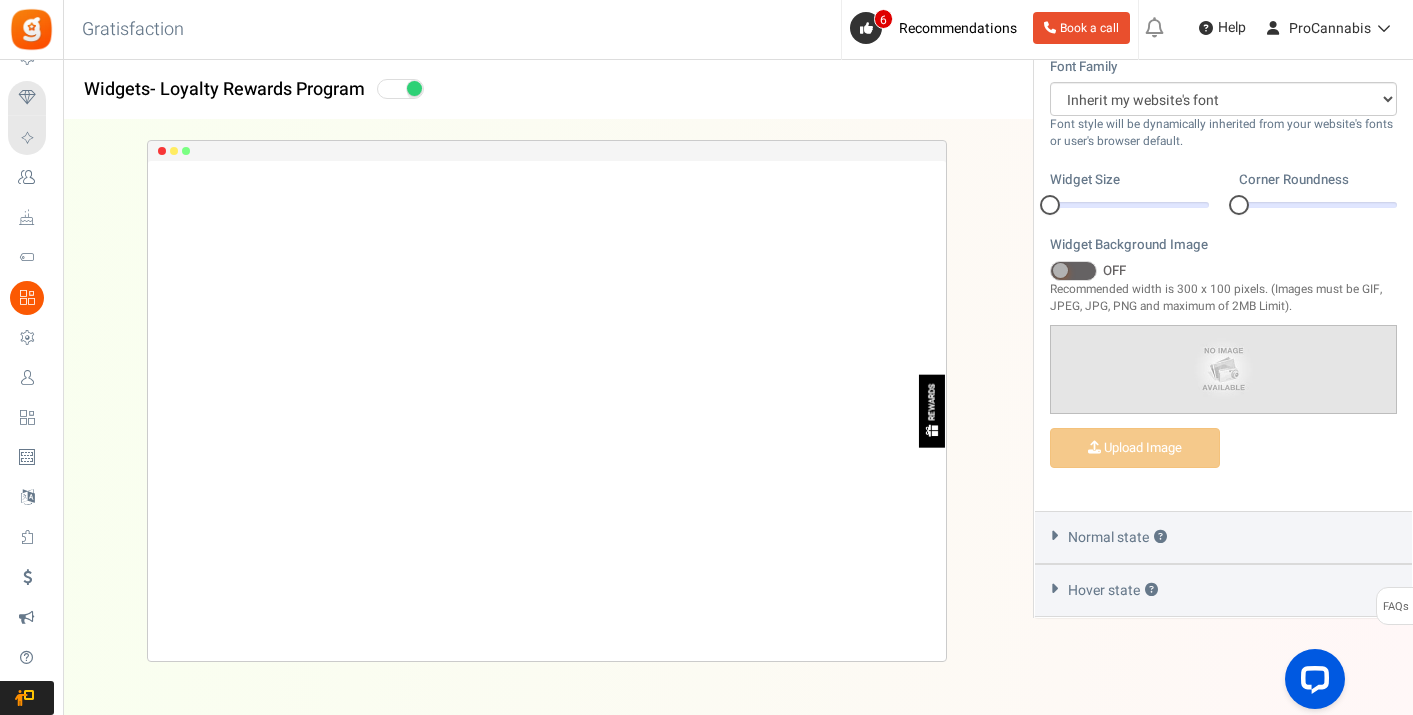 click at bounding box center [1054, 535] 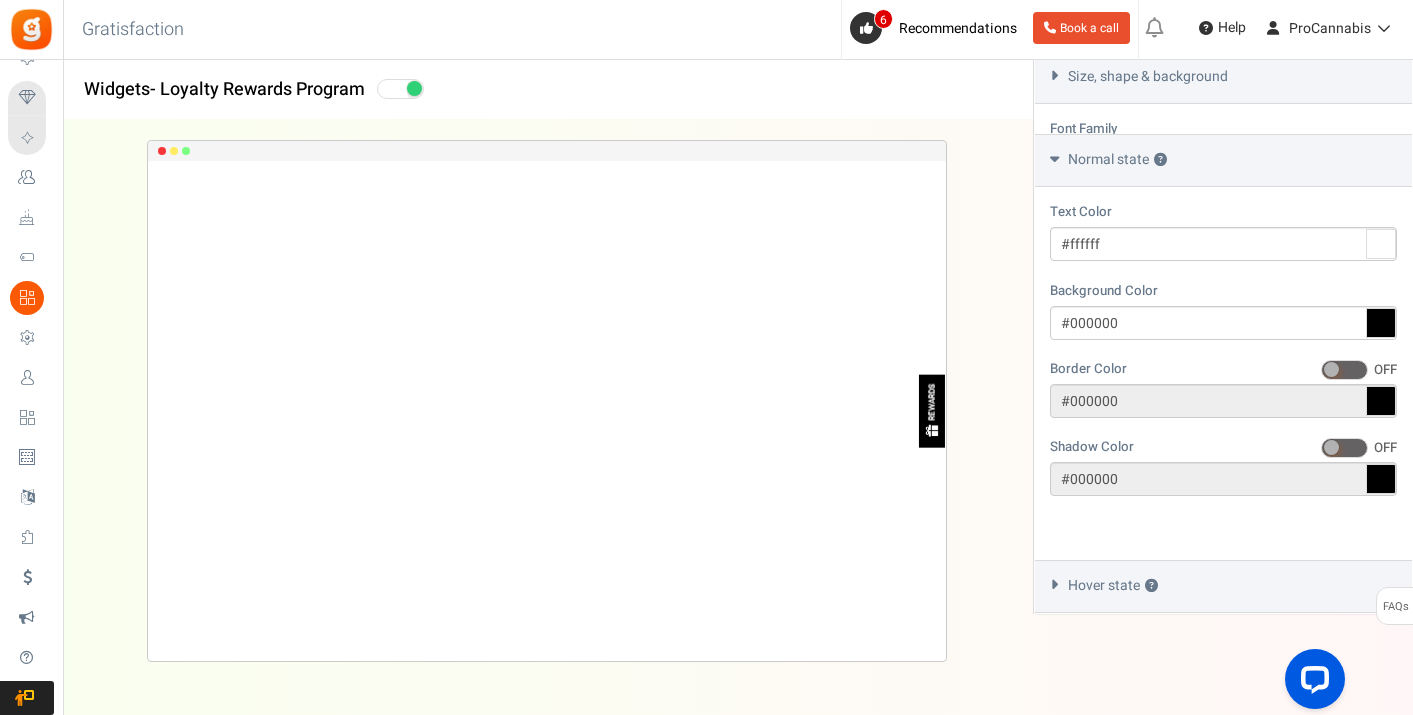scroll, scrollTop: 638, scrollLeft: 0, axis: vertical 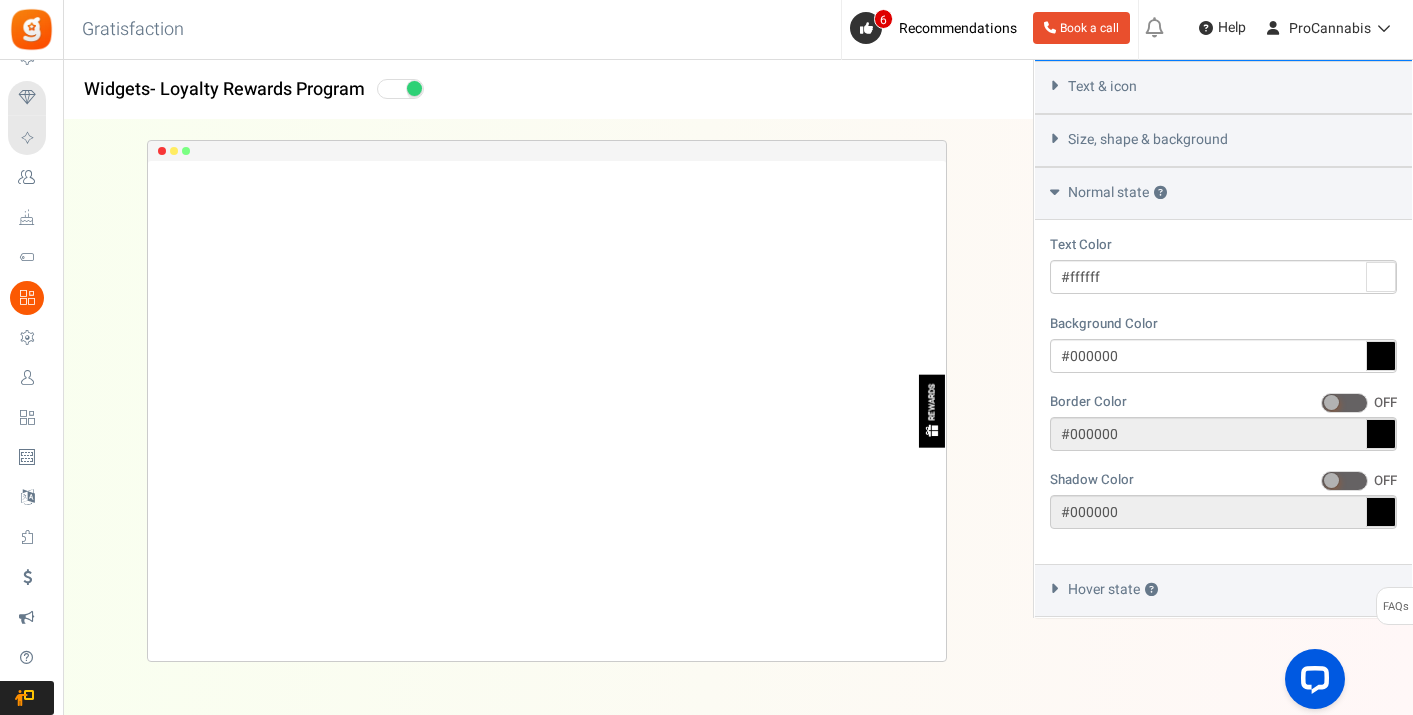 click at bounding box center (1054, 588) 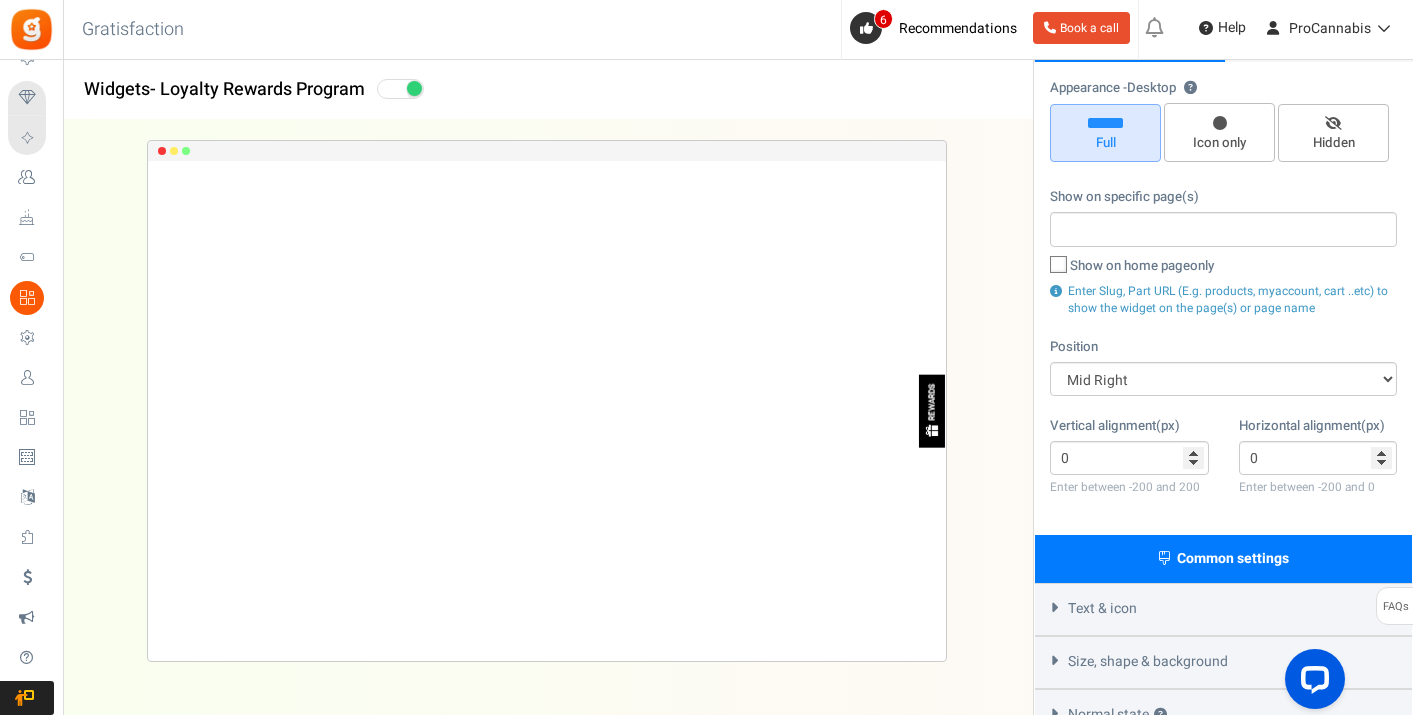 scroll, scrollTop: 0, scrollLeft: 0, axis: both 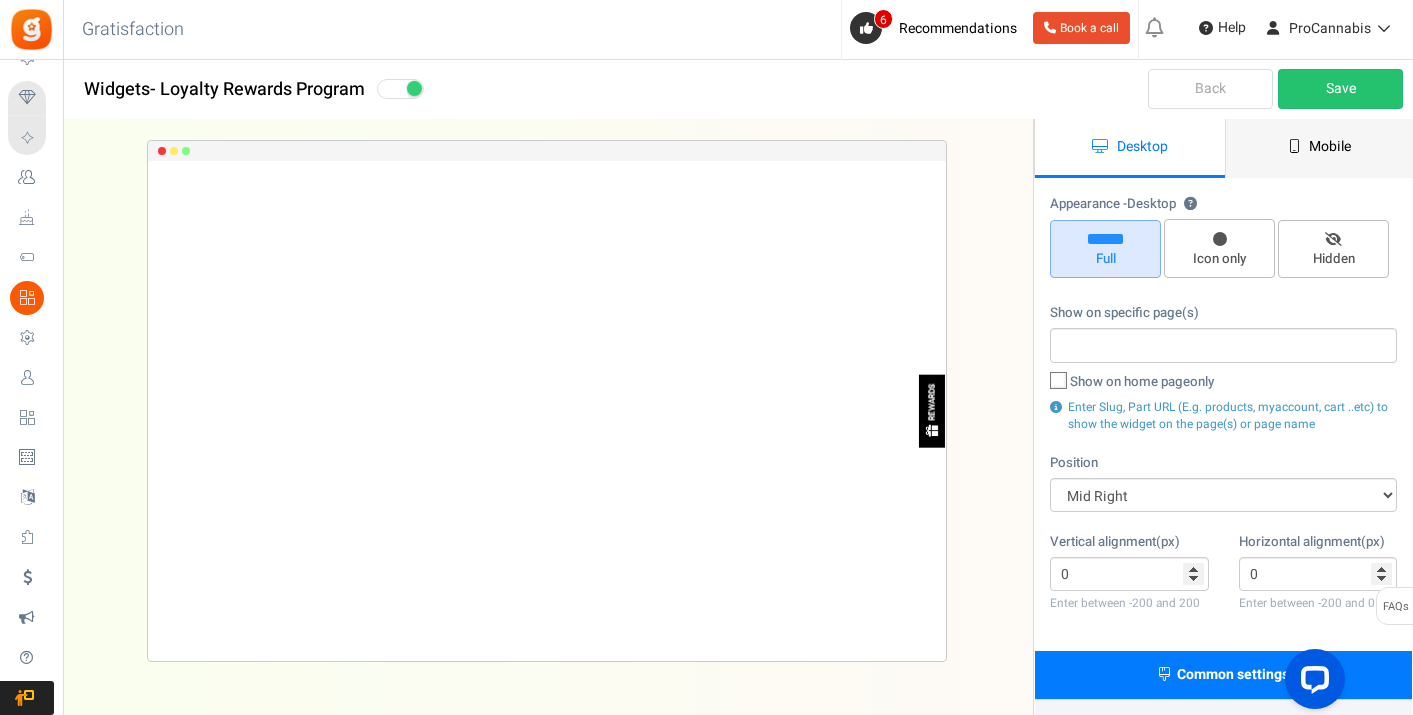 click on "Mobile" at bounding box center [1320, 148] 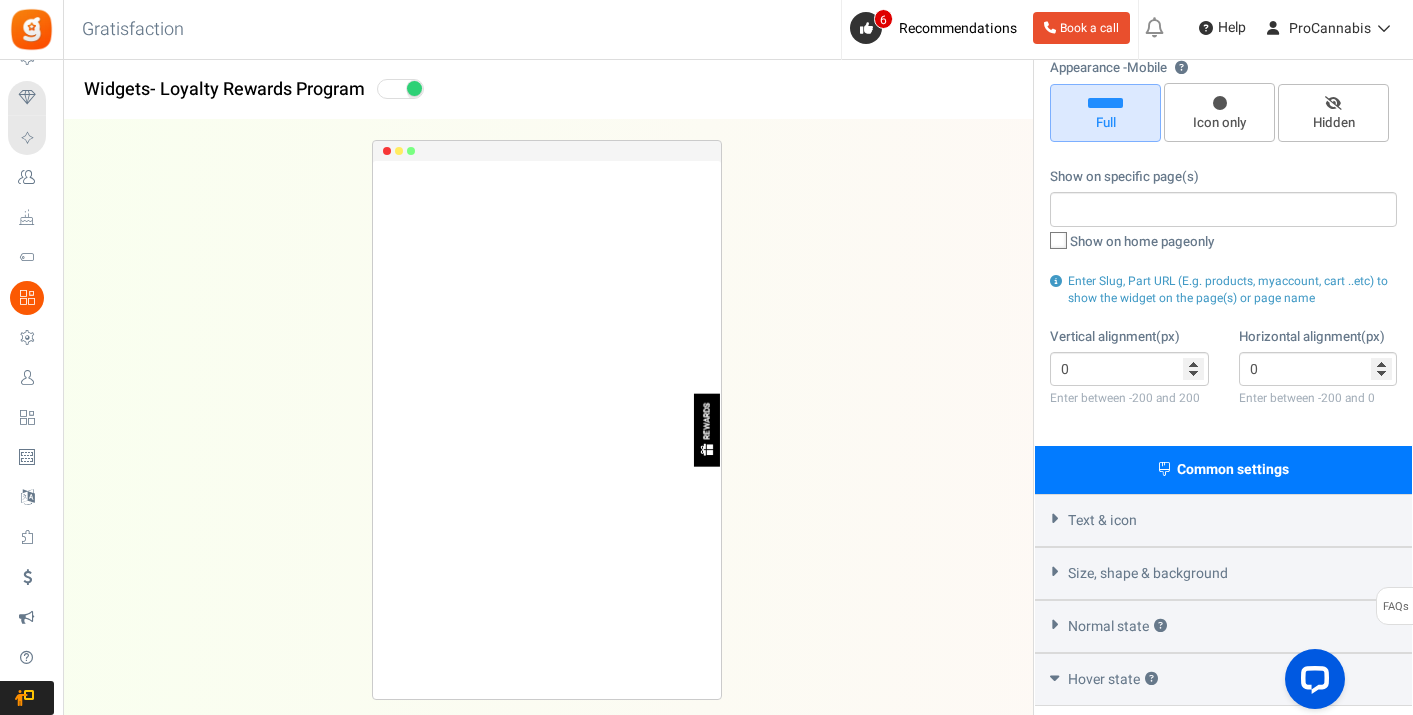 scroll, scrollTop: 0, scrollLeft: 0, axis: both 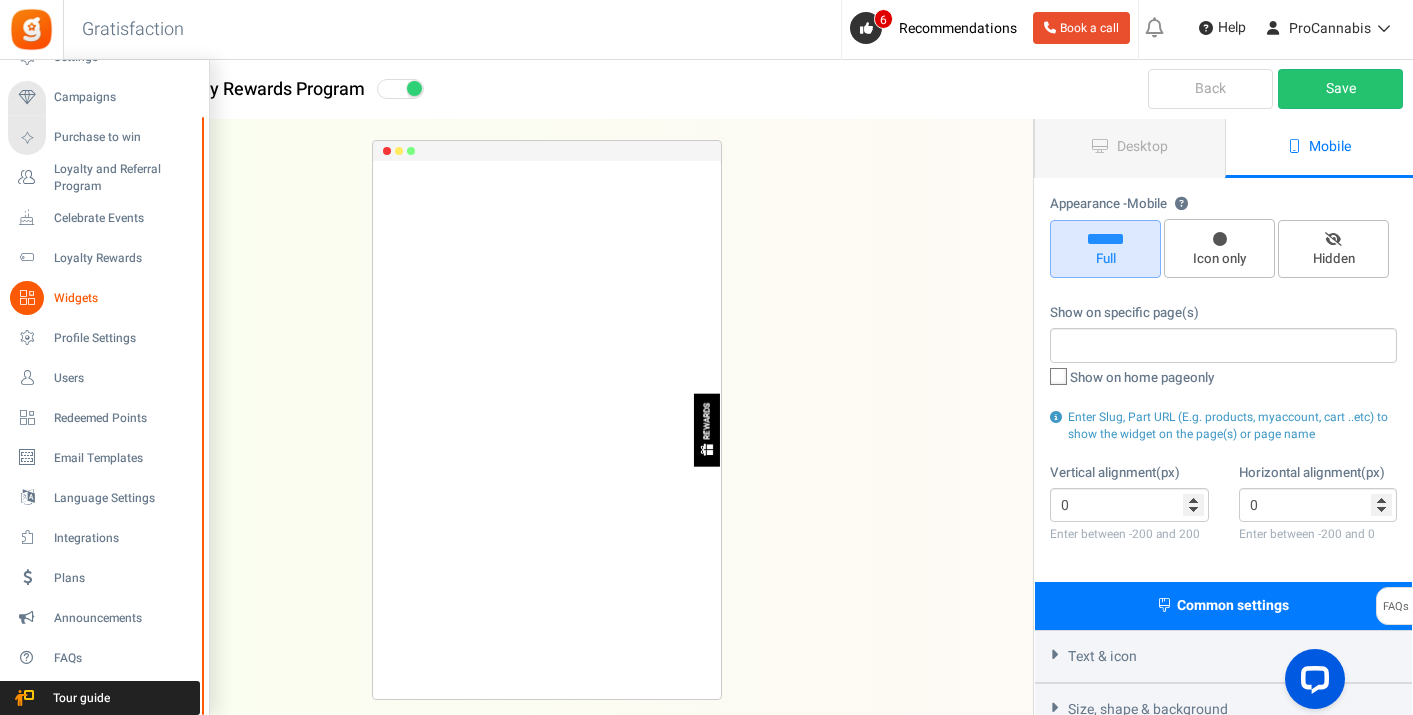 click on "Widgets" at bounding box center [124, 298] 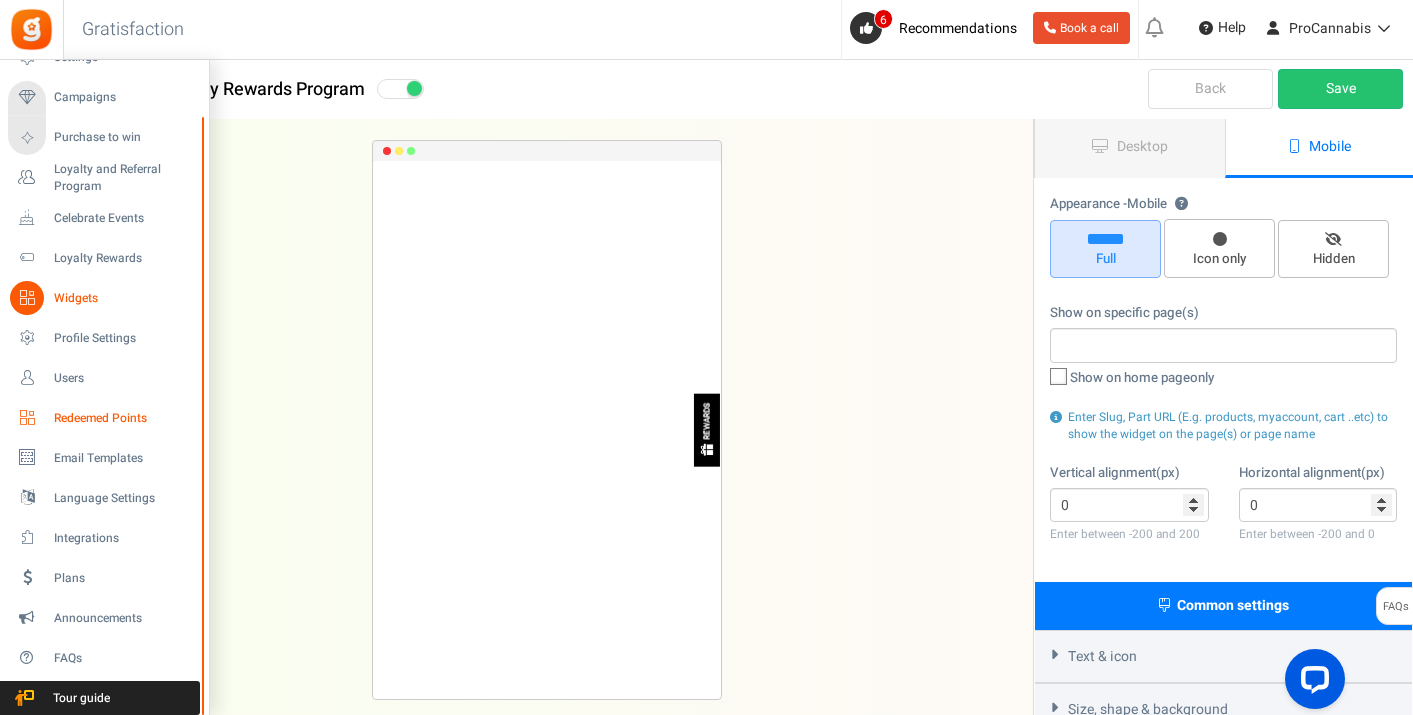 click on "Redeemed Points" at bounding box center [124, 418] 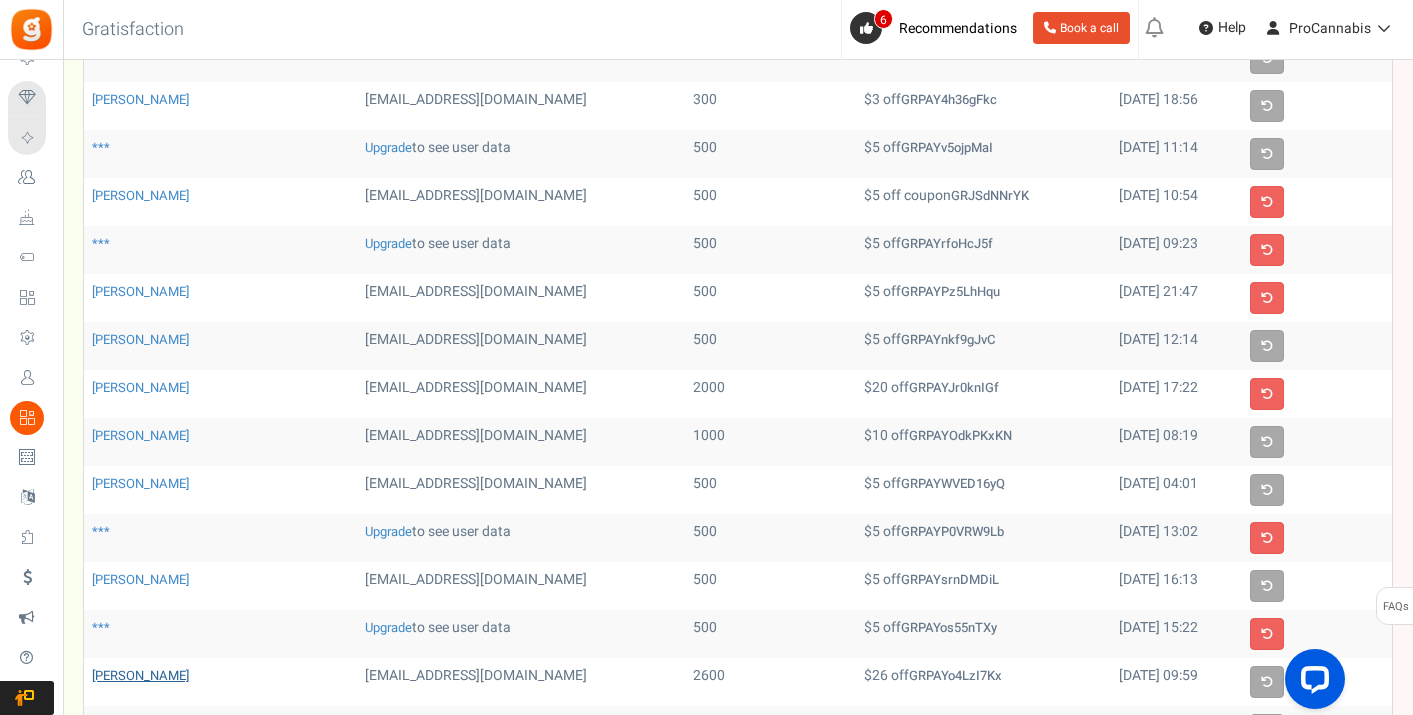 scroll, scrollTop: 0, scrollLeft: 0, axis: both 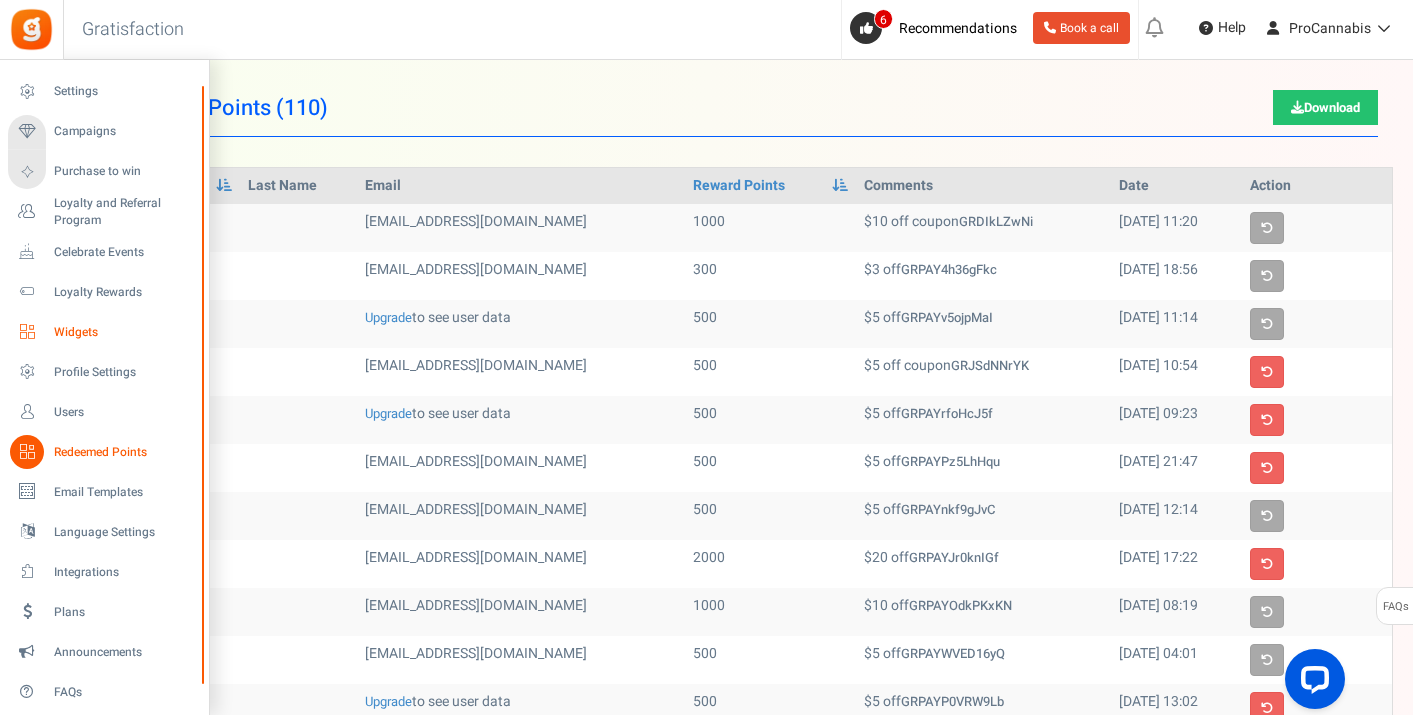 click on "Widgets" at bounding box center (124, 332) 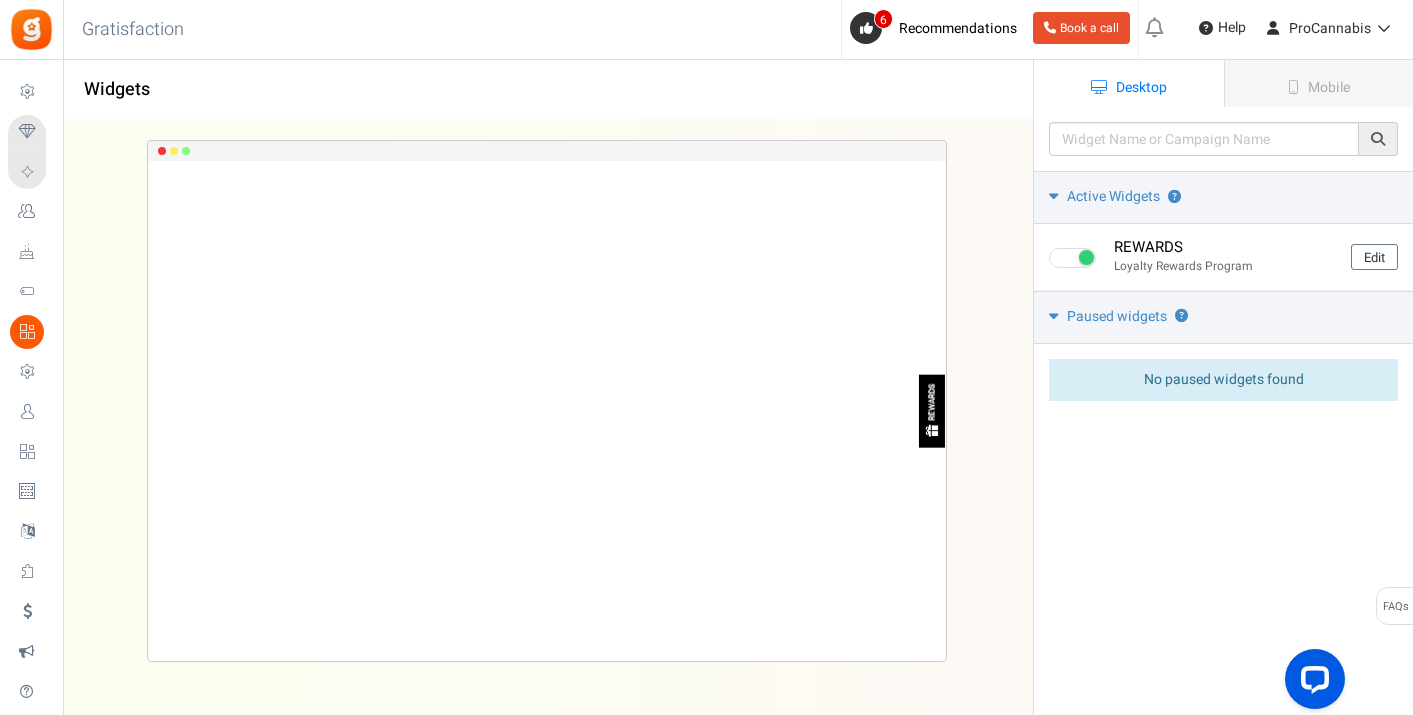 scroll, scrollTop: 0, scrollLeft: 0, axis: both 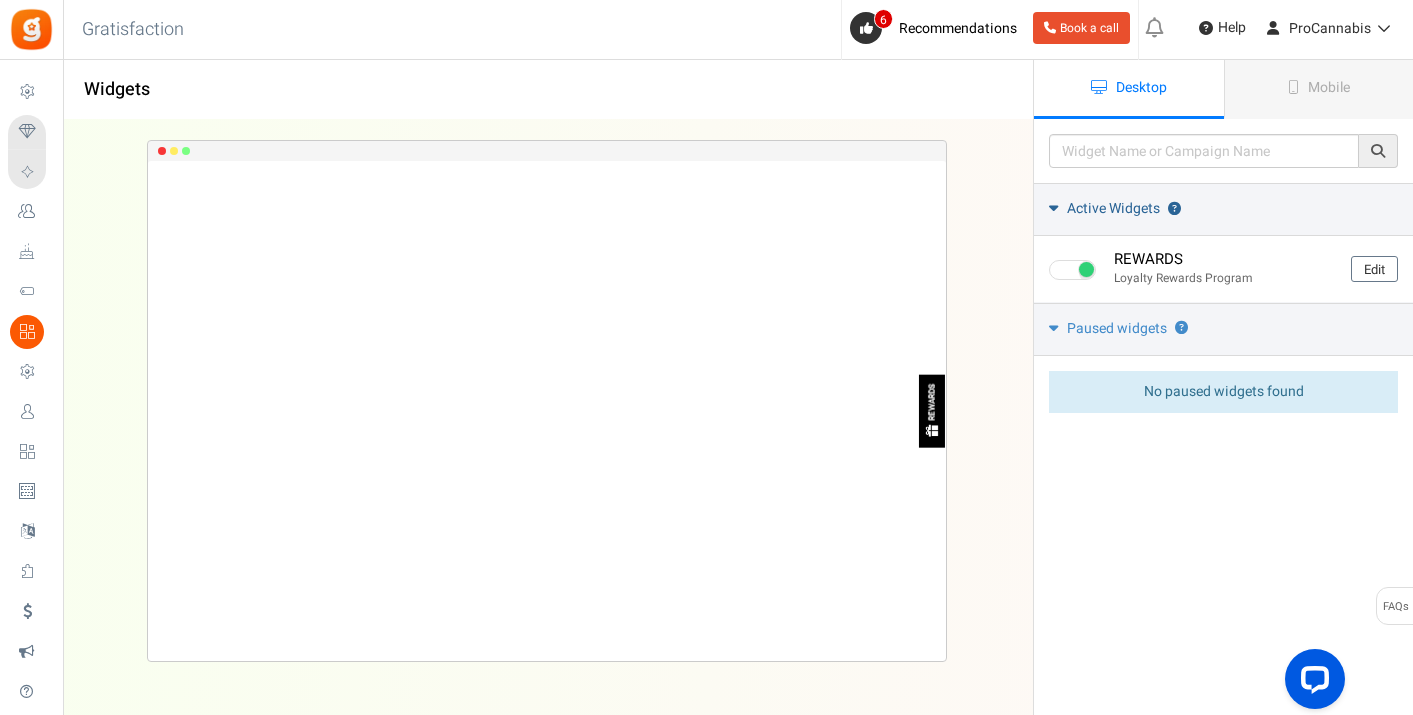 click at bounding box center [1053, 207] 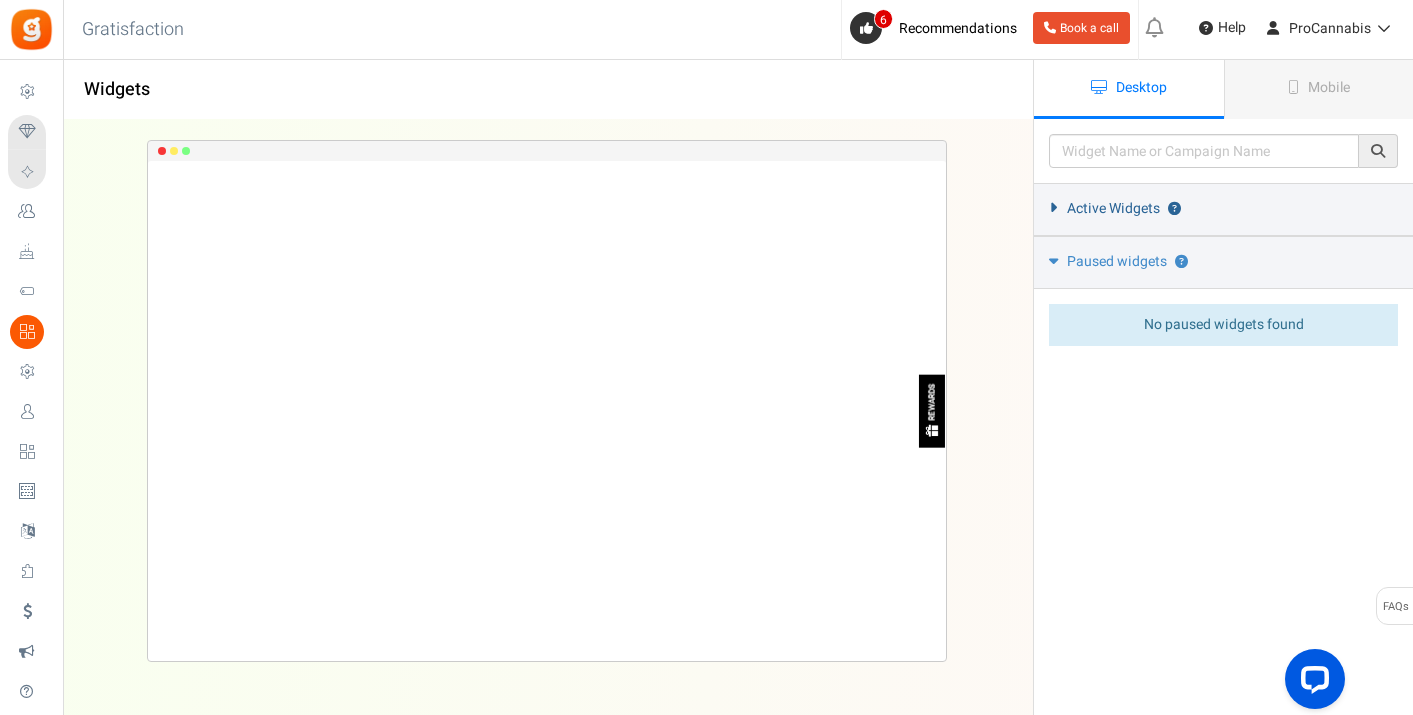 click at bounding box center (1053, 207) 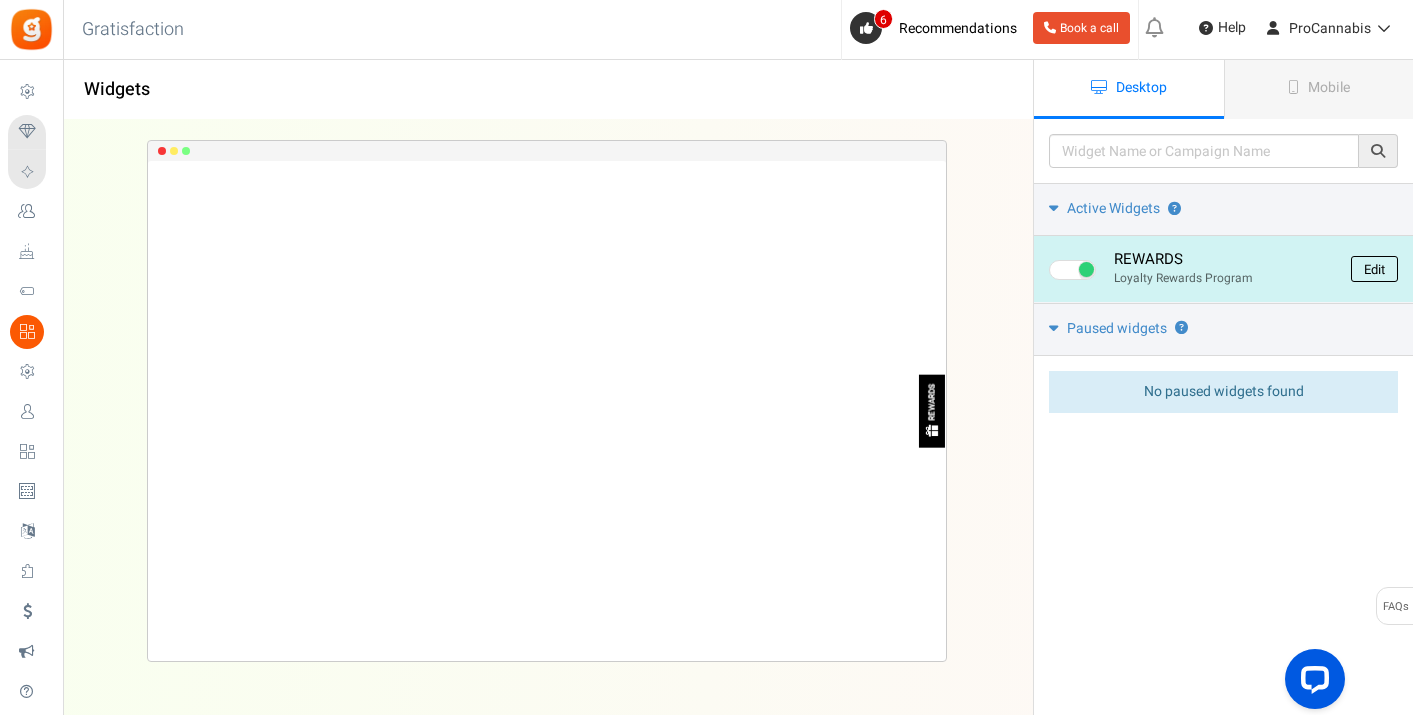 click on "Edit" at bounding box center (1374, 269) 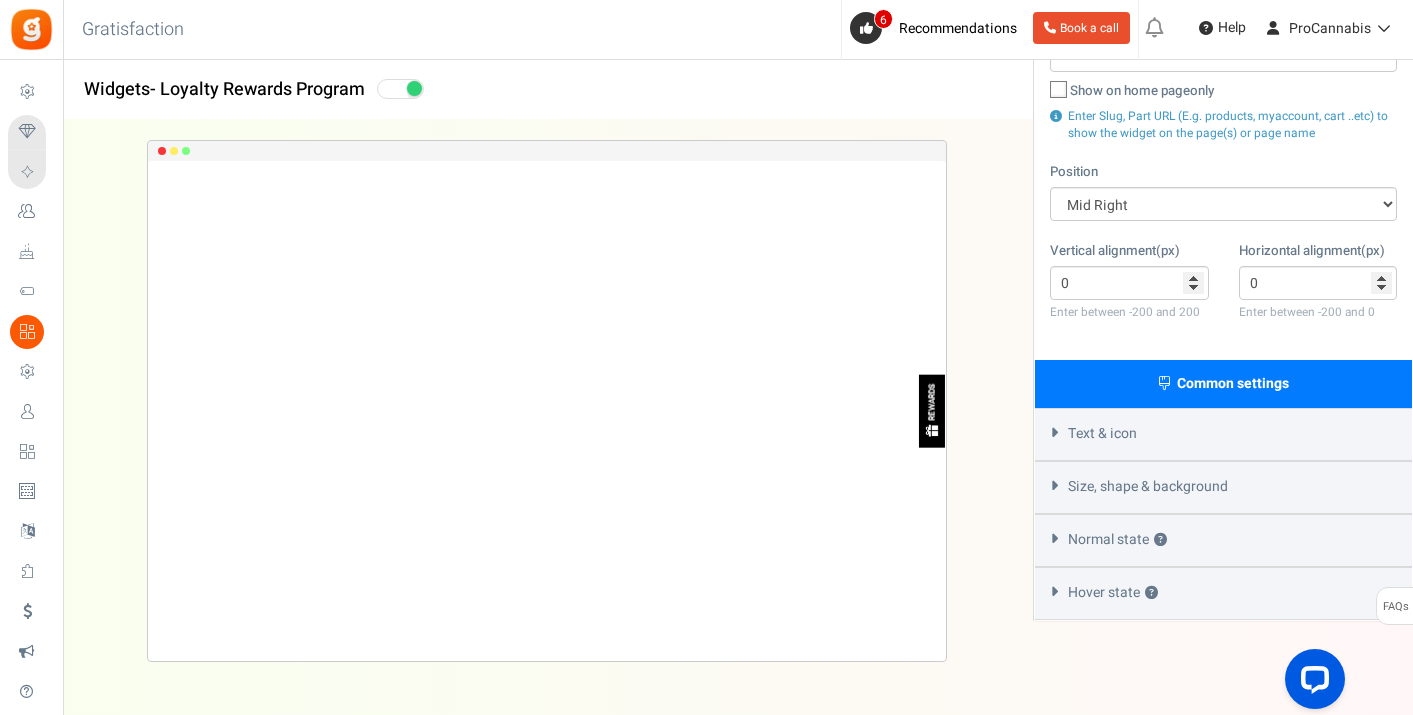 scroll, scrollTop: 295, scrollLeft: 0, axis: vertical 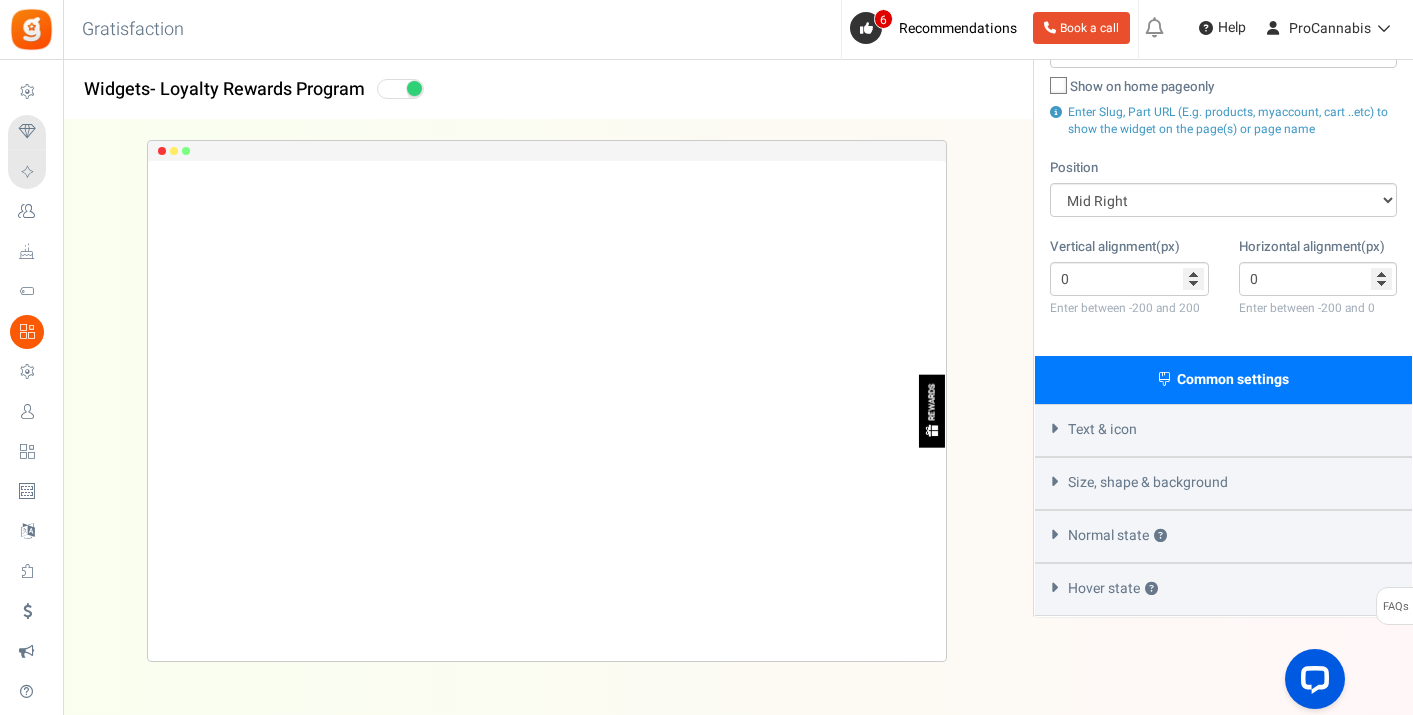 click on "Normal state
?" at bounding box center (1223, 536) 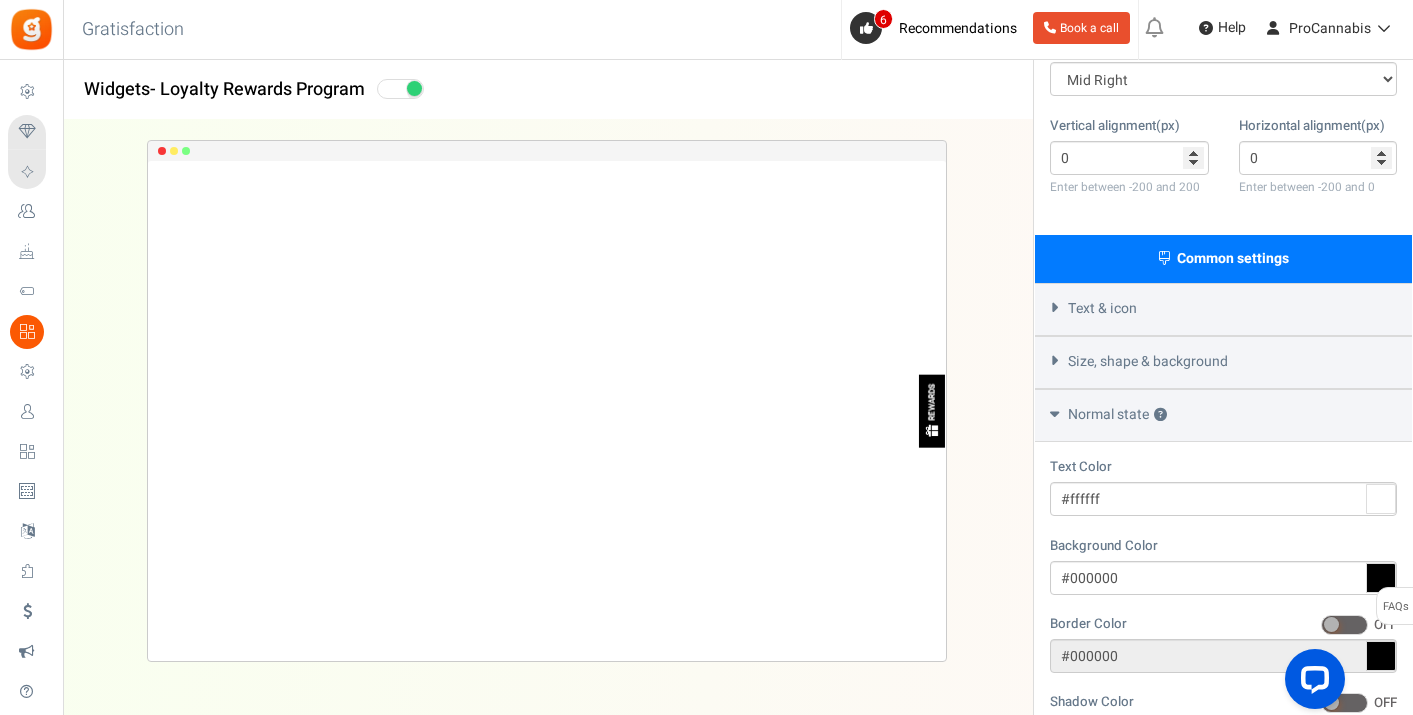 scroll, scrollTop: 411, scrollLeft: 0, axis: vertical 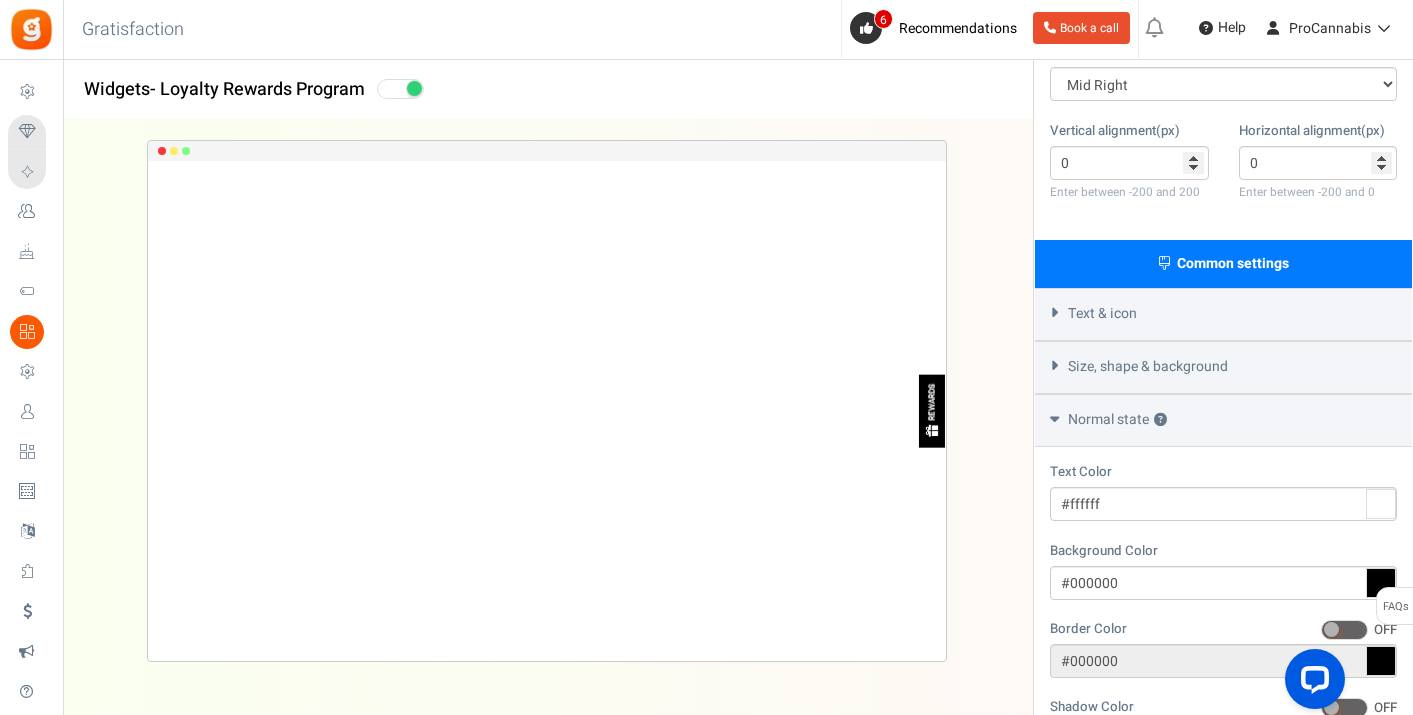 click at bounding box center (1054, 312) 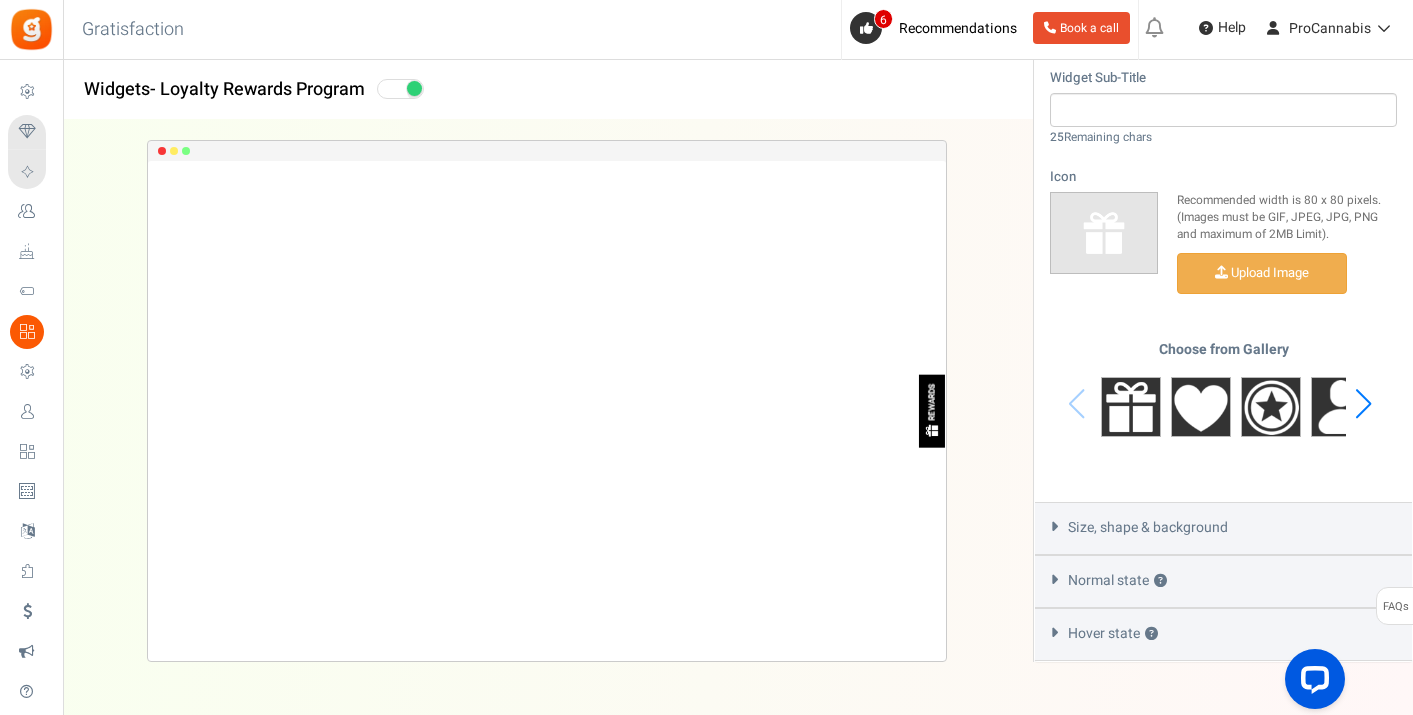 scroll, scrollTop: 810, scrollLeft: 0, axis: vertical 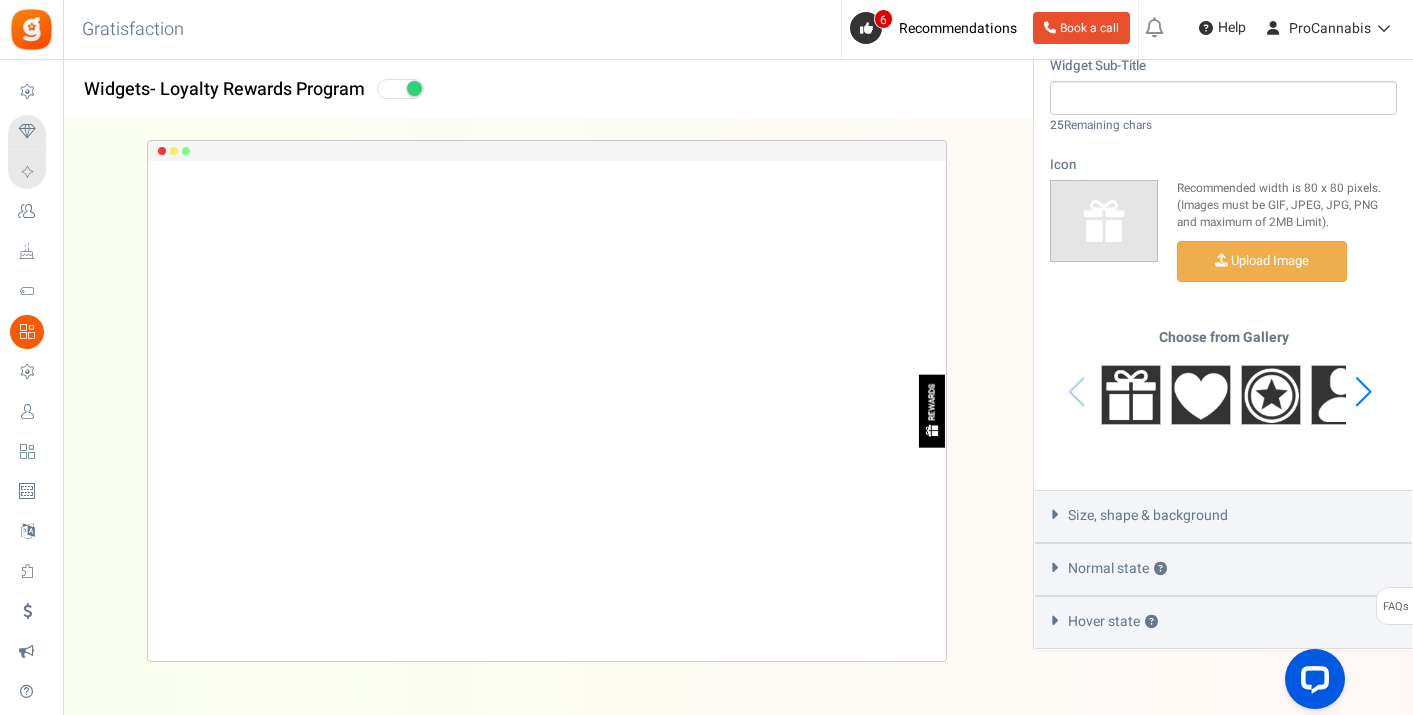click at bounding box center (1363, 392) 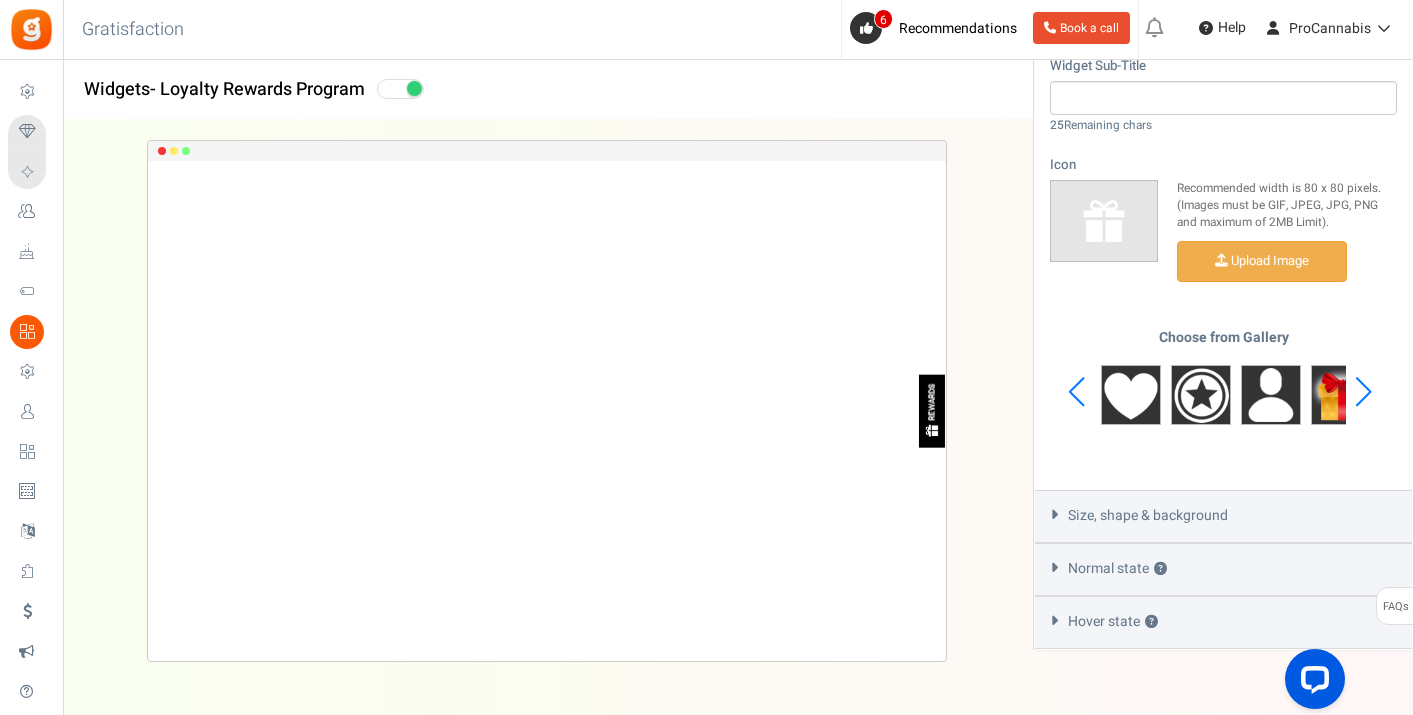 click at bounding box center [1363, 392] 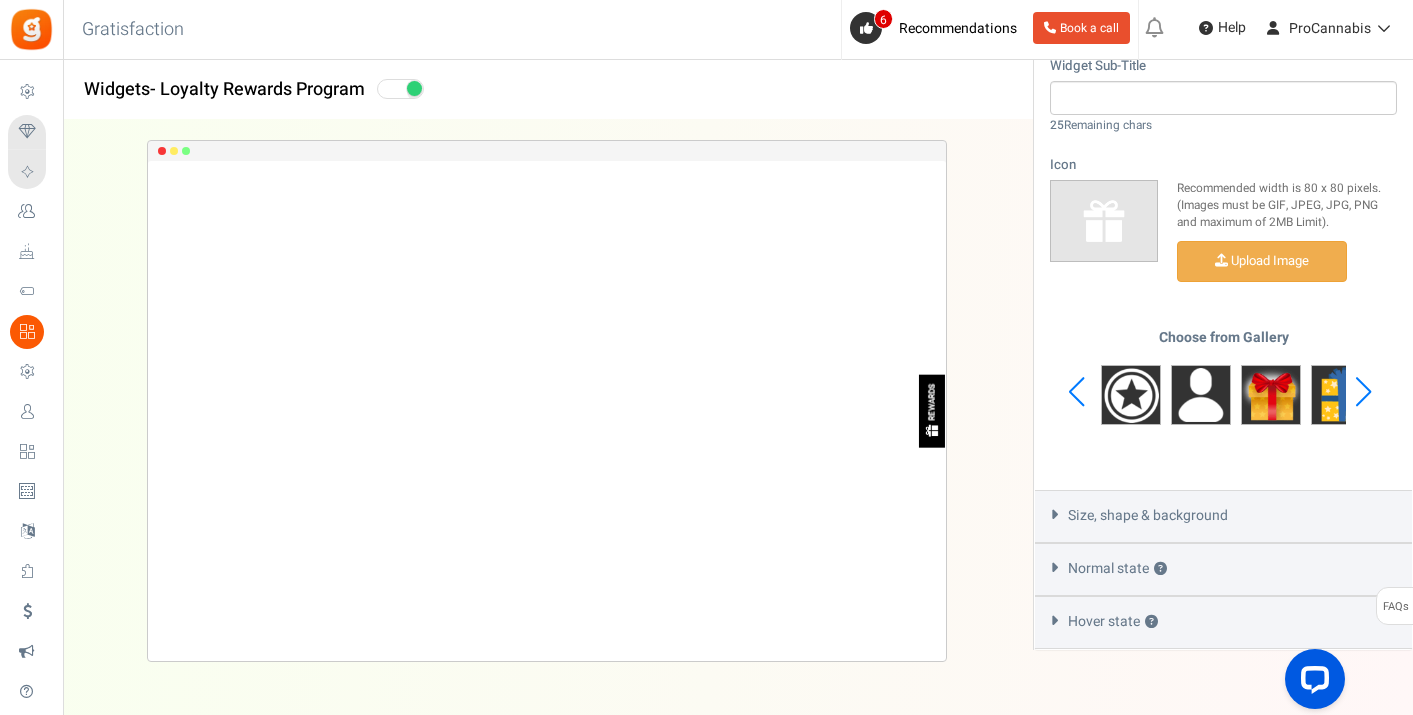 click at bounding box center (1363, 392) 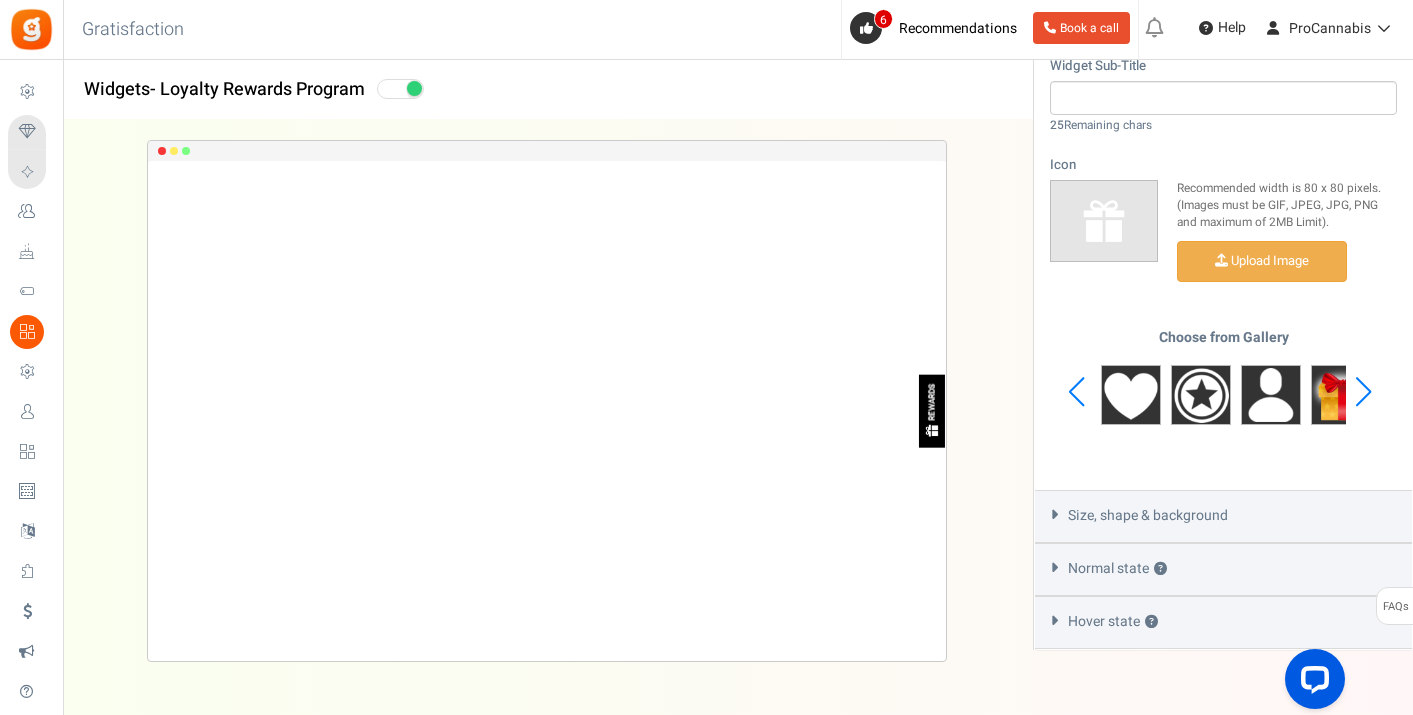 click at bounding box center [1363, 392] 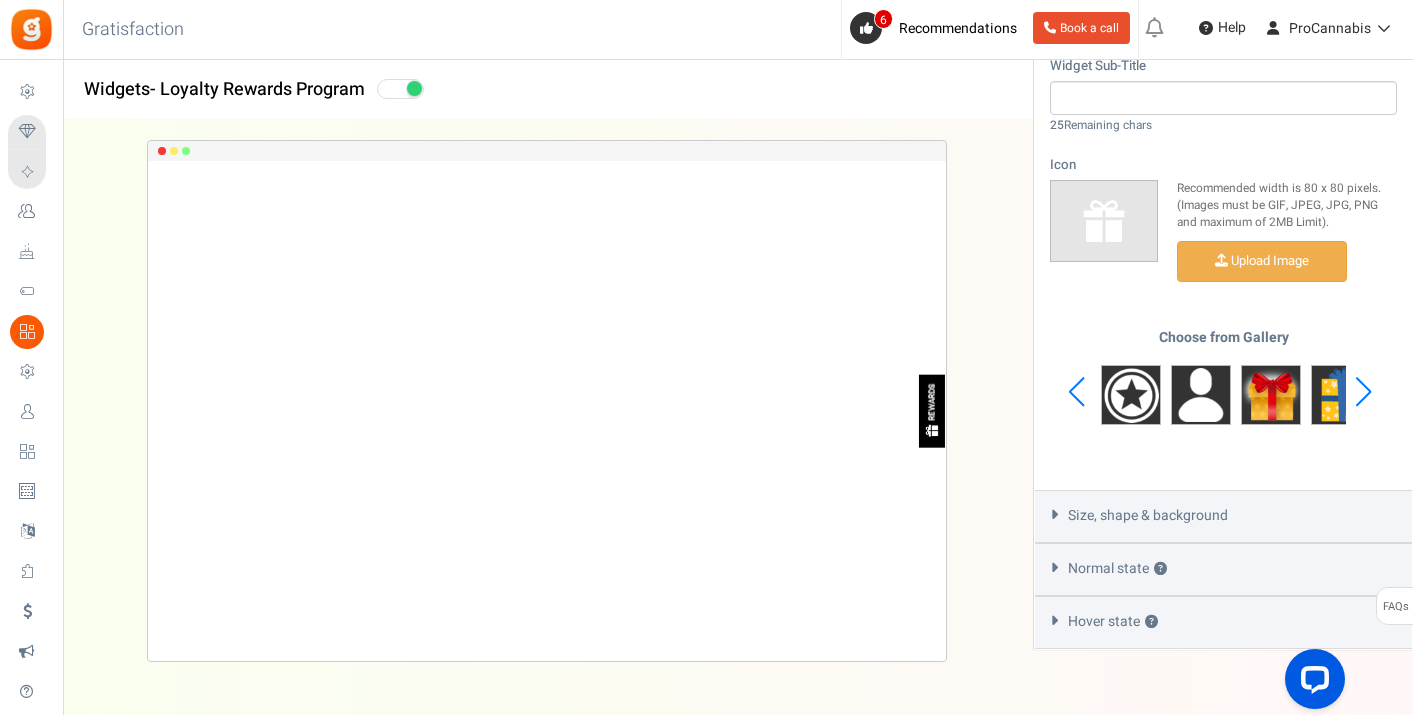 click at bounding box center (1363, 392) 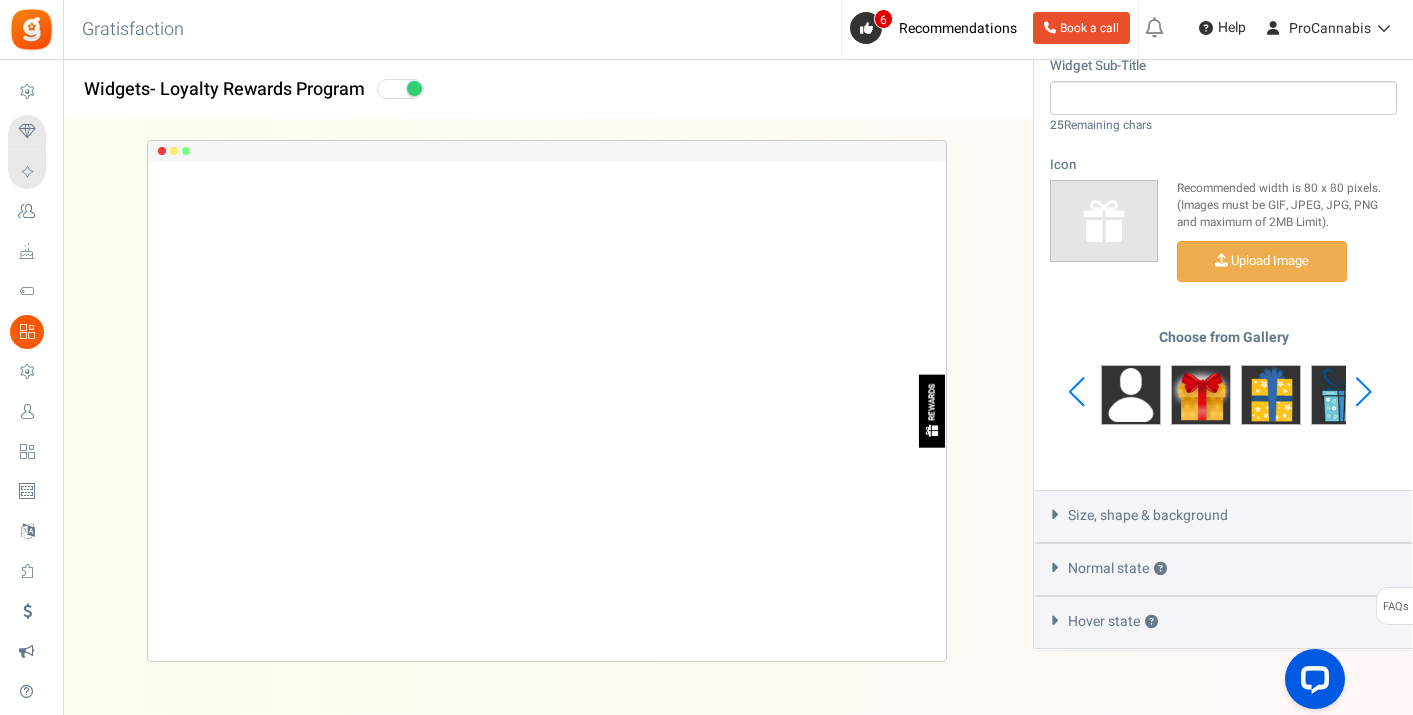 click at bounding box center [1363, 392] 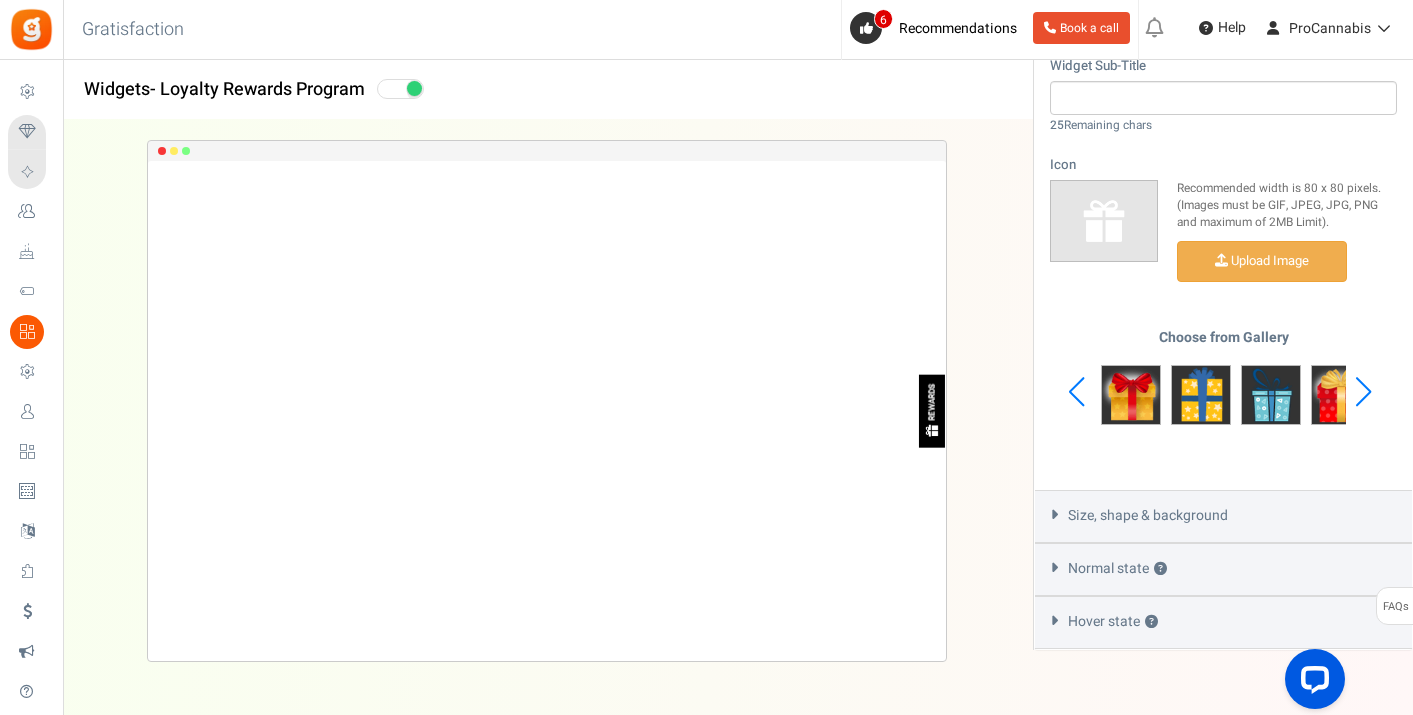 click at bounding box center (1363, 392) 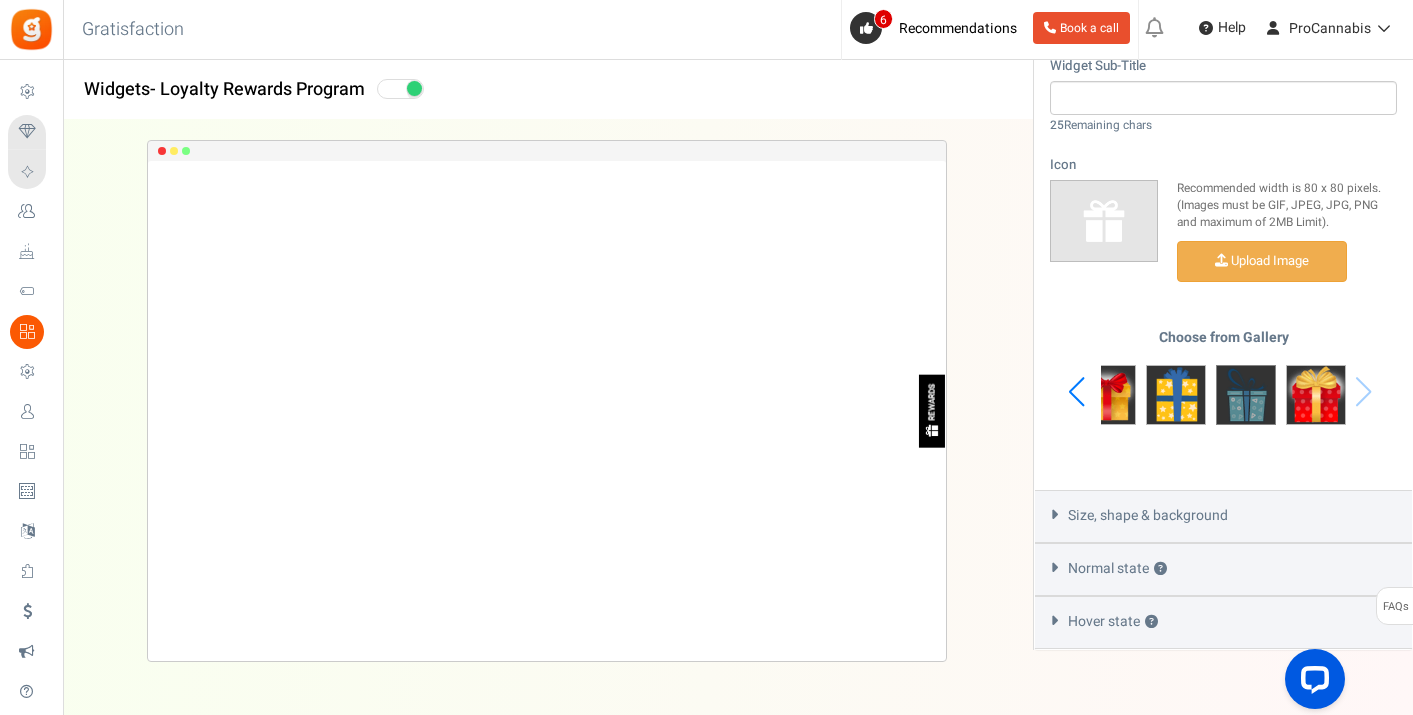 click at bounding box center [1246, 395] 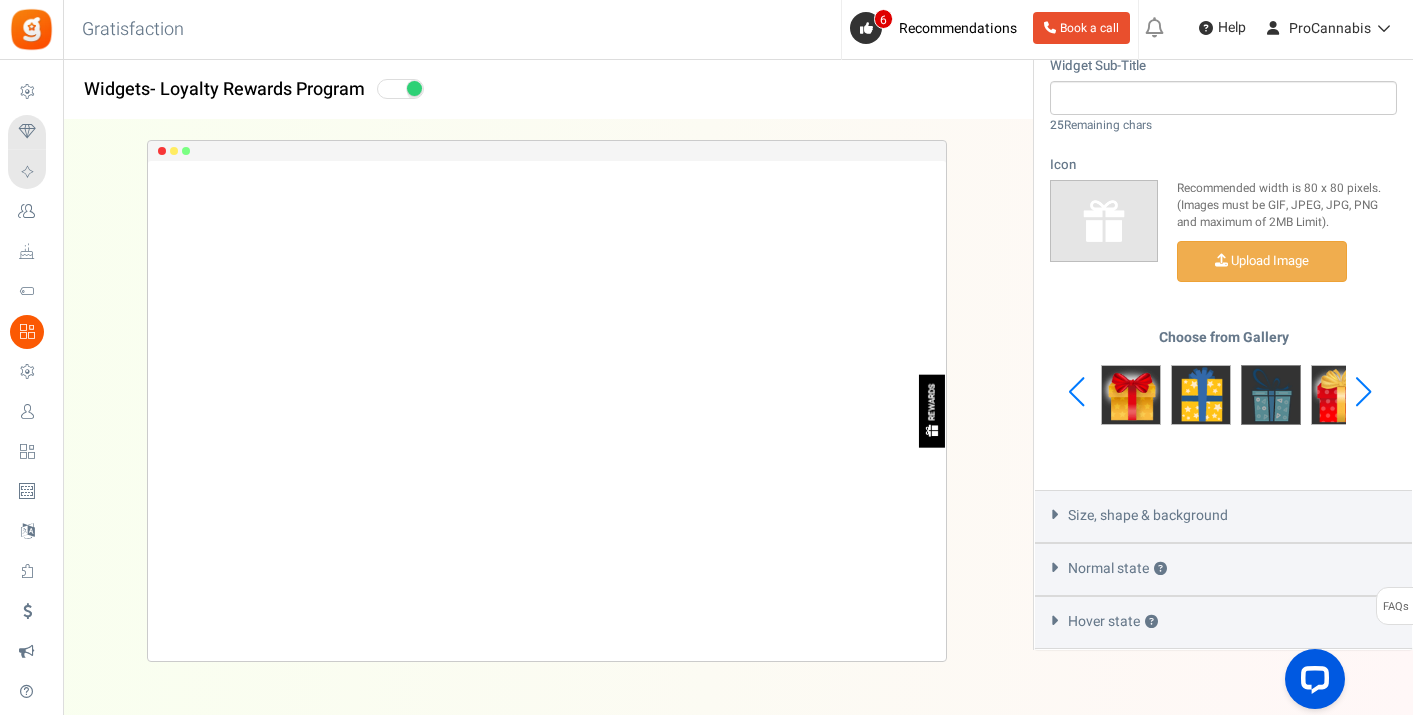 click at bounding box center (1271, 395) 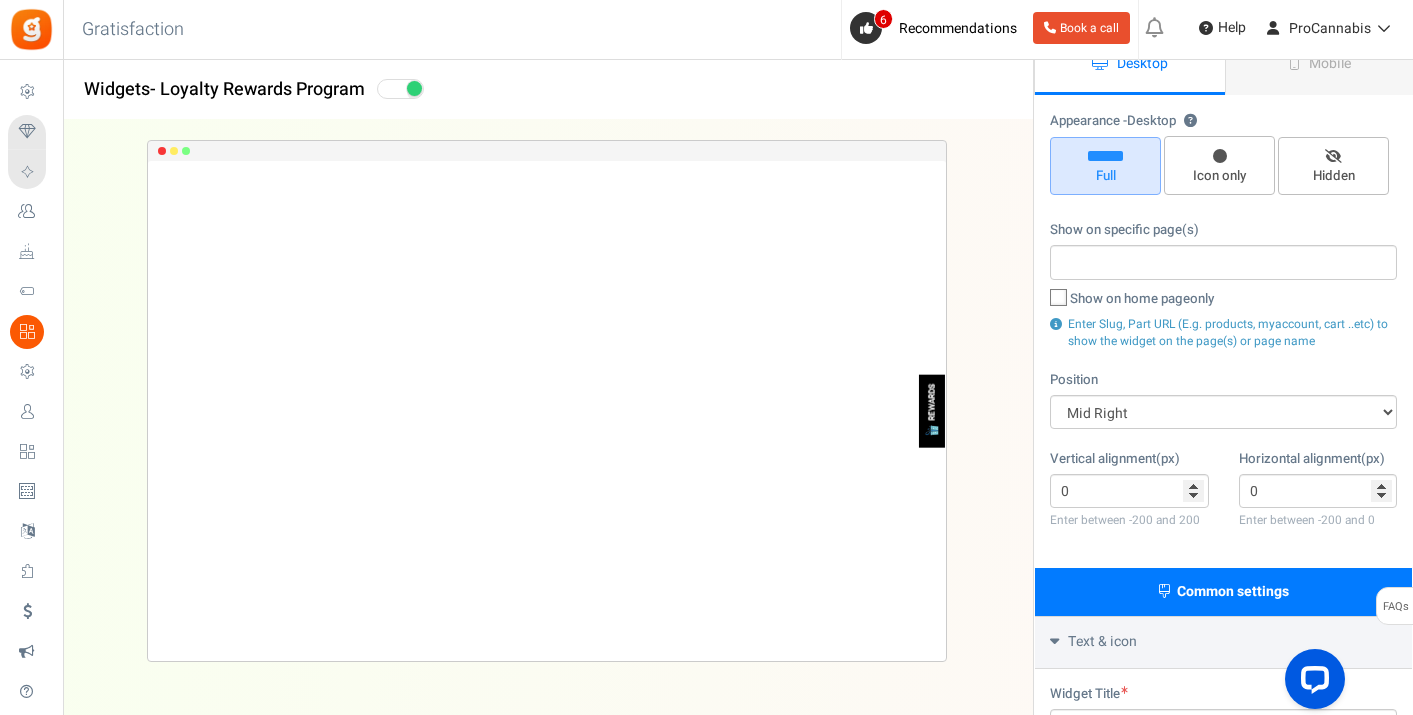 scroll, scrollTop: 0, scrollLeft: 0, axis: both 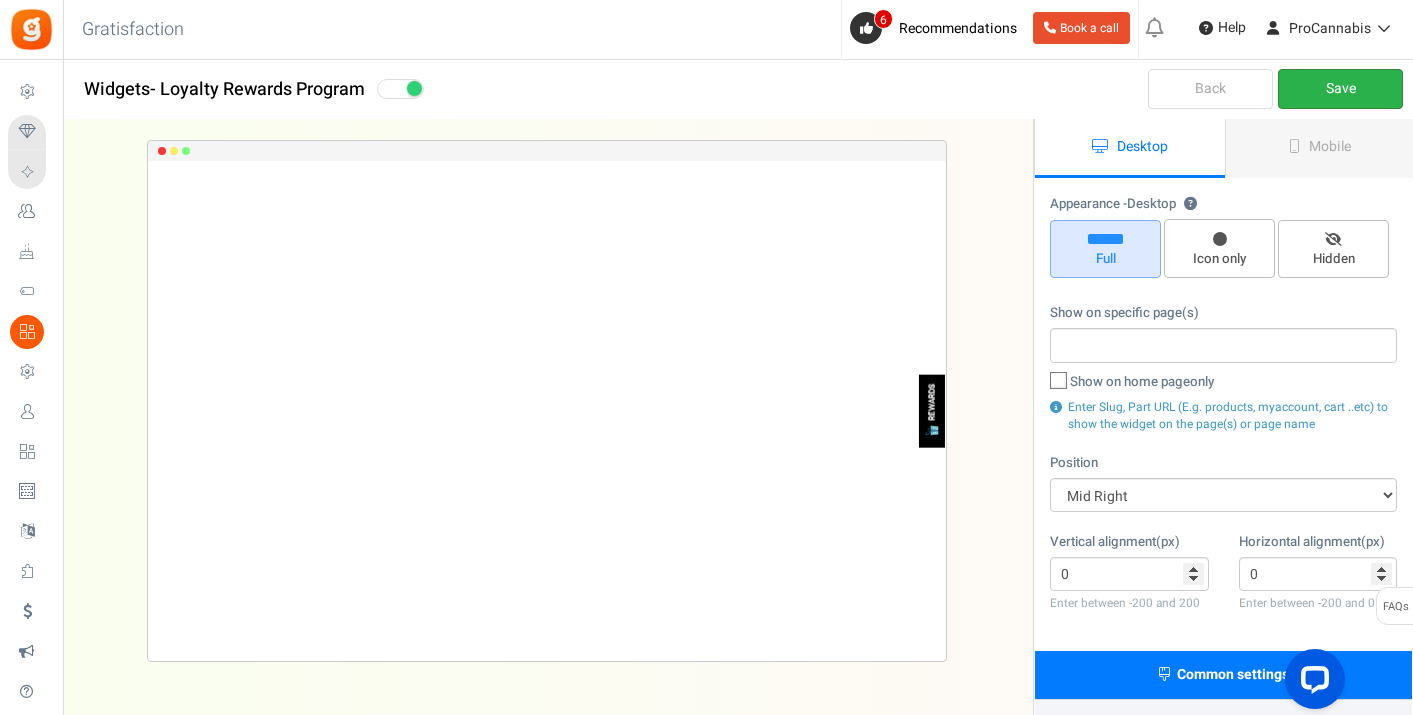 click on "Save" at bounding box center (1340, 89) 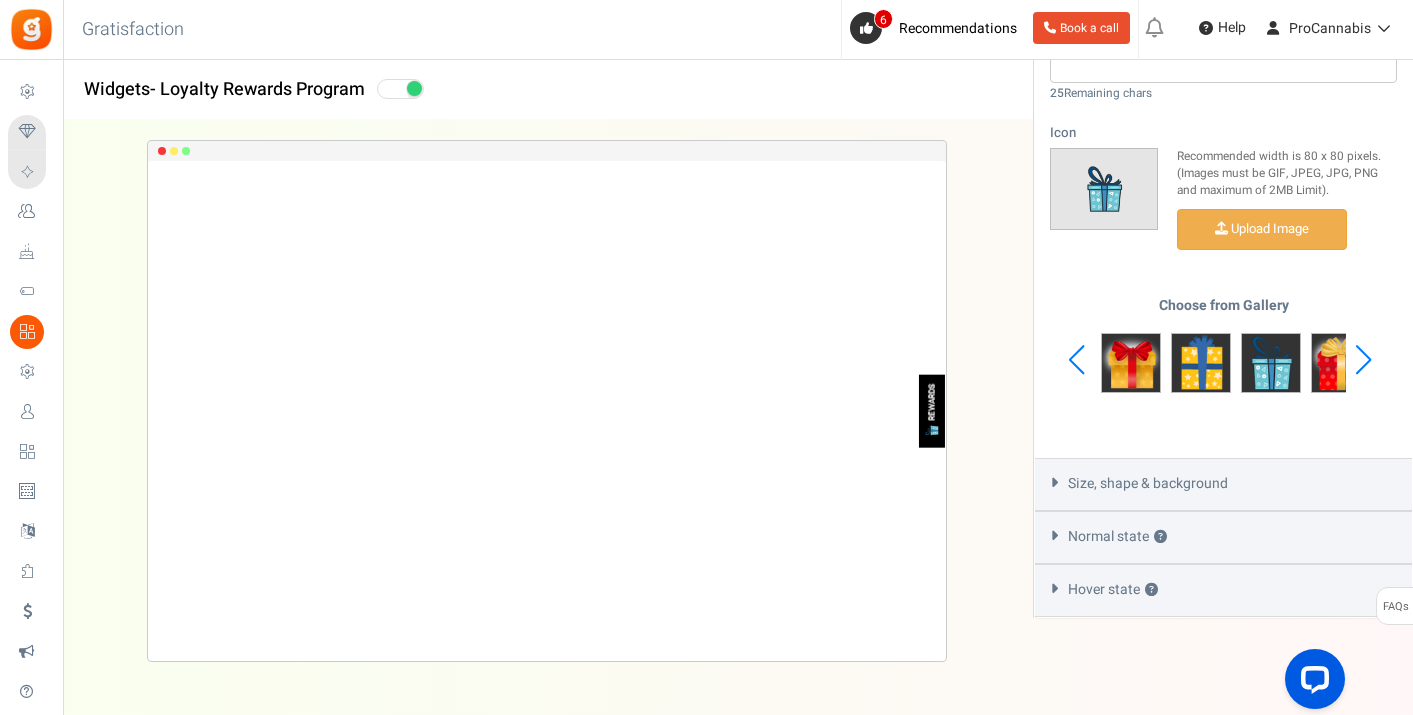 click on "Size, shape & background" at bounding box center (1148, 484) 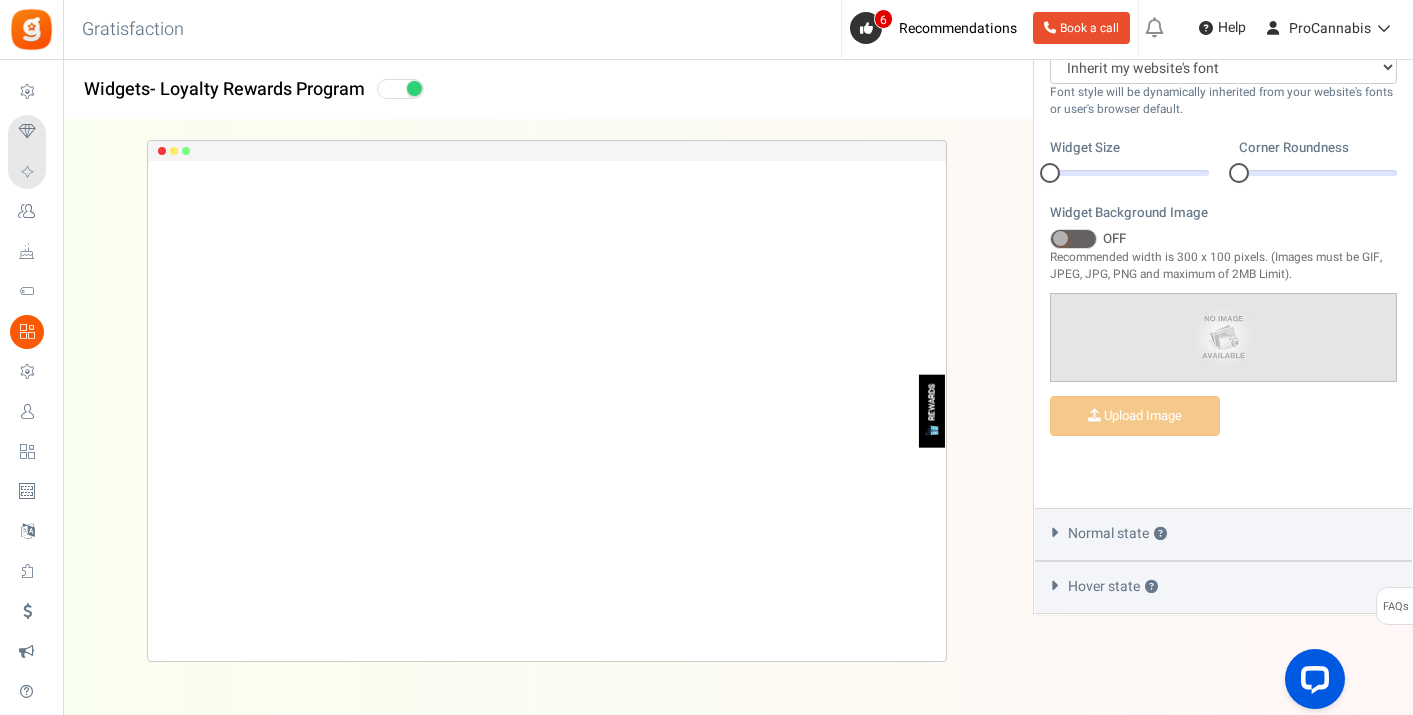 scroll, scrollTop: 755, scrollLeft: 0, axis: vertical 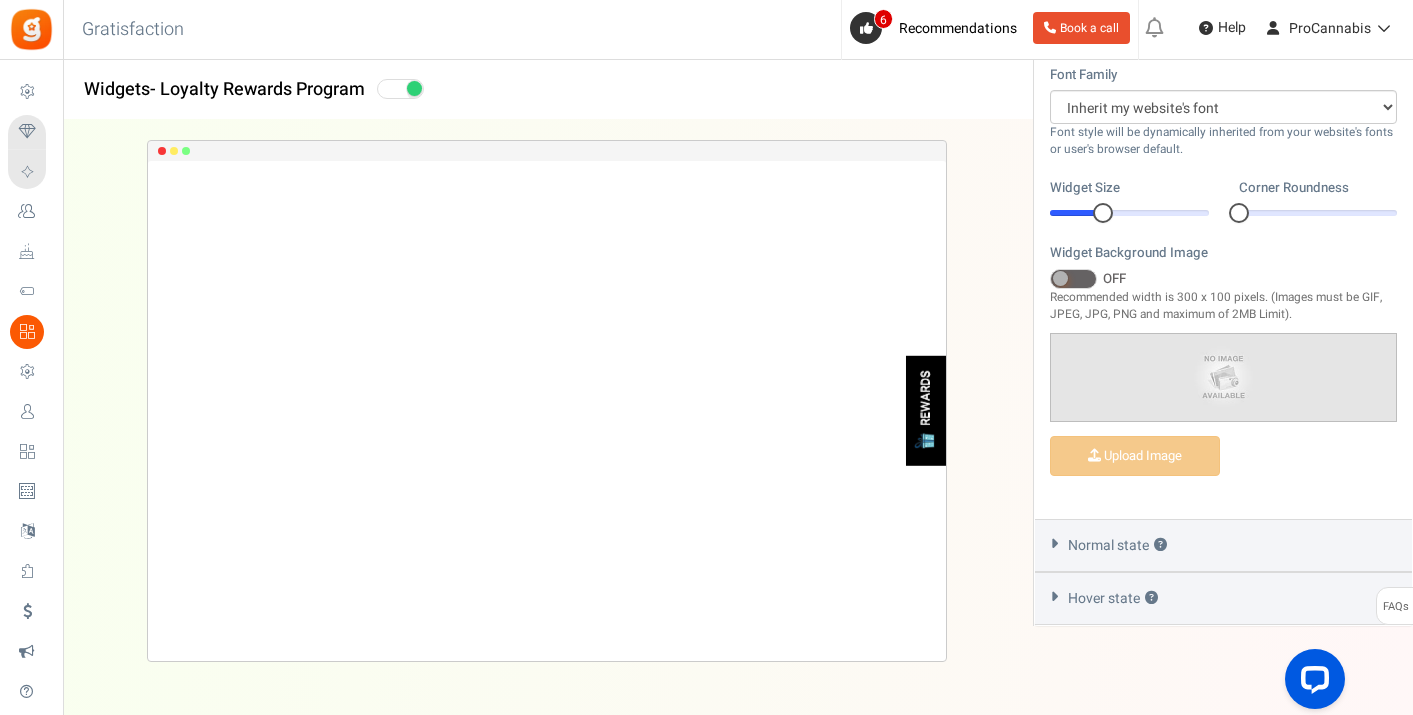 drag, startPoint x: 1056, startPoint y: 210, endPoint x: 1106, endPoint y: 207, distance: 50.08992 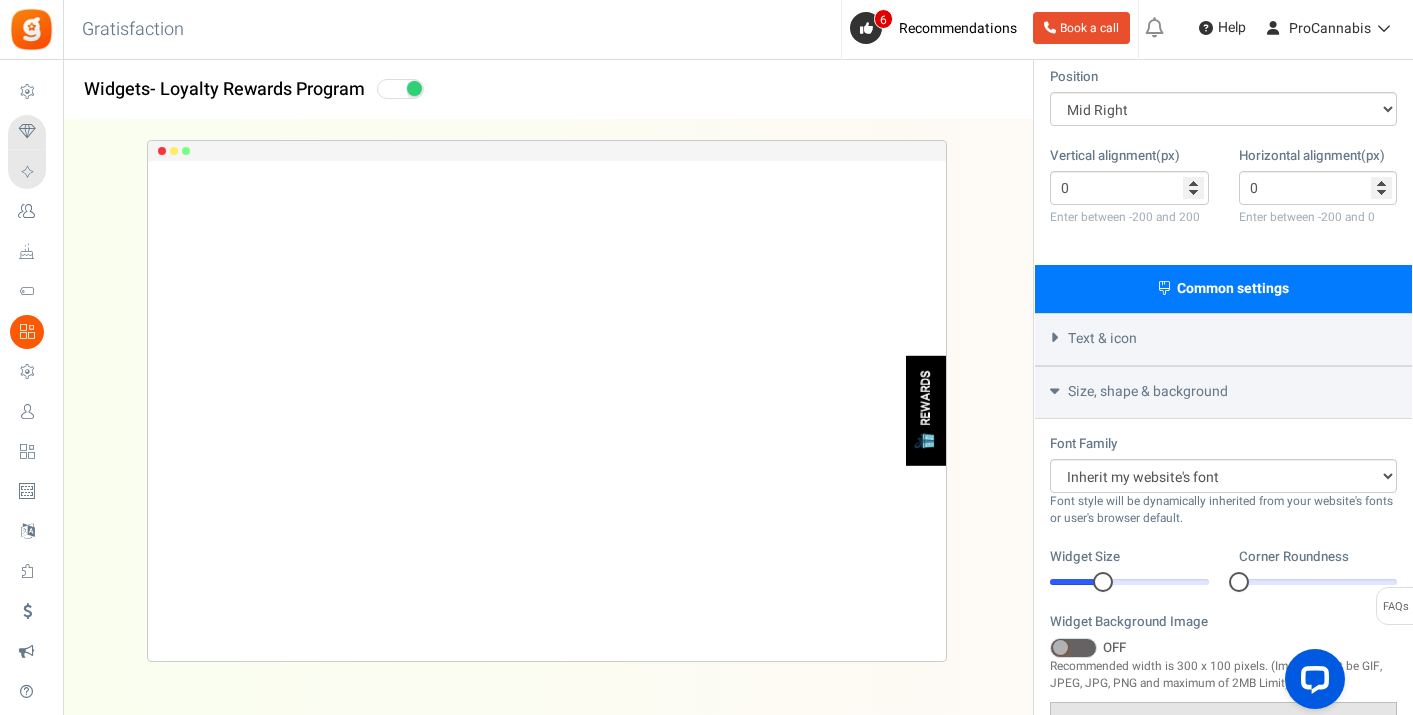 scroll, scrollTop: 0, scrollLeft: 0, axis: both 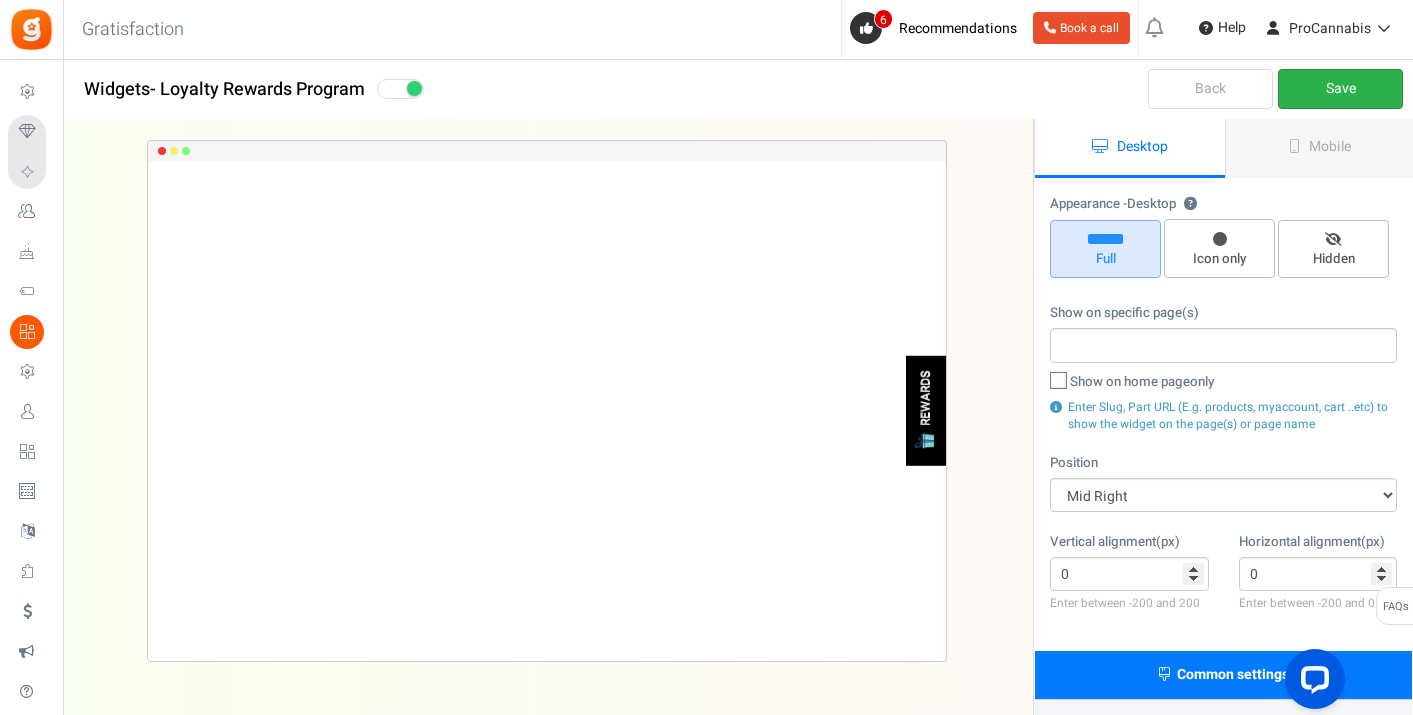 click on "Save" at bounding box center [1340, 89] 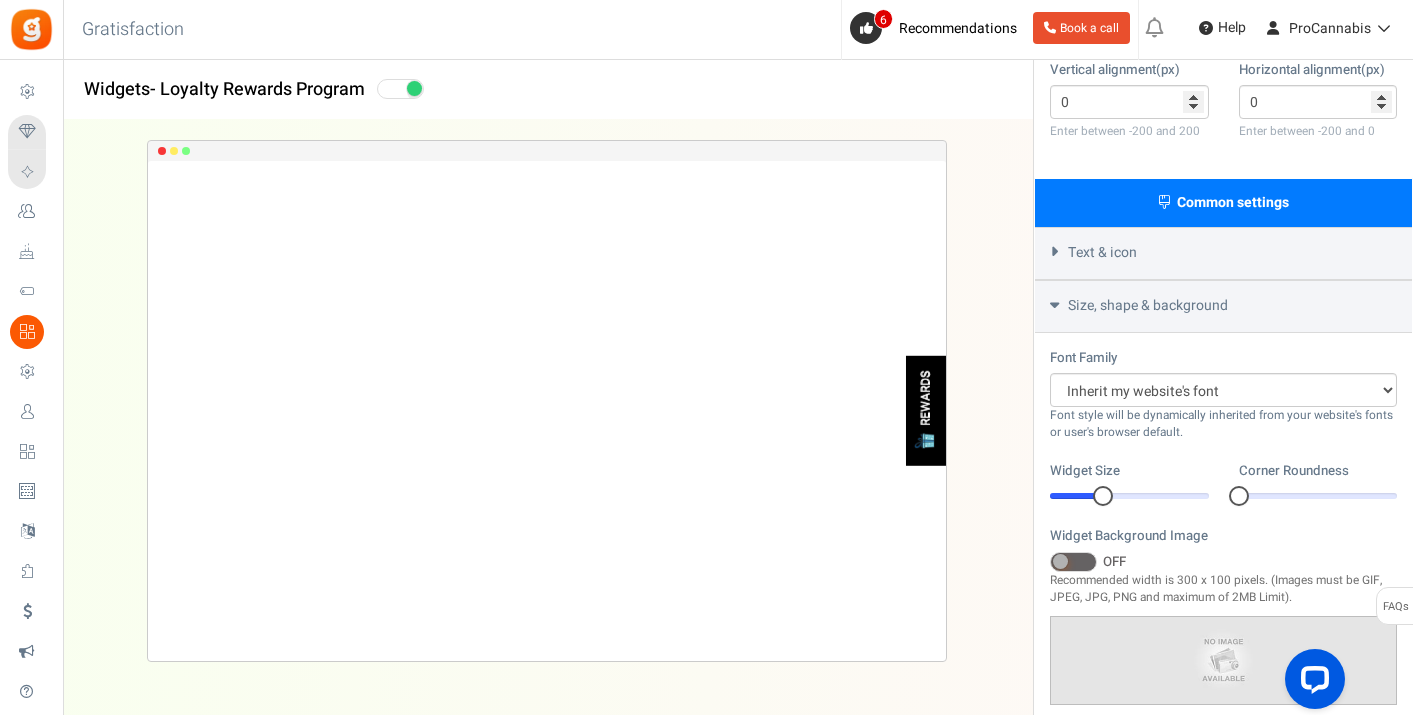 scroll, scrollTop: 477, scrollLeft: 0, axis: vertical 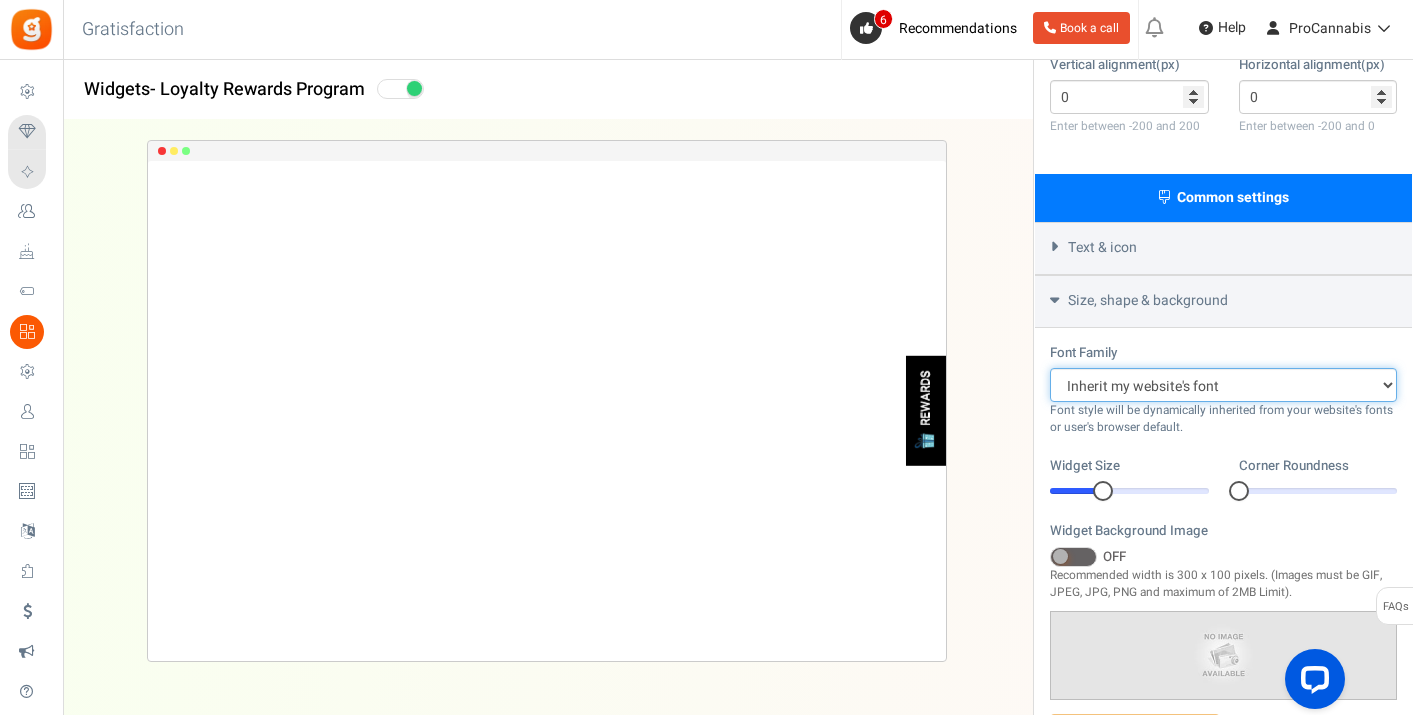 click on "Arial BARIOLREGULAR_0 Comic Sans MS [PERSON_NAME] New [US_STATE] Inherit my website's font Tahoma Trebuchet MS [PERSON_NAME]" at bounding box center (1223, 385) 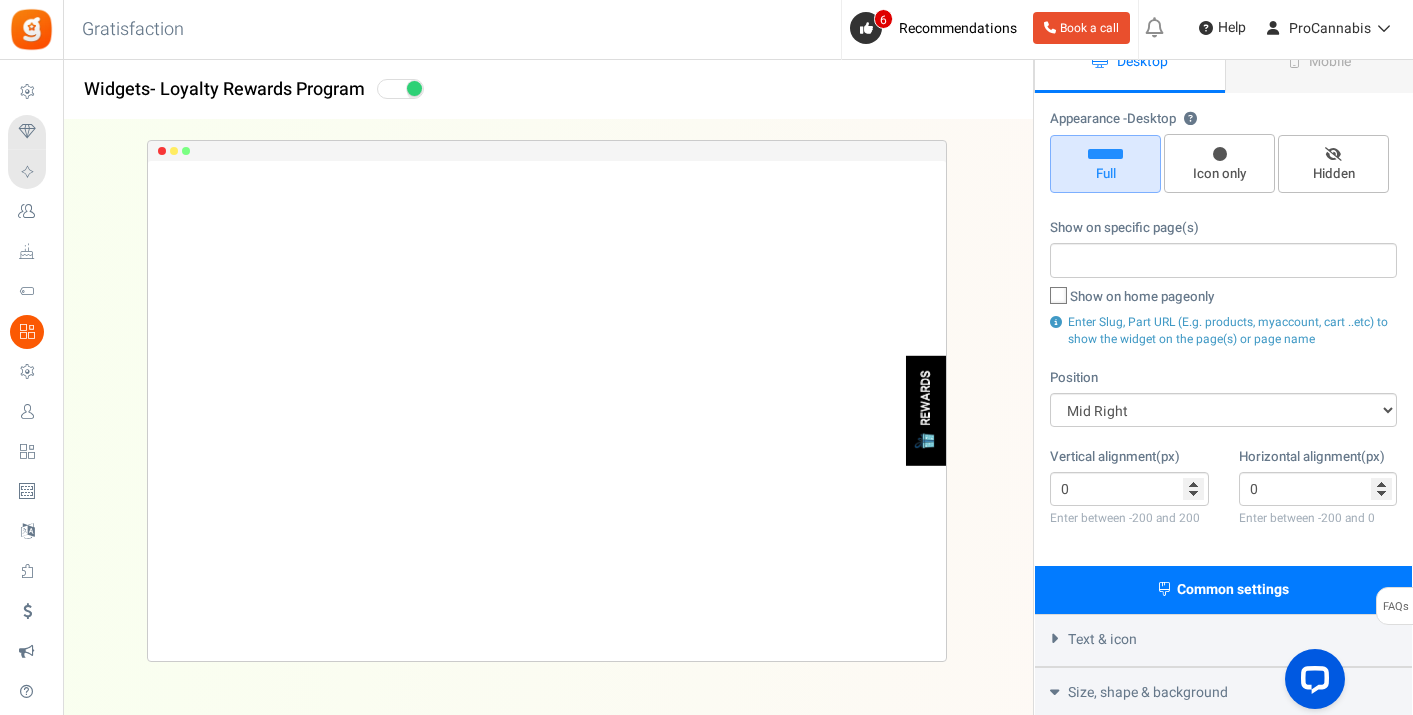 scroll, scrollTop: 0, scrollLeft: 0, axis: both 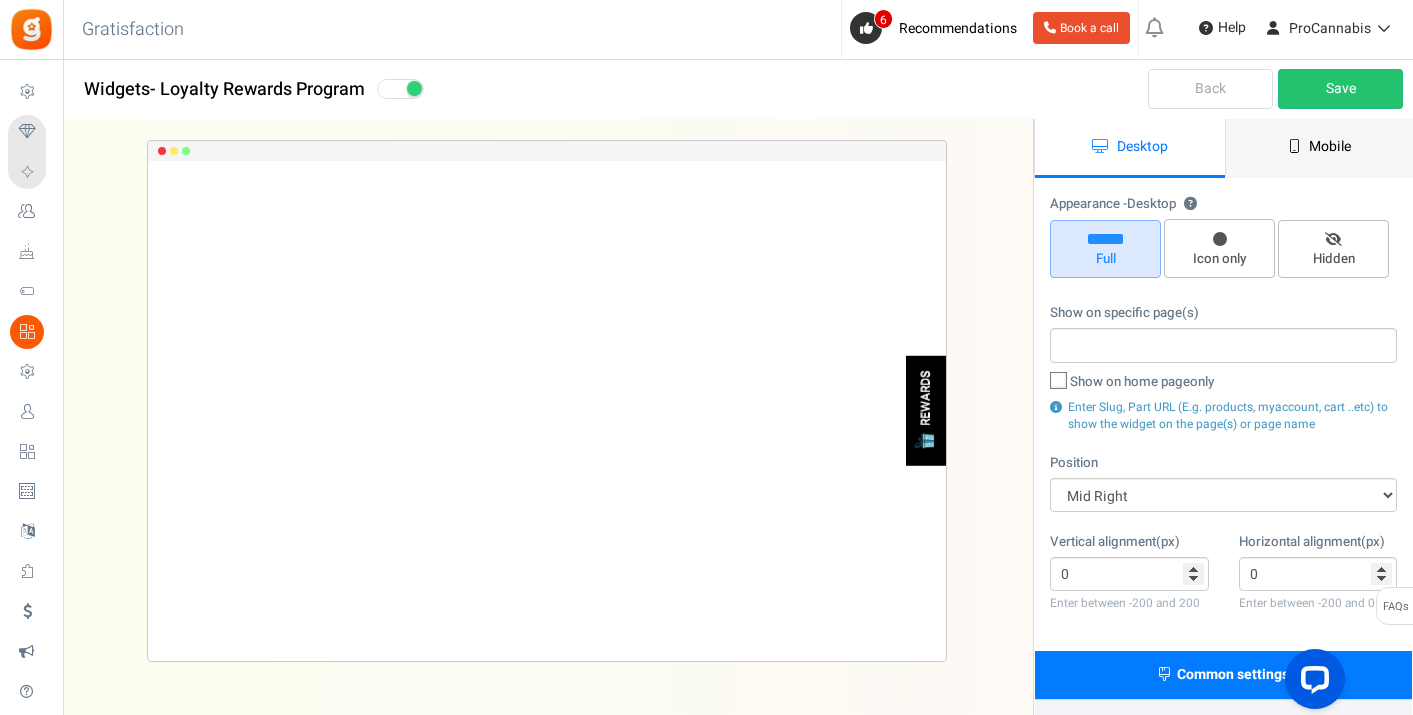 click on "Mobile" at bounding box center [1320, 148] 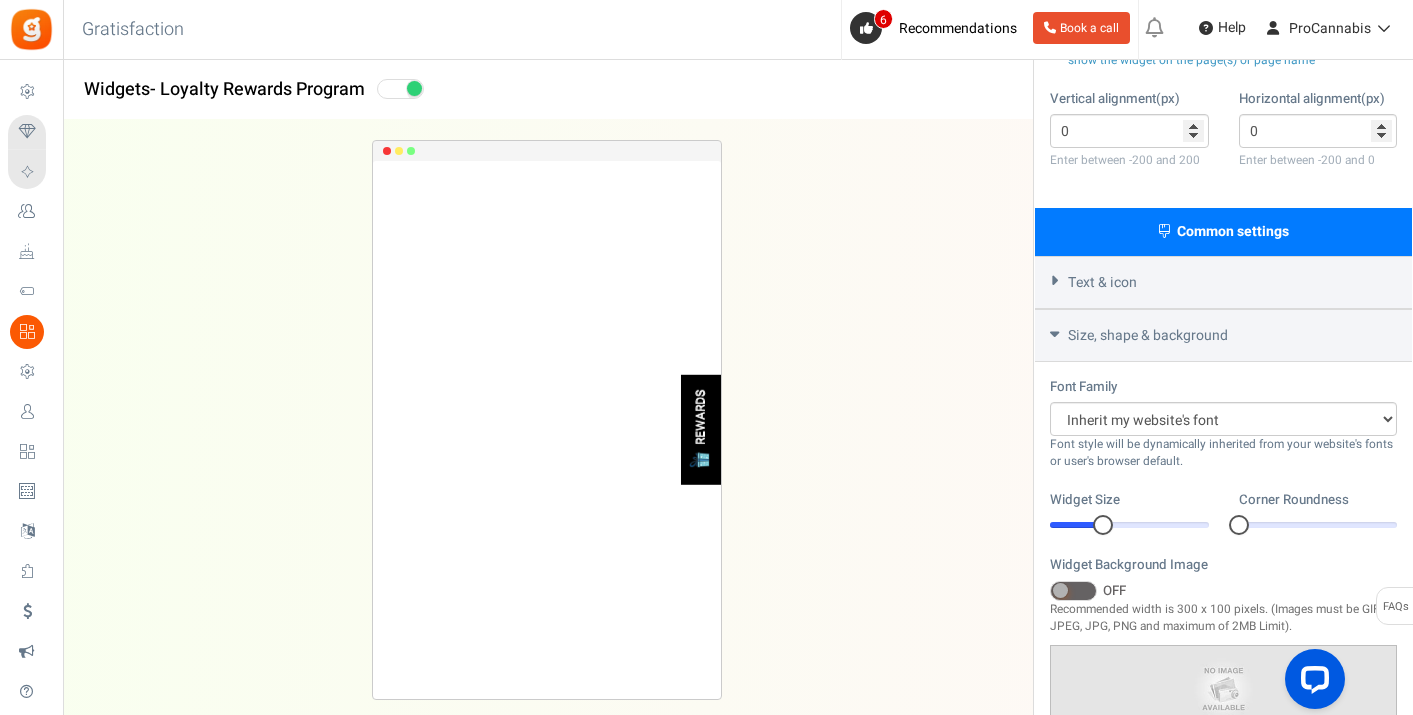 scroll, scrollTop: 611, scrollLeft: 0, axis: vertical 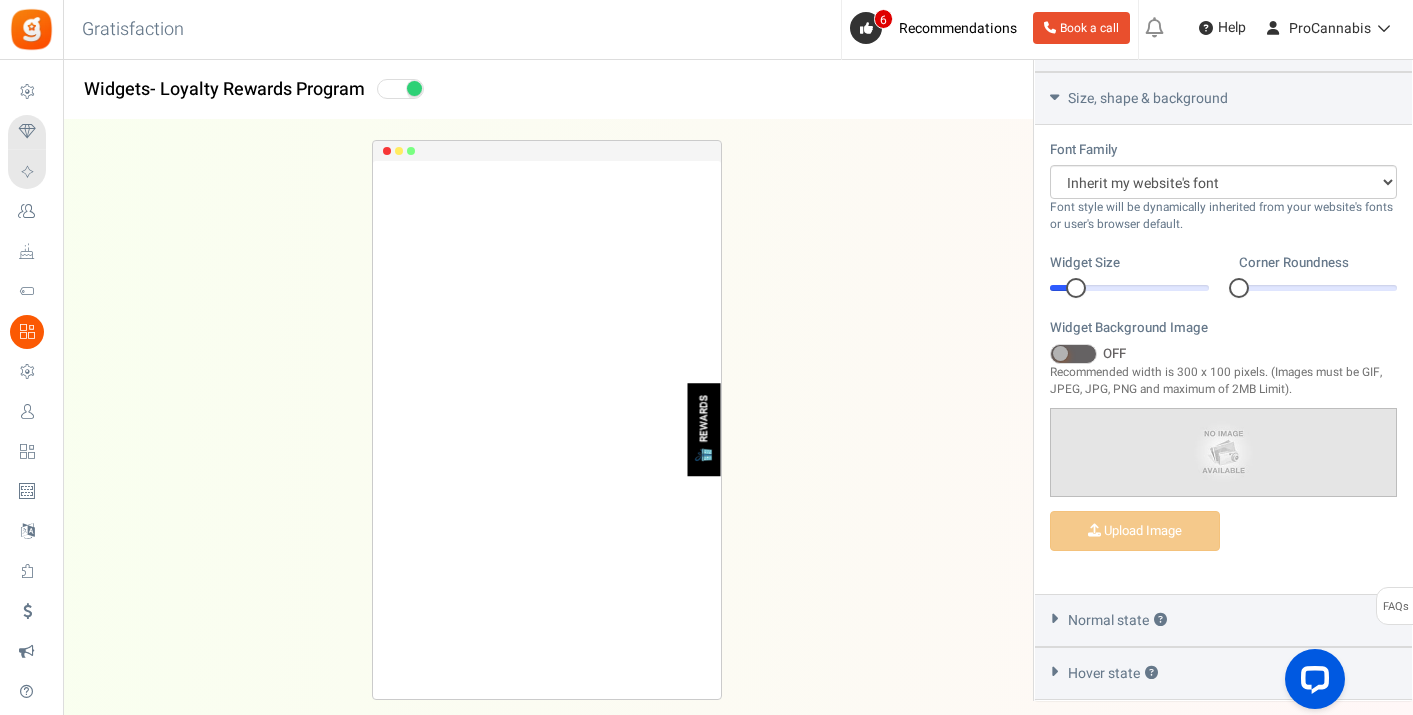 click at bounding box center (1129, 288) 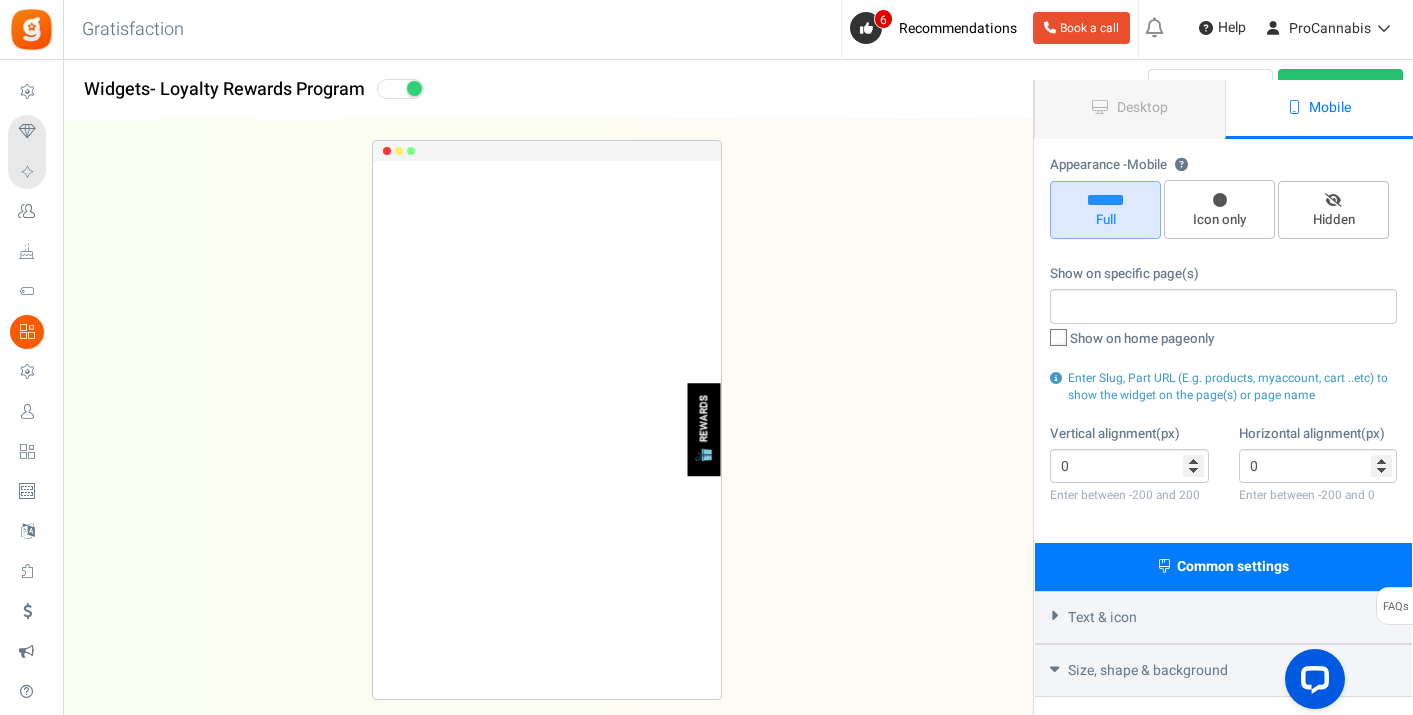 scroll, scrollTop: 0, scrollLeft: 0, axis: both 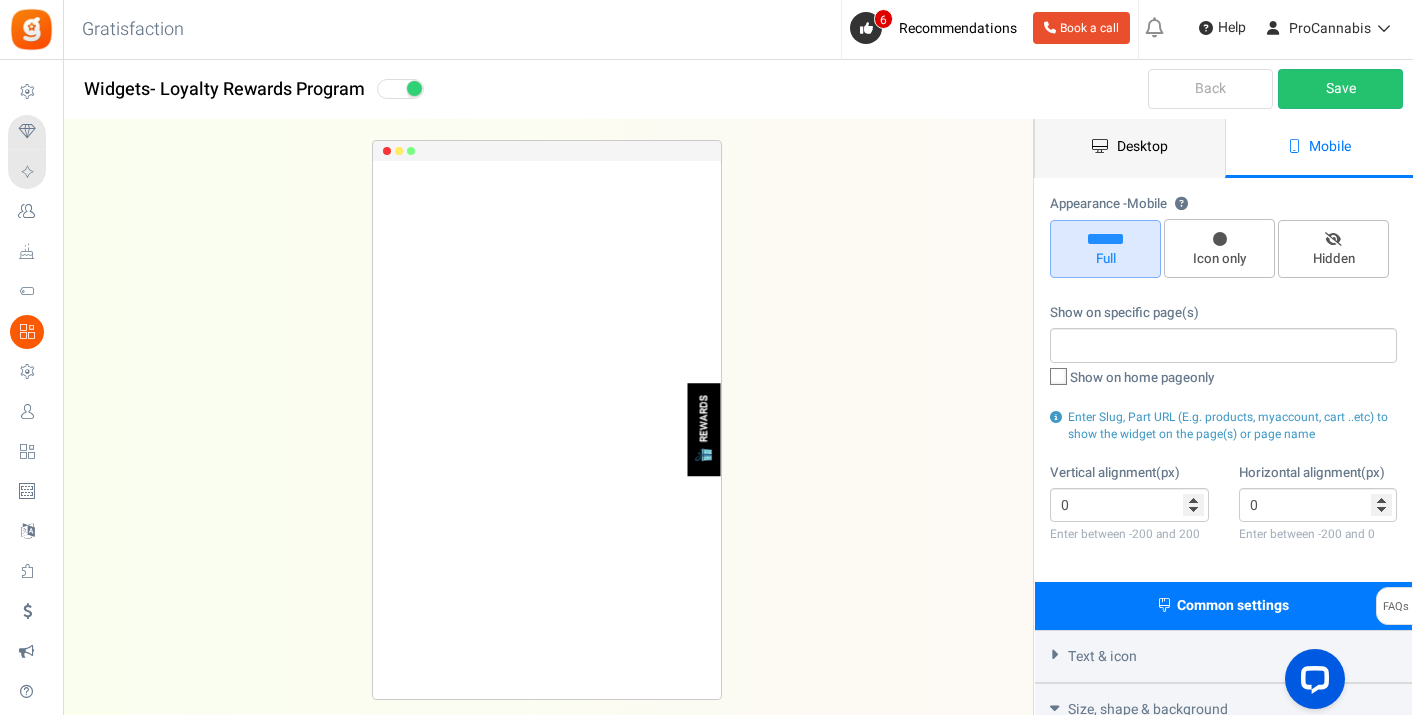 click on "Desktop" at bounding box center [1142, 146] 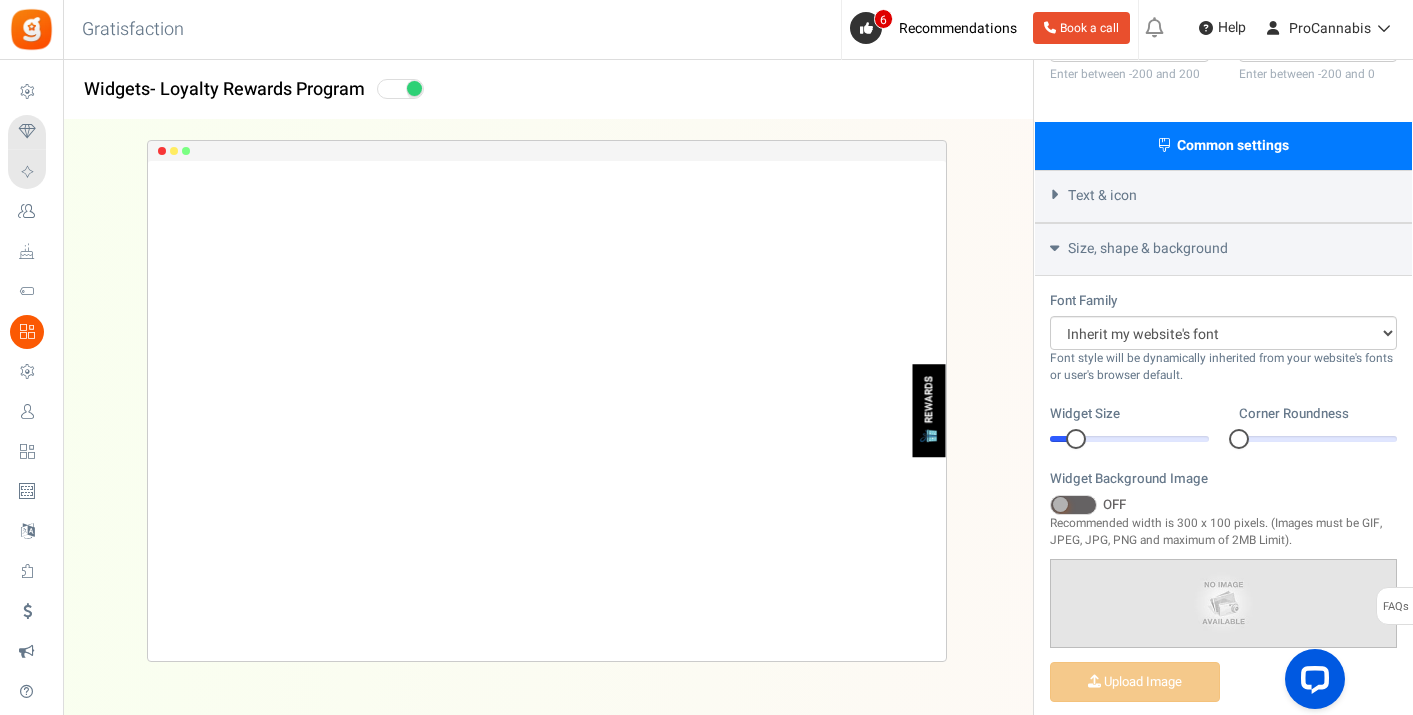 scroll, scrollTop: 549, scrollLeft: 0, axis: vertical 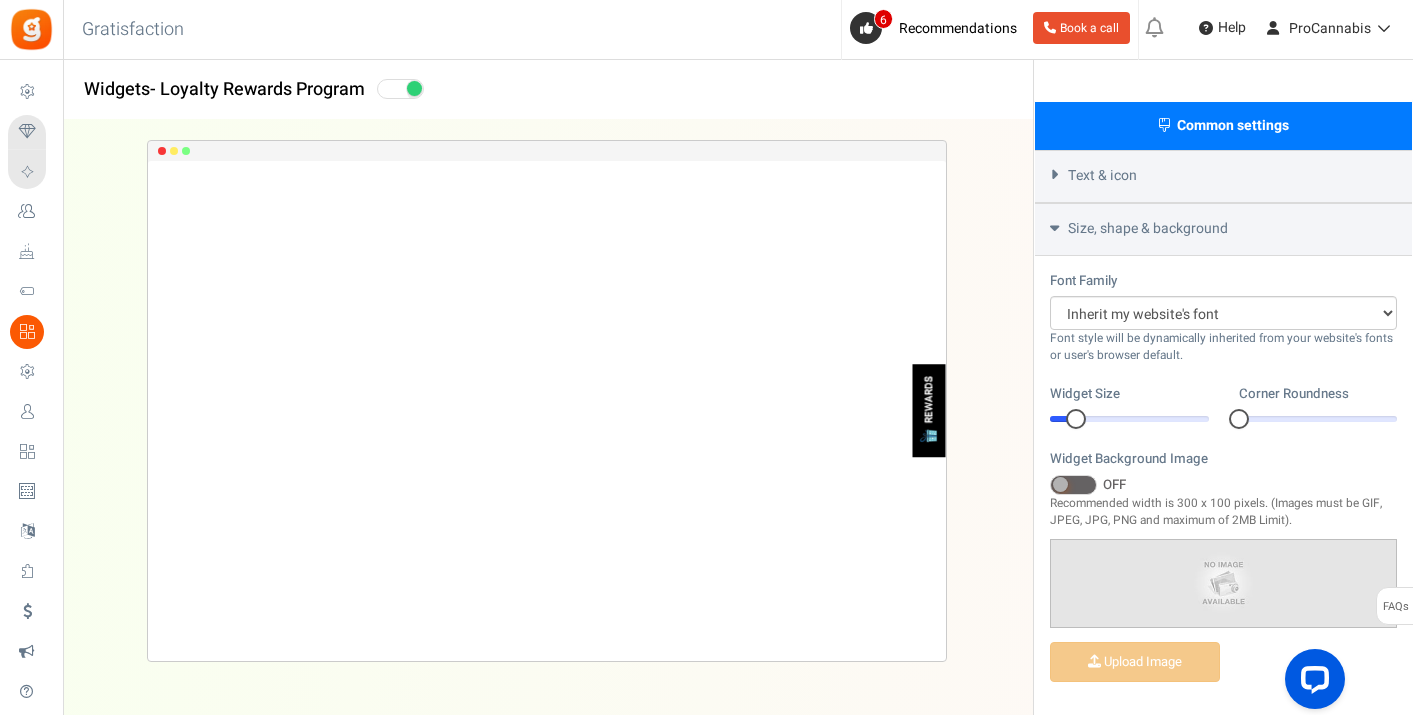 click at bounding box center [1129, 419] 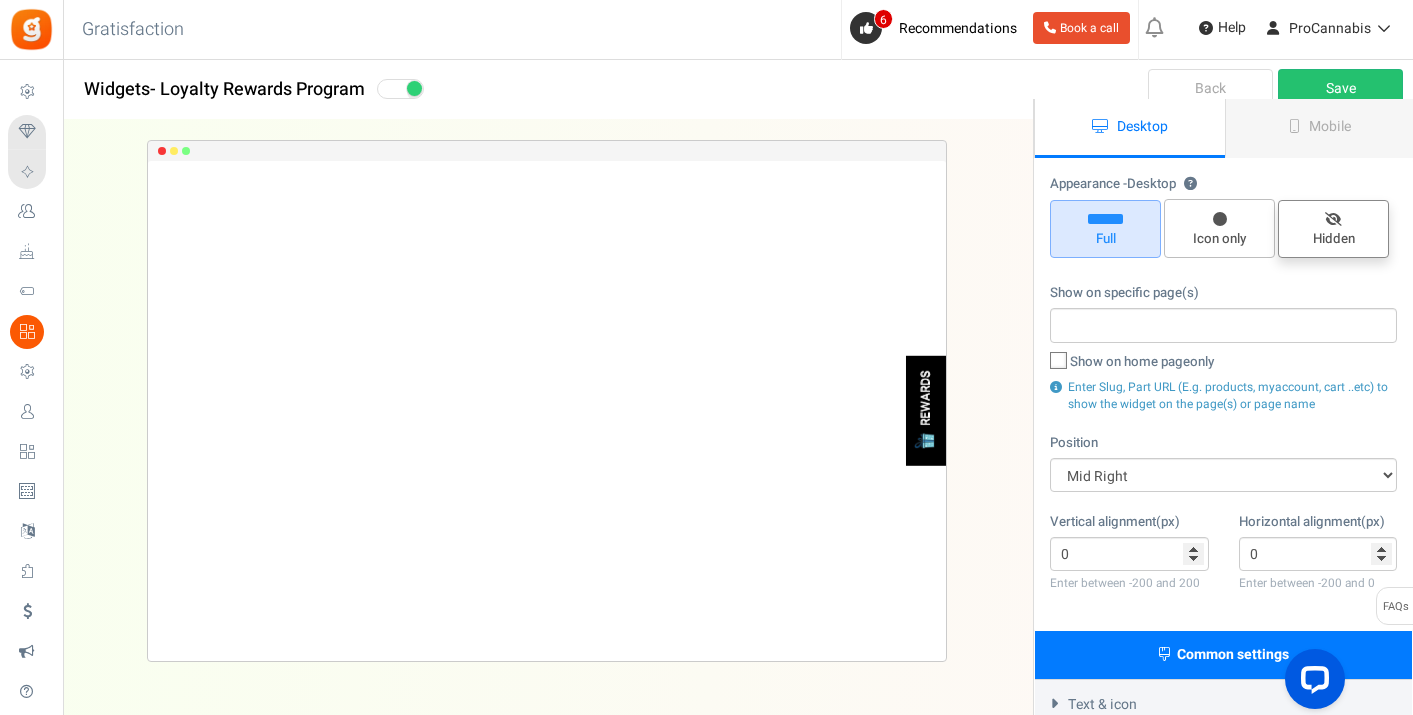 scroll, scrollTop: 0, scrollLeft: 0, axis: both 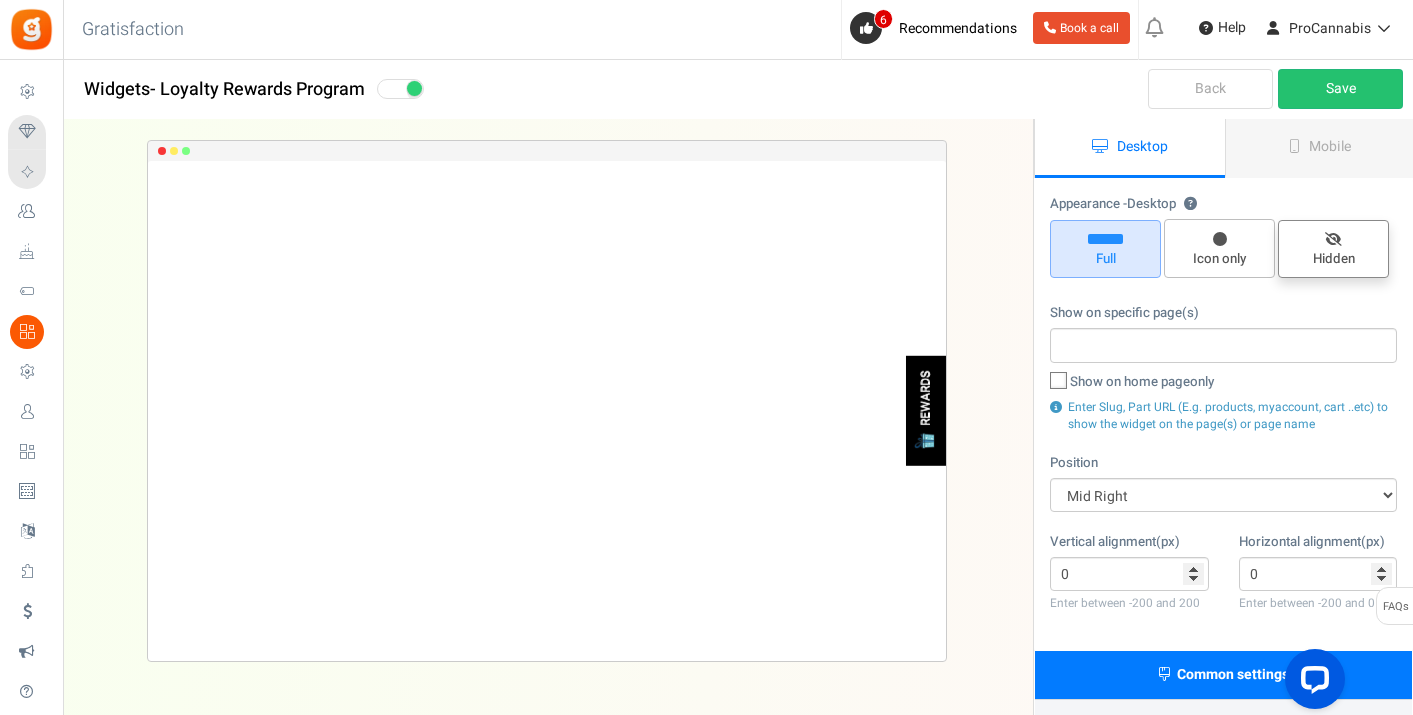 click on "Mobile" at bounding box center (1320, 148) 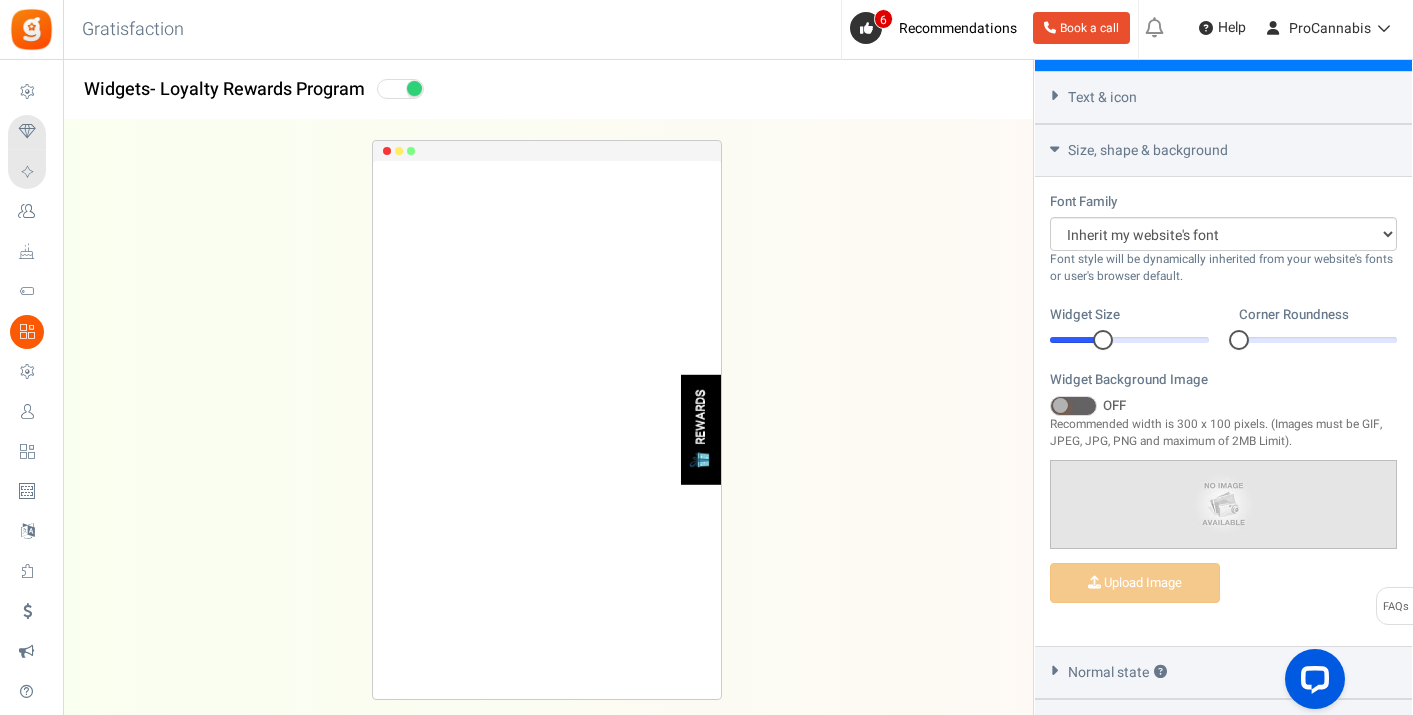 scroll, scrollTop: 606, scrollLeft: 0, axis: vertical 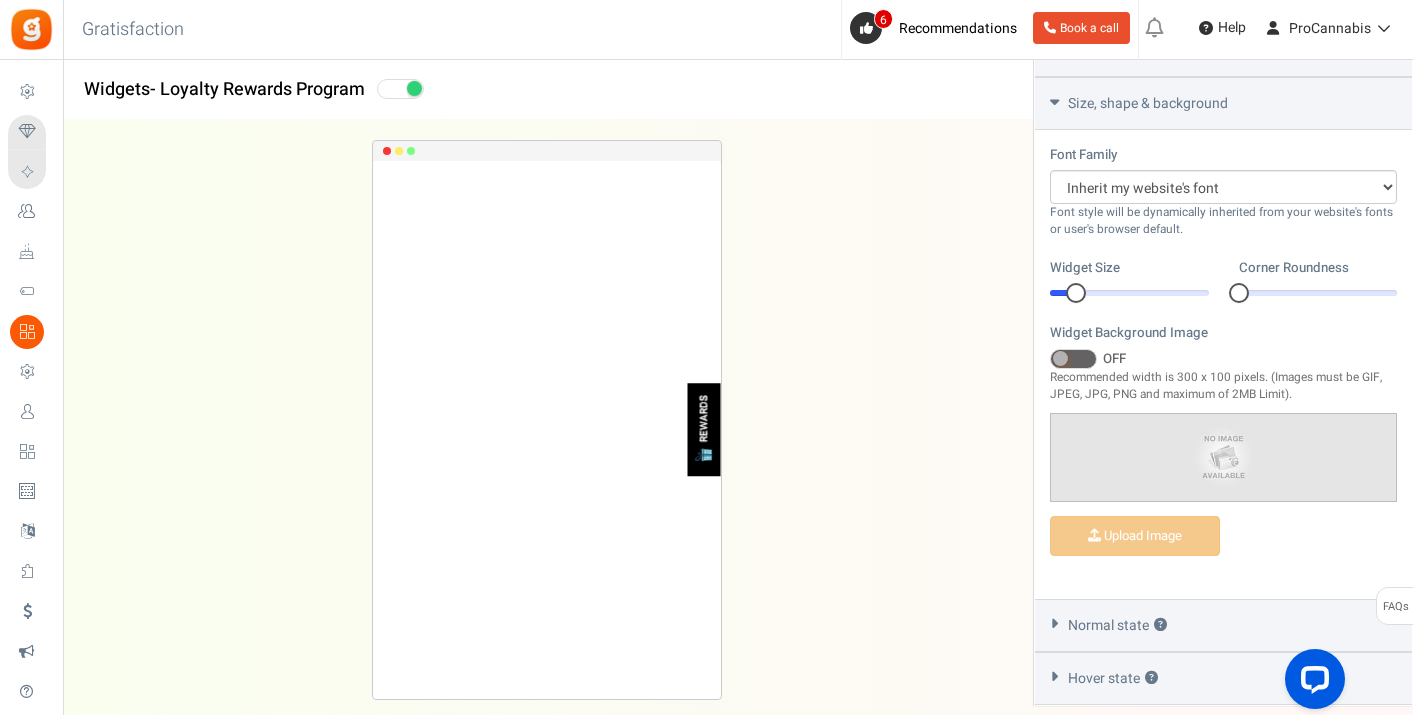 click at bounding box center [1129, 293] 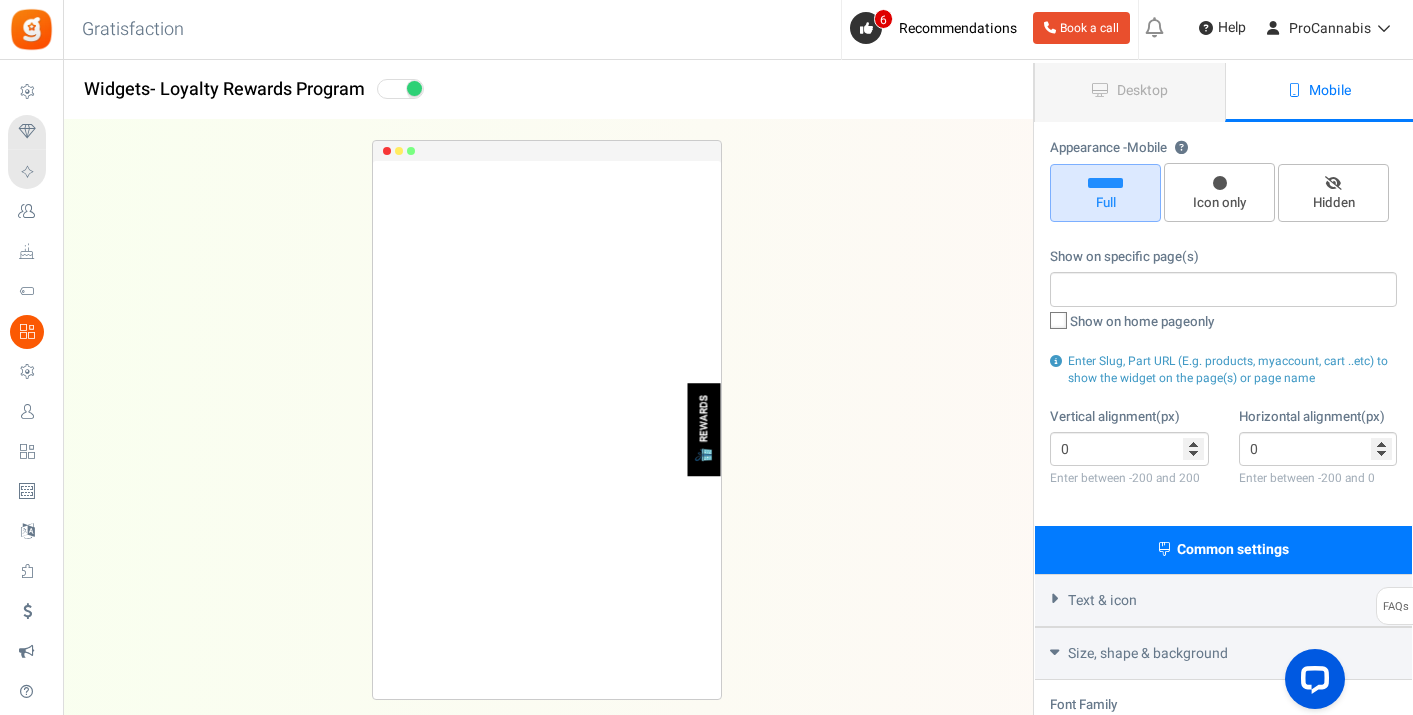 scroll, scrollTop: 0, scrollLeft: 0, axis: both 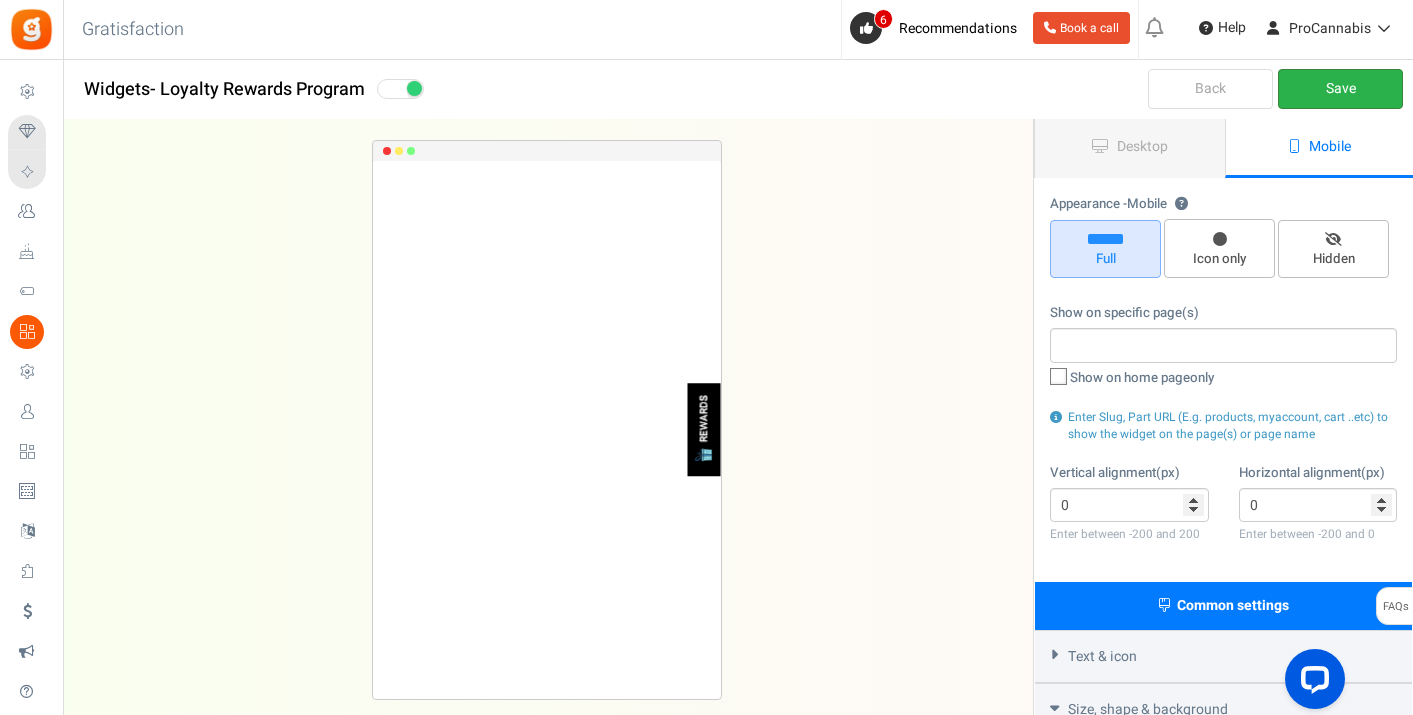 click on "Save" at bounding box center [1340, 89] 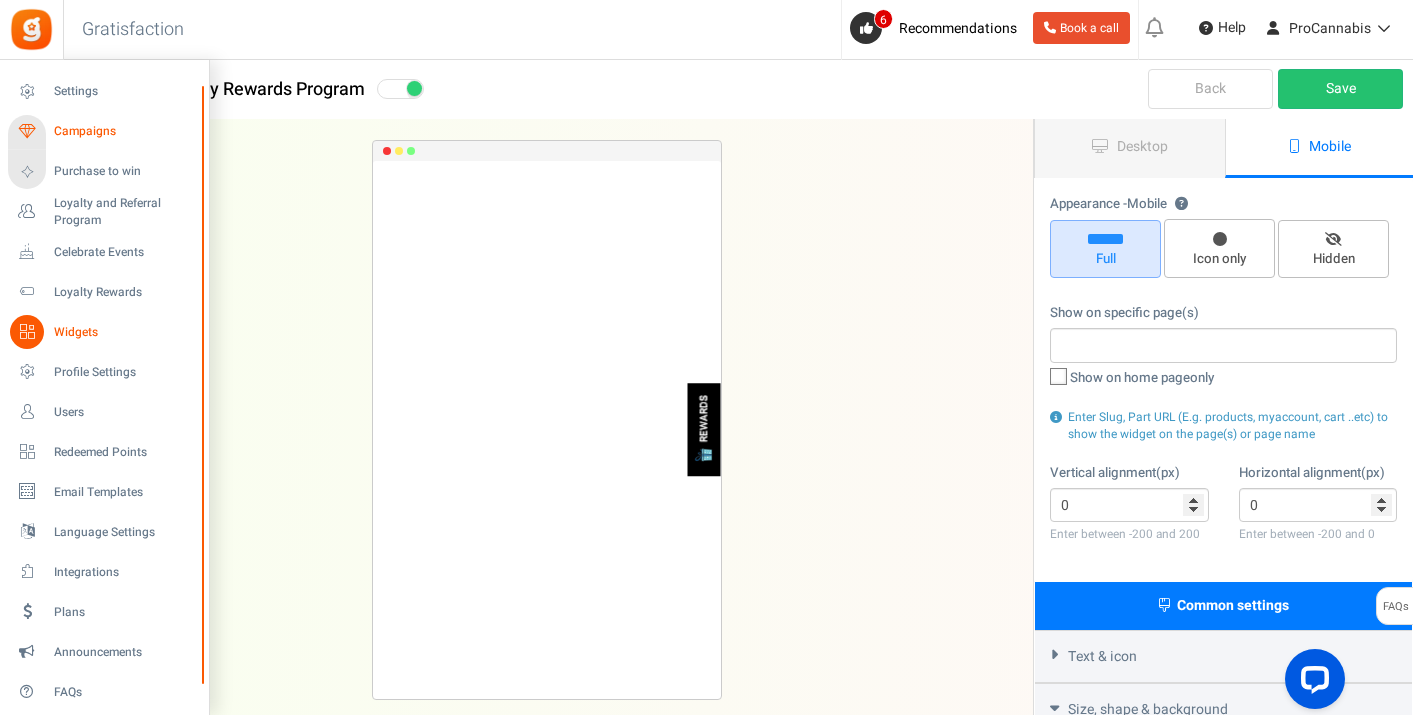click on "Campaigns" at bounding box center (124, 131) 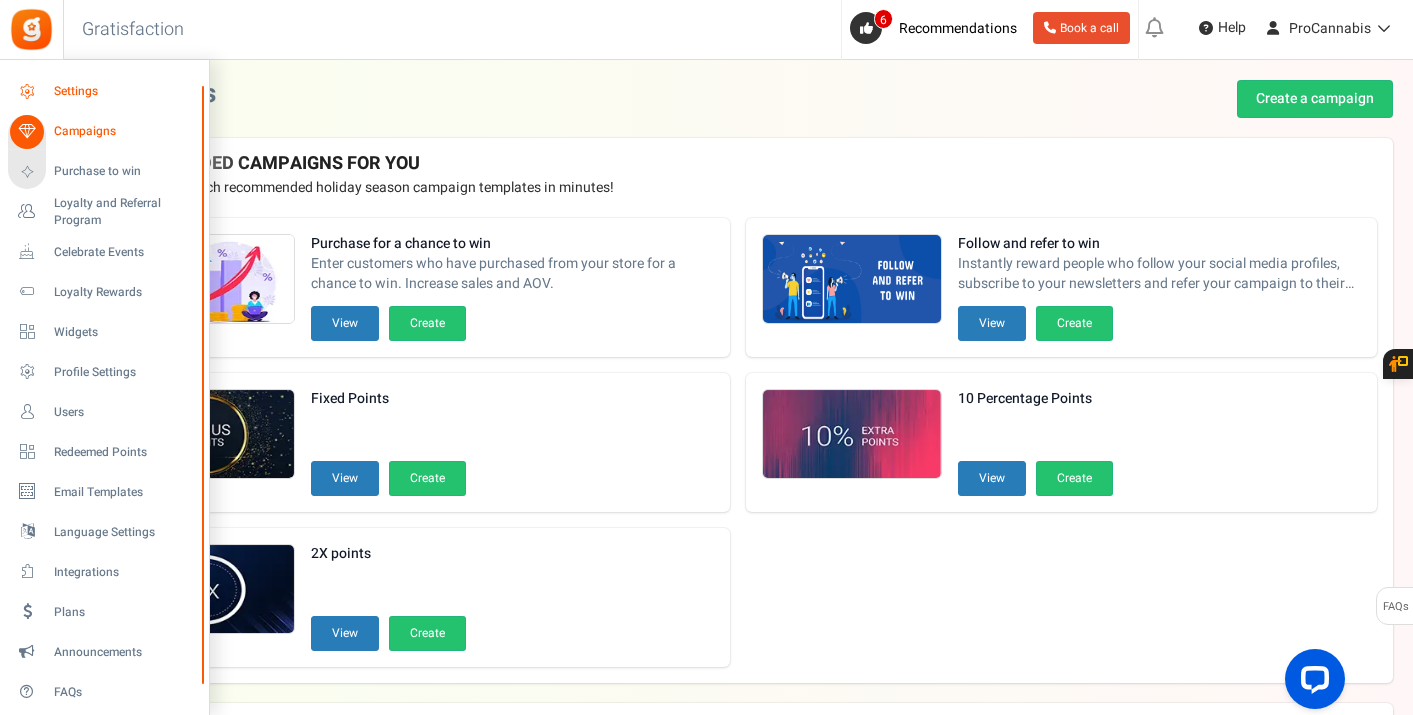 click on "Settings" at bounding box center [124, 91] 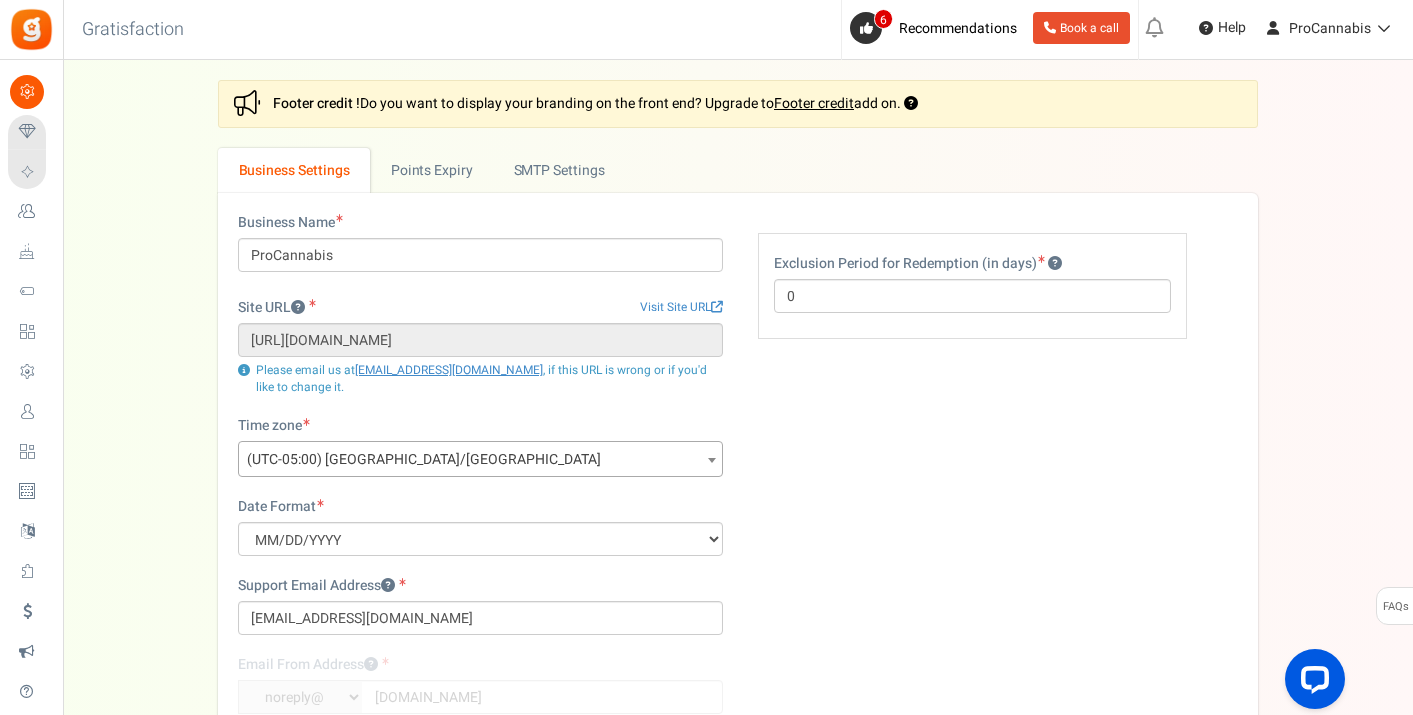 scroll, scrollTop: 282, scrollLeft: 0, axis: vertical 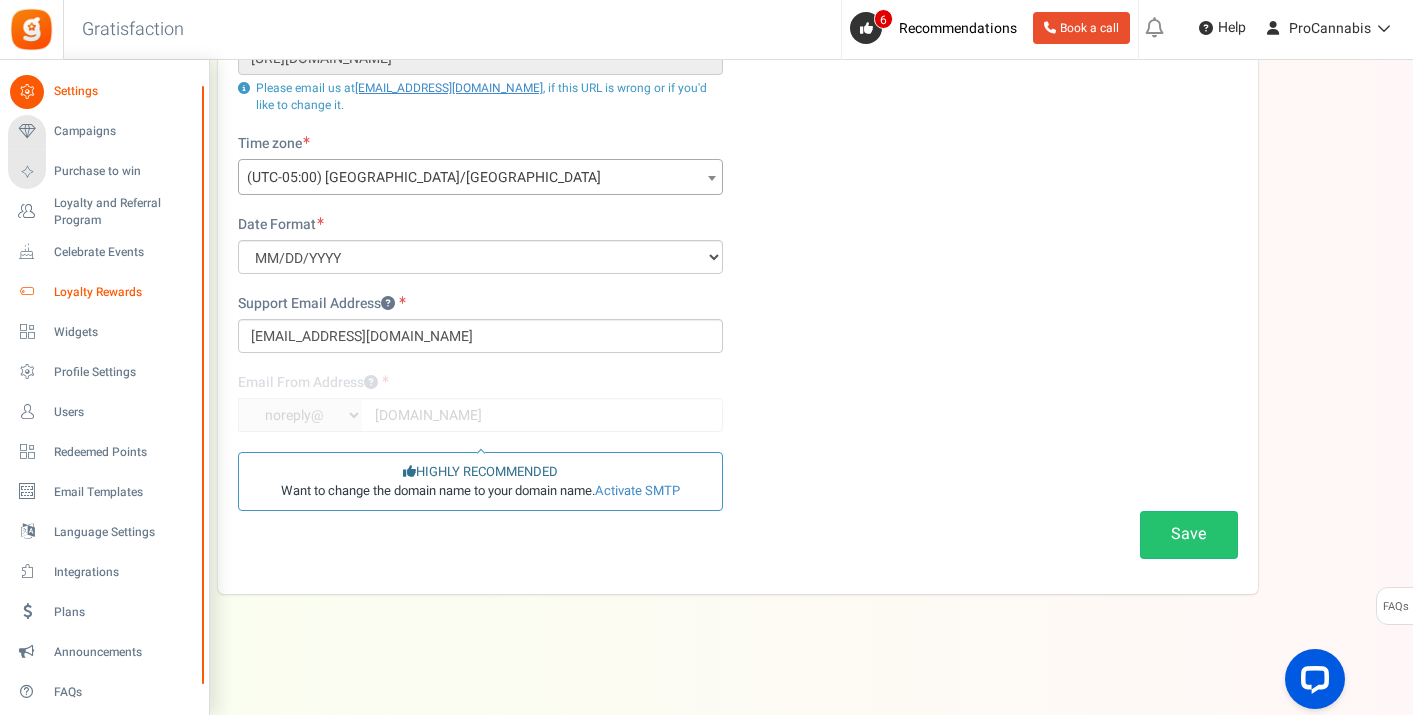 click on "Loyalty Rewards" at bounding box center (124, 292) 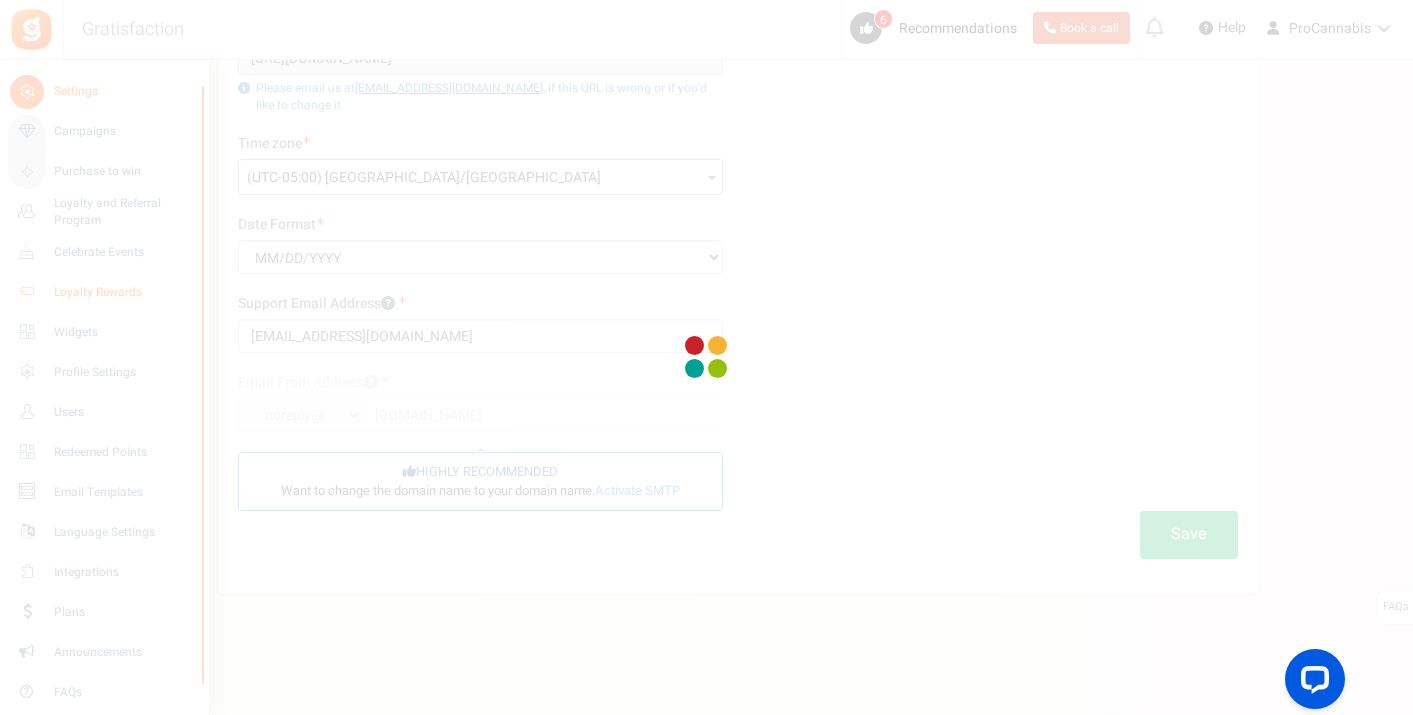 scroll, scrollTop: 0, scrollLeft: 0, axis: both 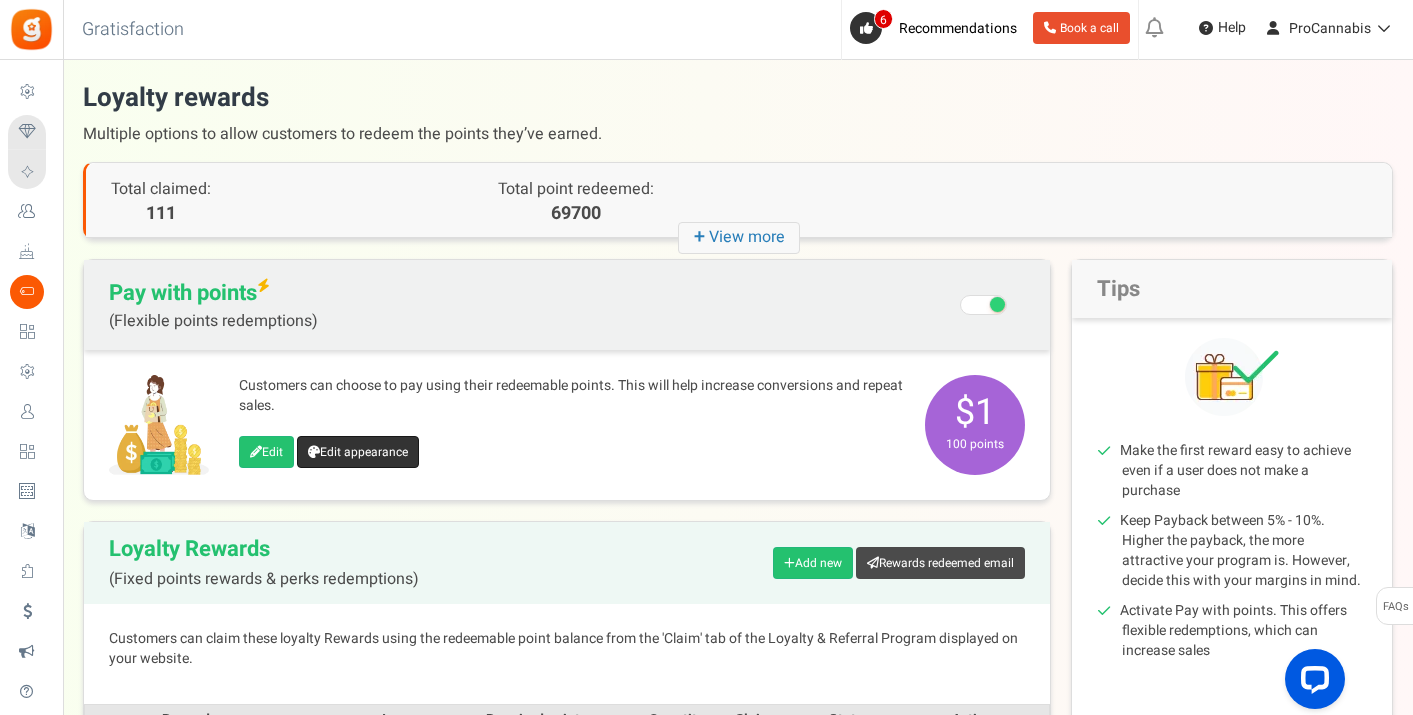 click on "Edit appearance" at bounding box center [358, 452] 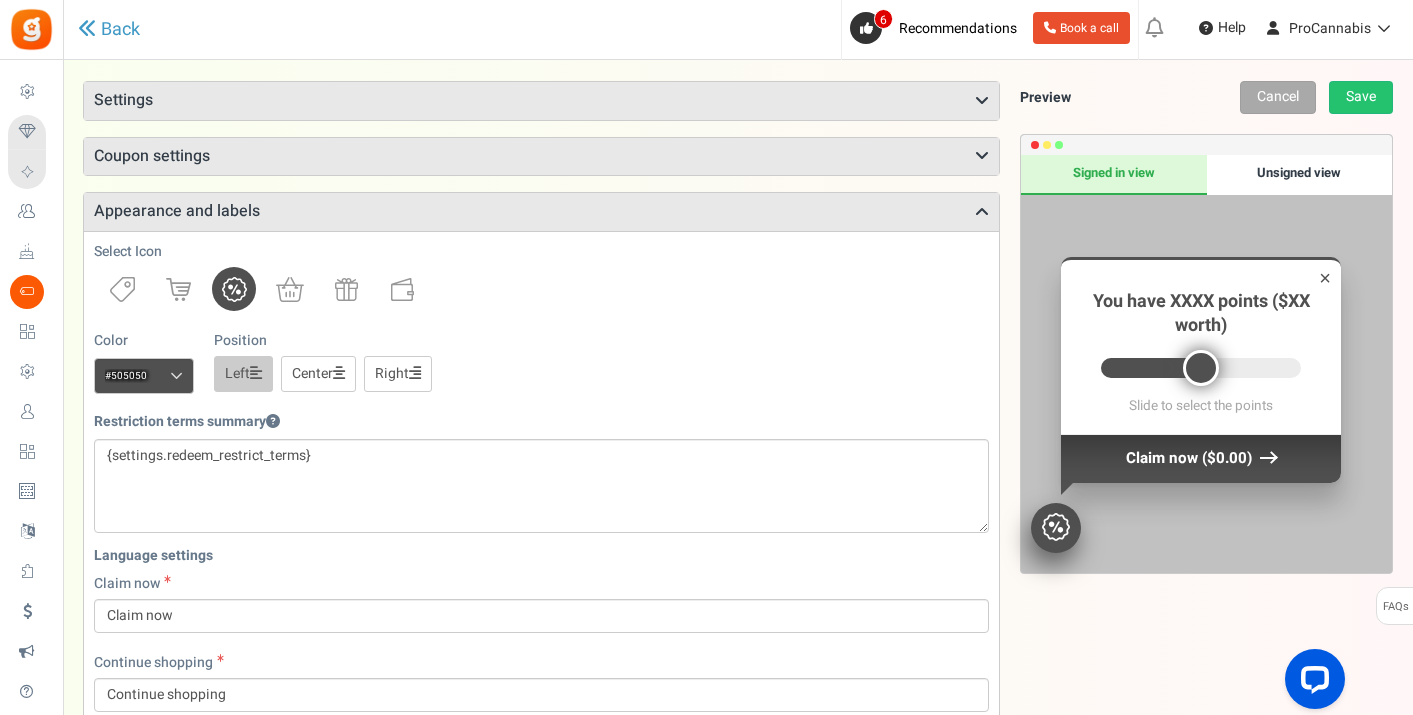 scroll, scrollTop: 106, scrollLeft: 0, axis: vertical 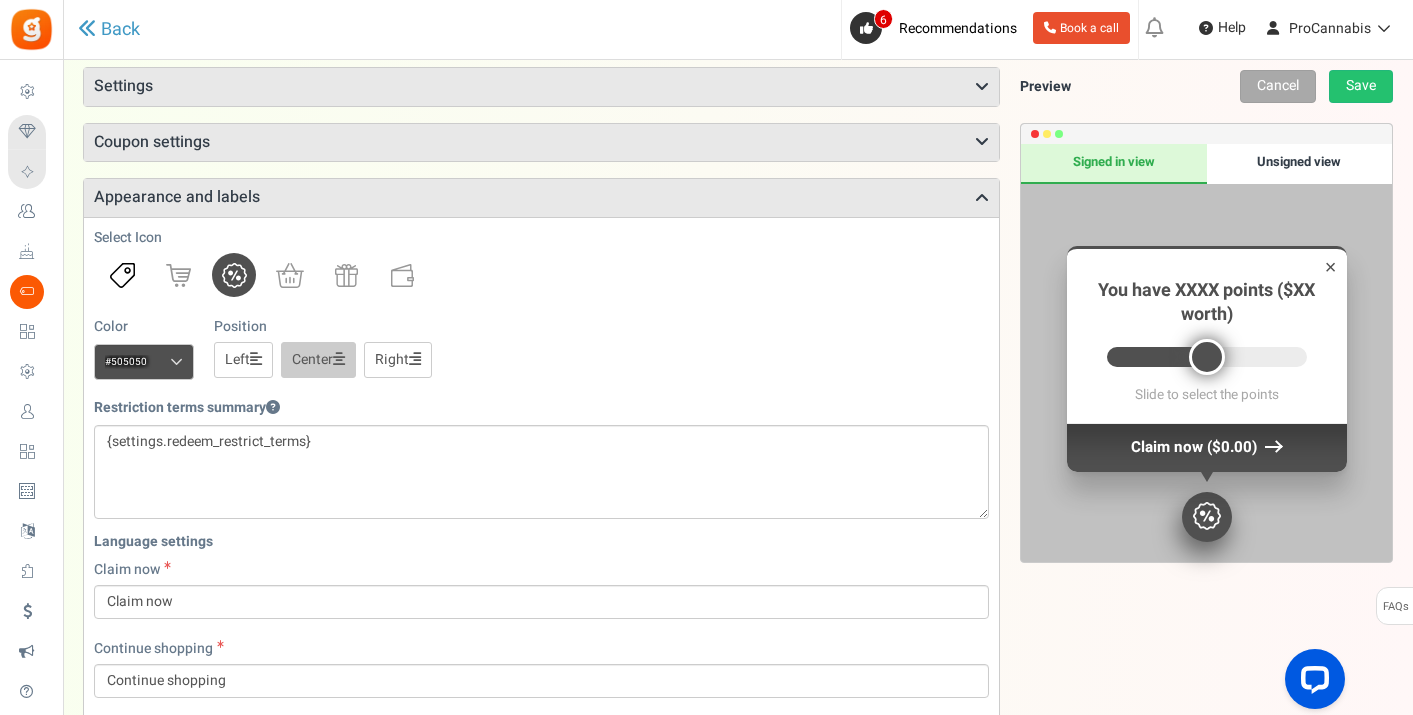 click at bounding box center (122, 275) 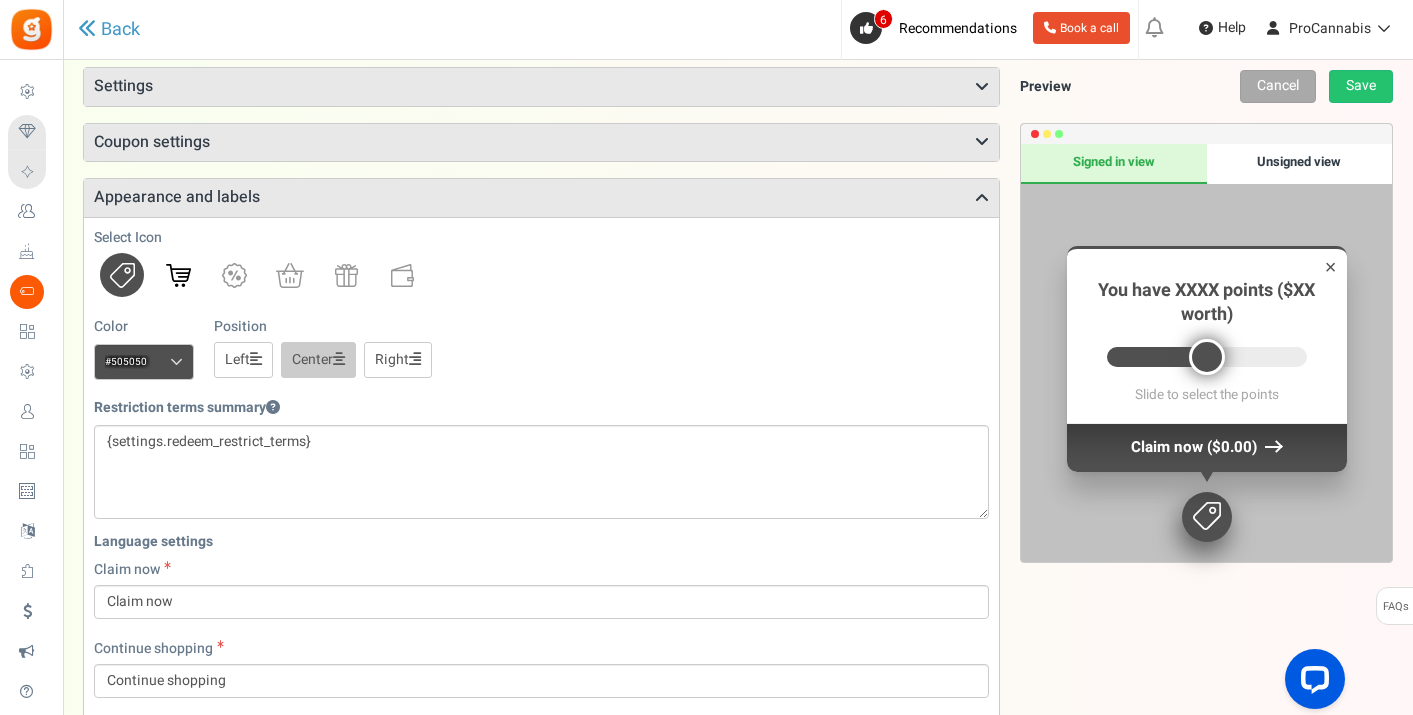 click at bounding box center [178, 275] 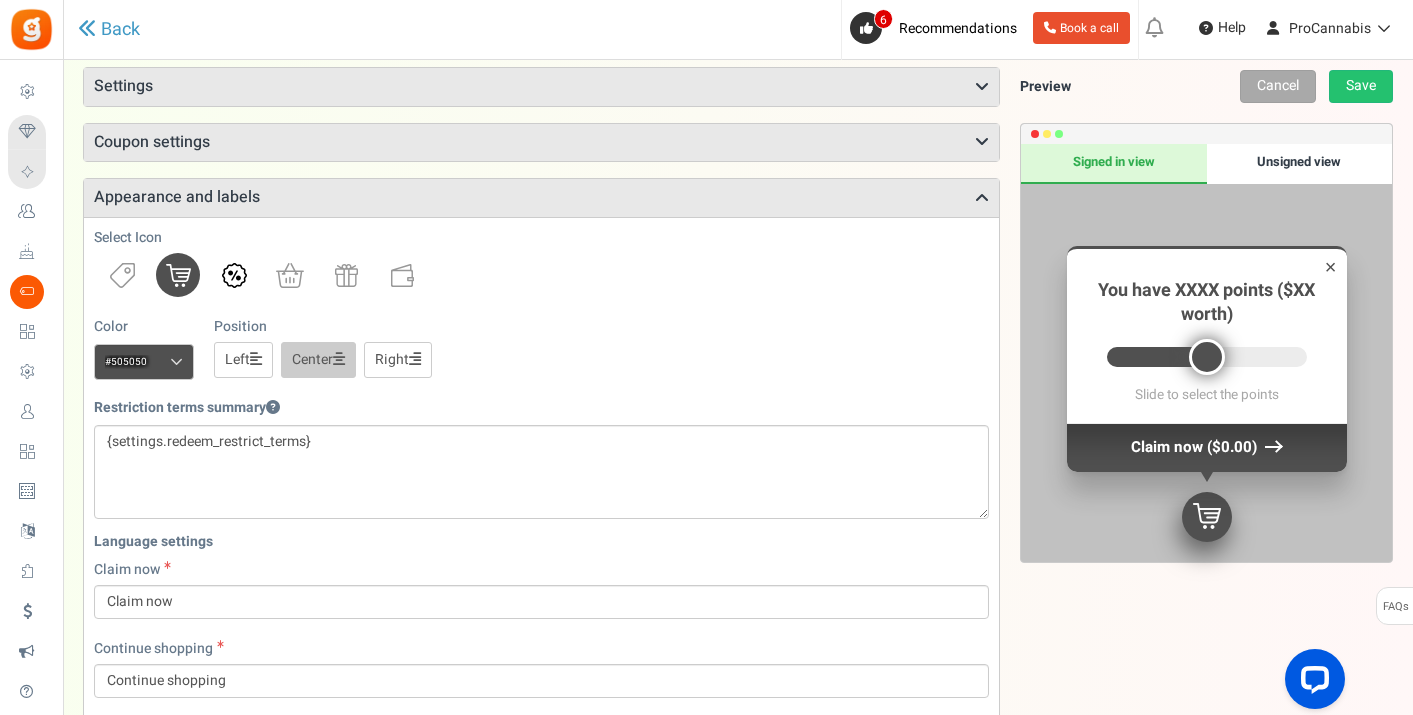 click at bounding box center [234, 275] 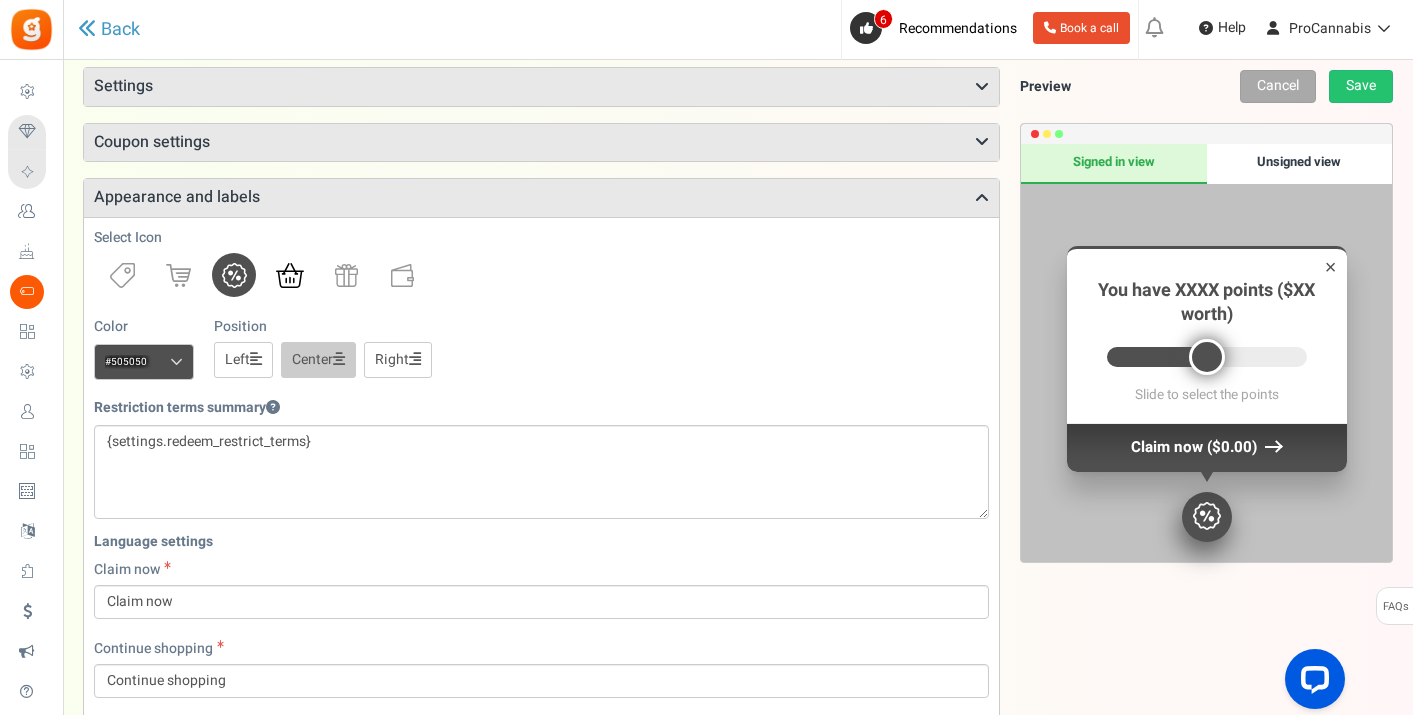 click at bounding box center [290, 275] 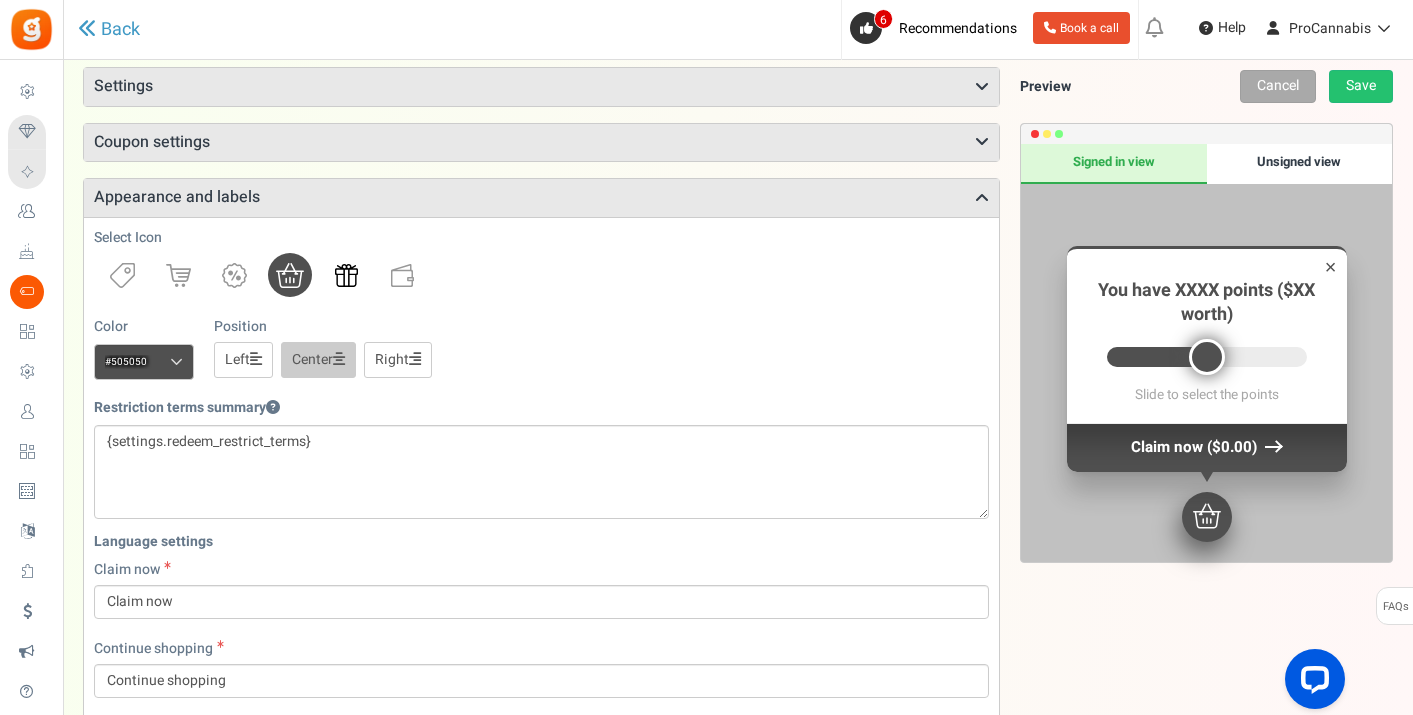 click at bounding box center [346, 275] 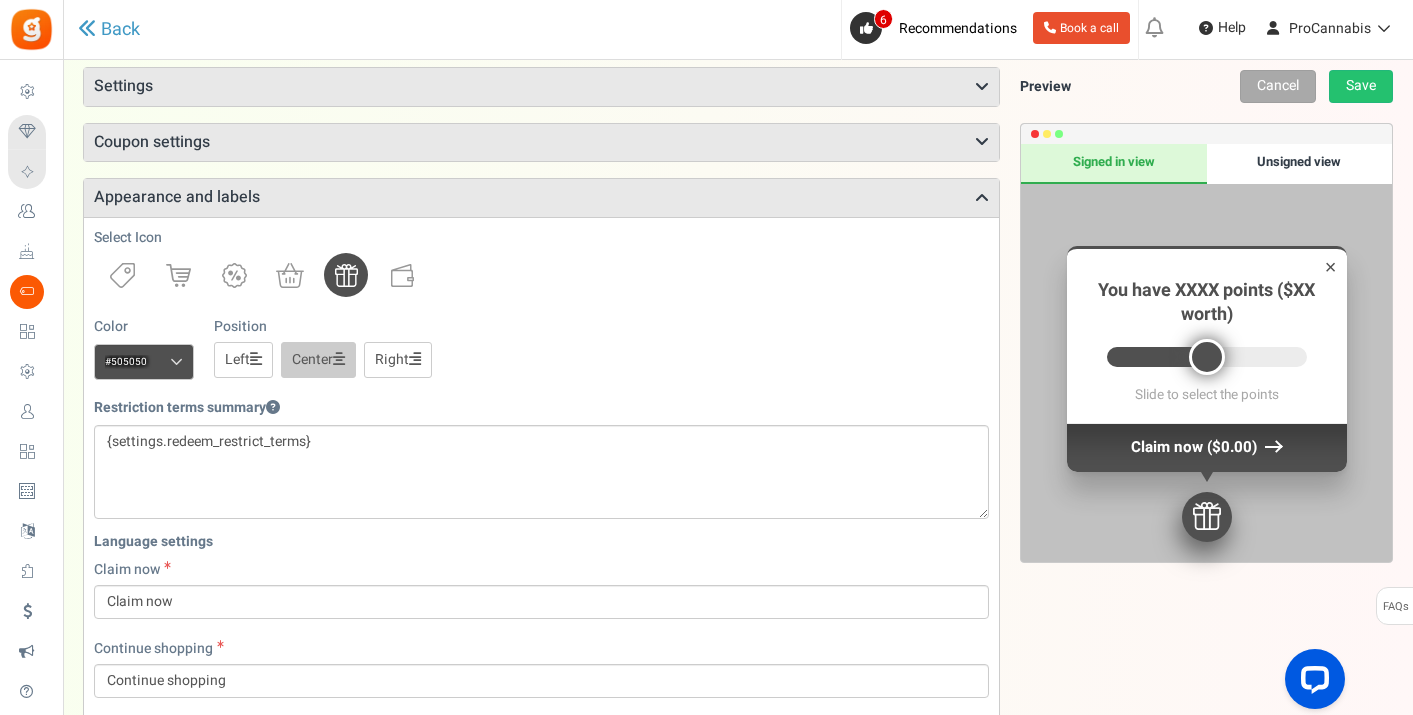 scroll, scrollTop: 95, scrollLeft: 0, axis: vertical 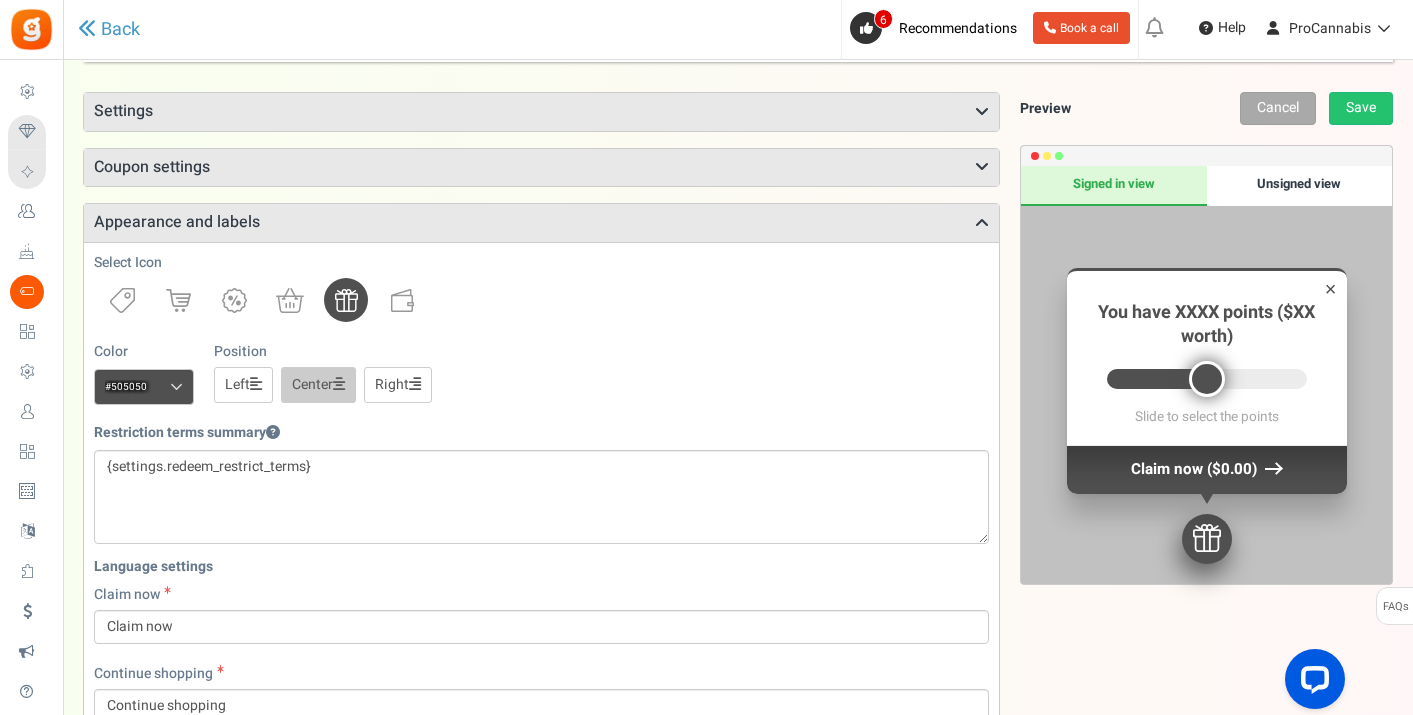 click on "Settings" at bounding box center (541, 112) 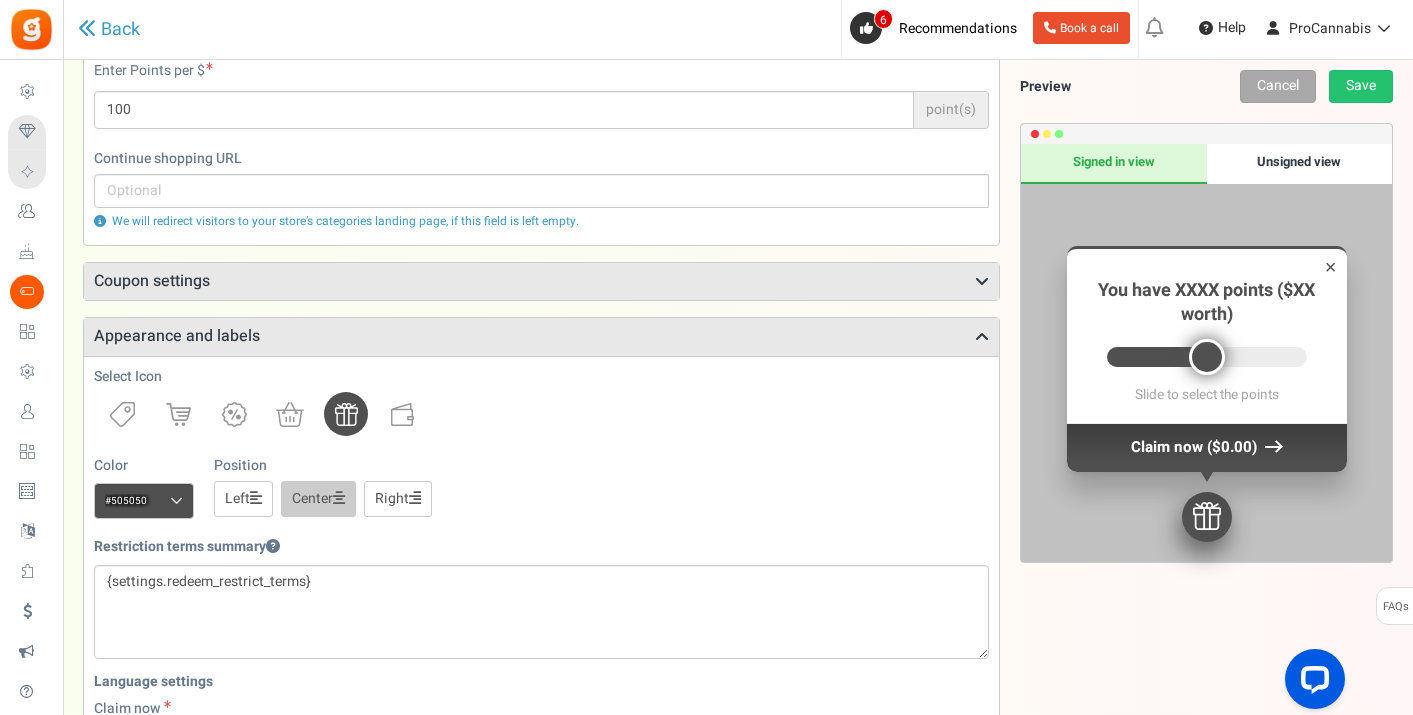 scroll, scrollTop: 244, scrollLeft: 0, axis: vertical 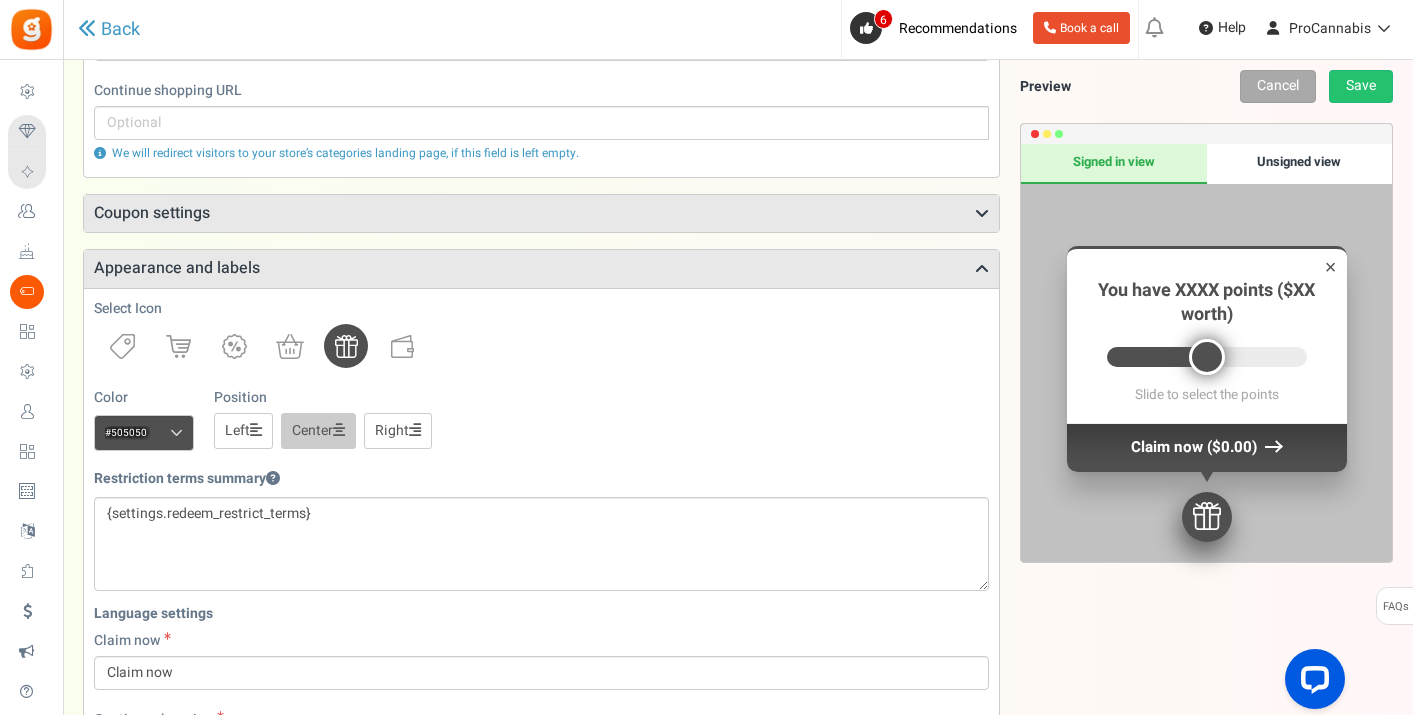 click on "Coupon settings" at bounding box center [541, 214] 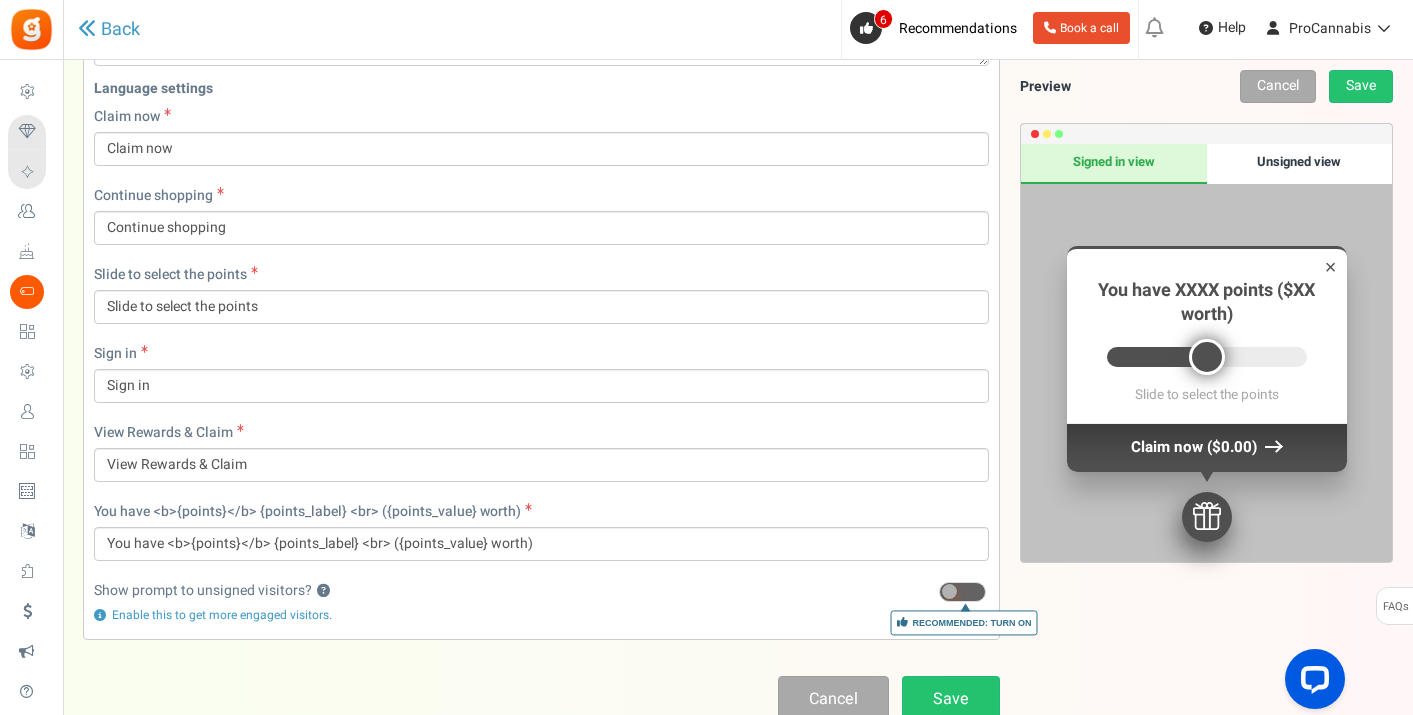 scroll, scrollTop: 1287, scrollLeft: 0, axis: vertical 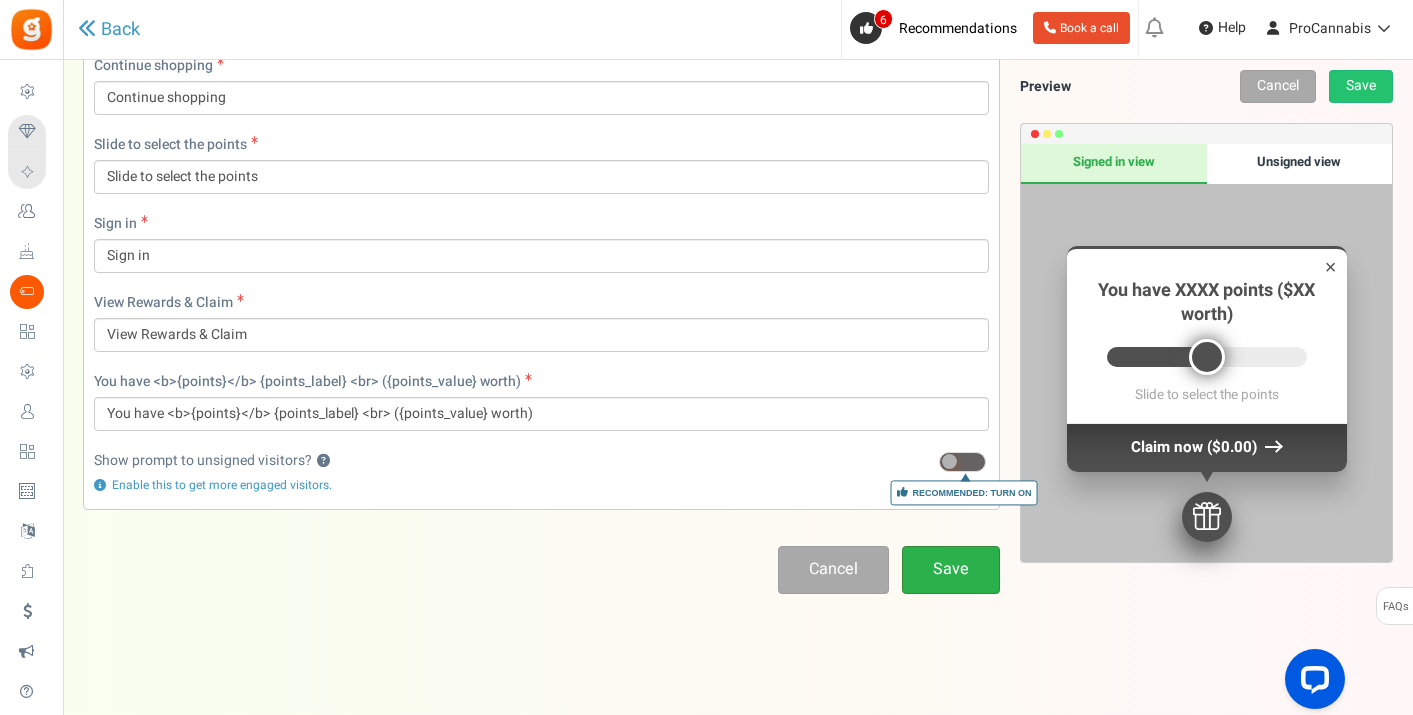 click on "Save" at bounding box center (951, 569) 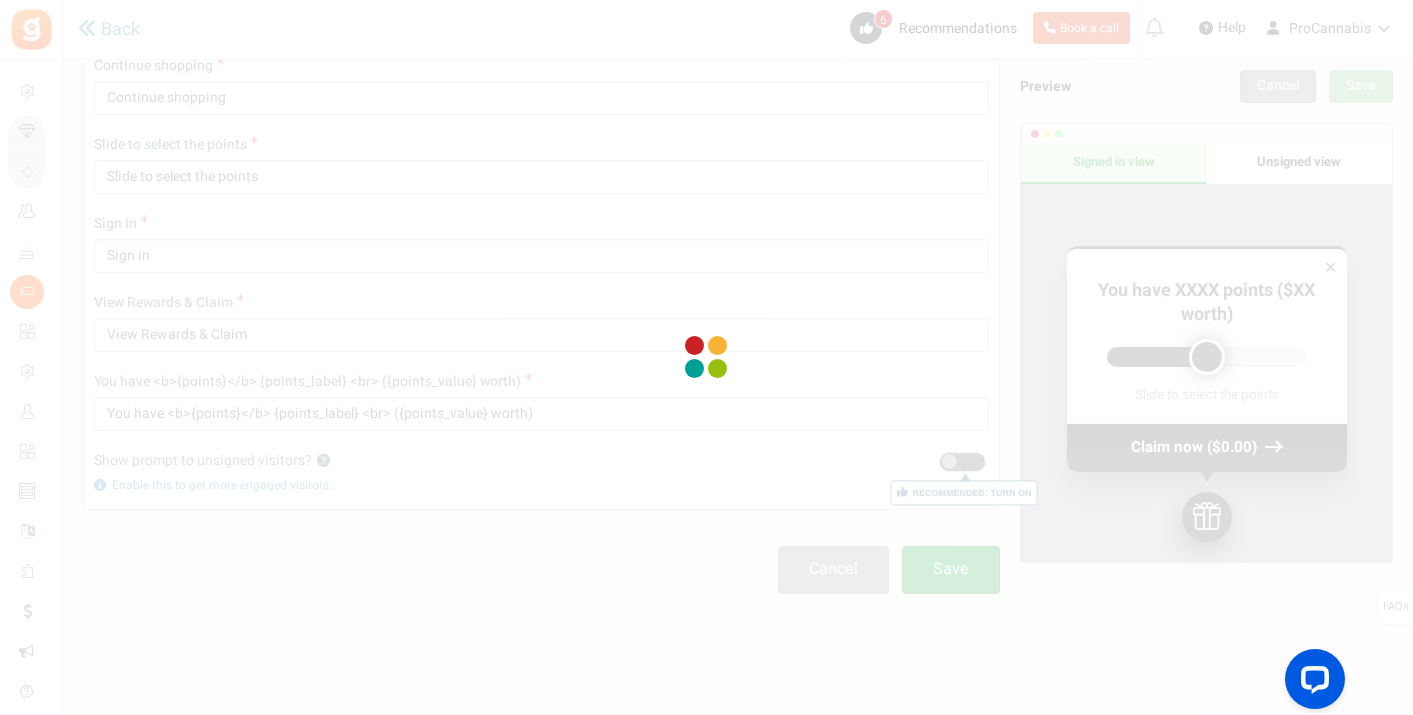 scroll, scrollTop: 66, scrollLeft: 0, axis: vertical 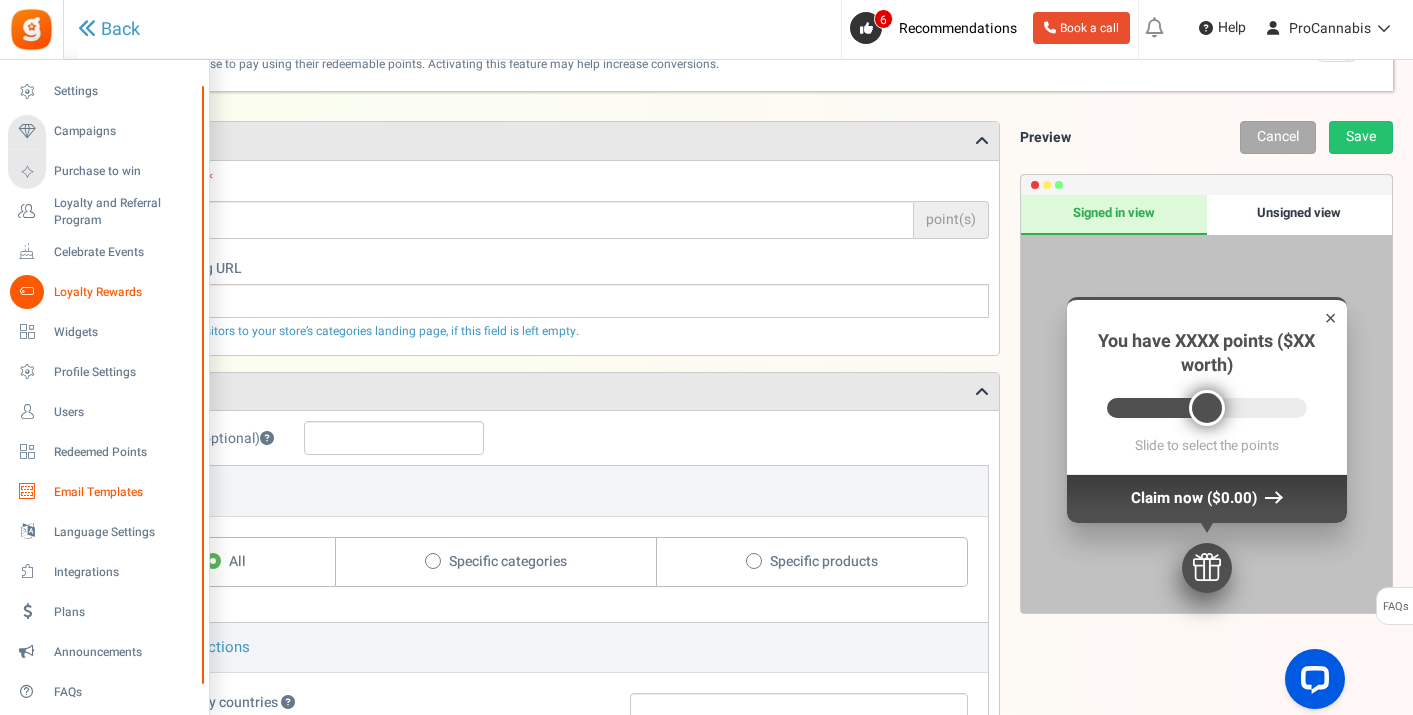 click on "Email Templates" at bounding box center (124, 492) 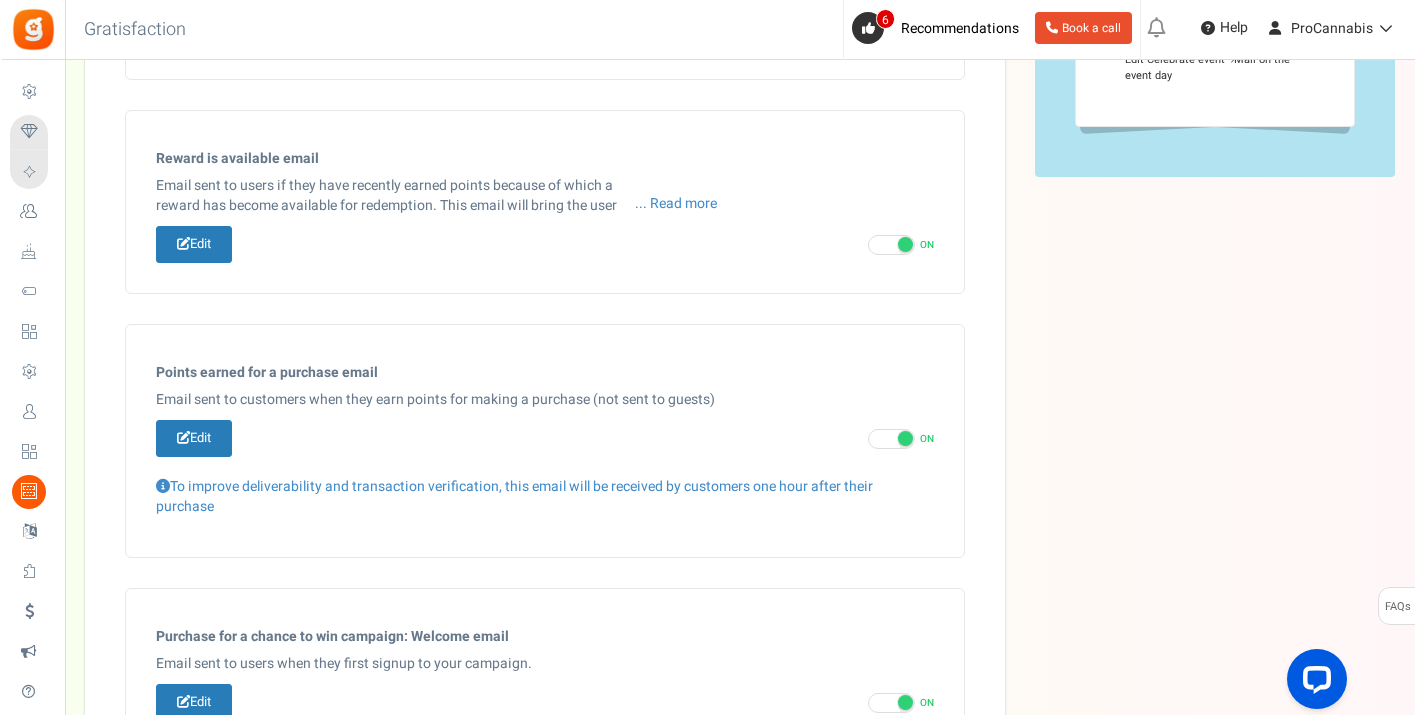 scroll, scrollTop: 0, scrollLeft: 0, axis: both 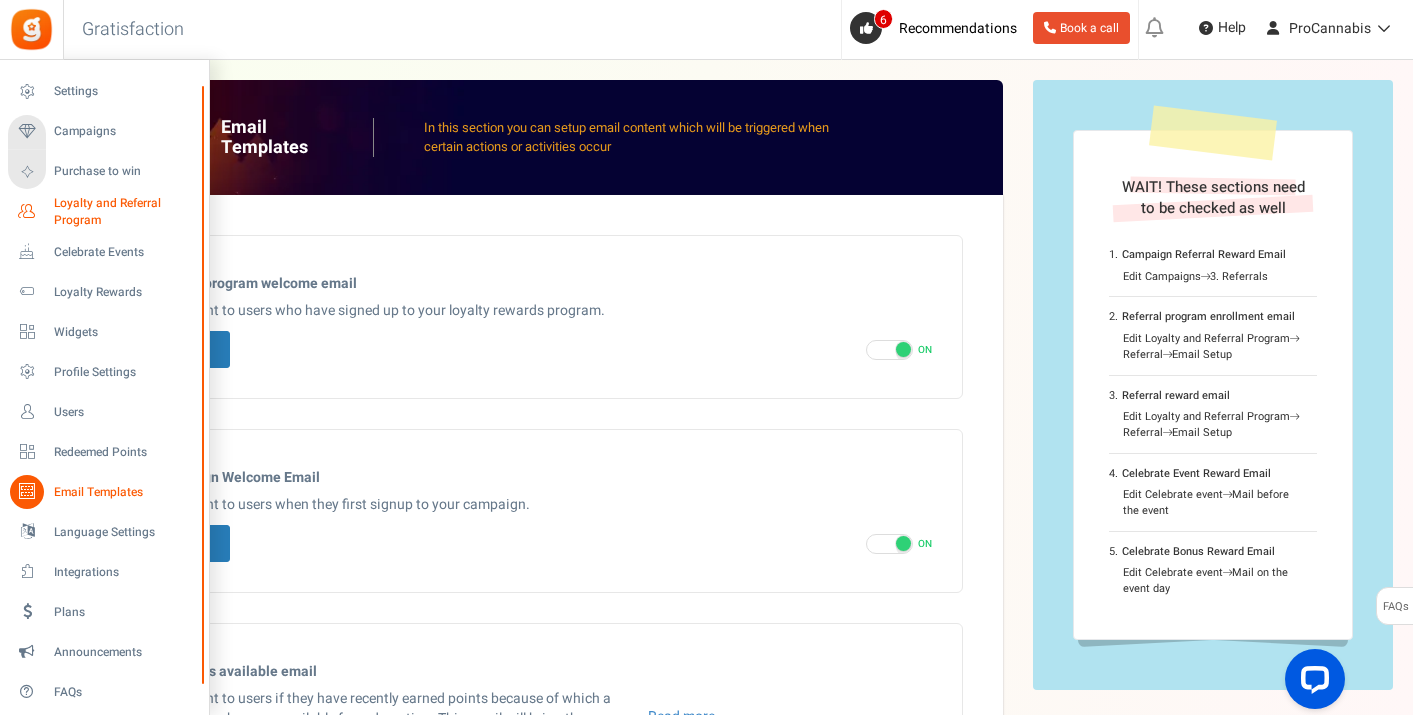 click on "Loyalty and Referral Program" at bounding box center (127, 212) 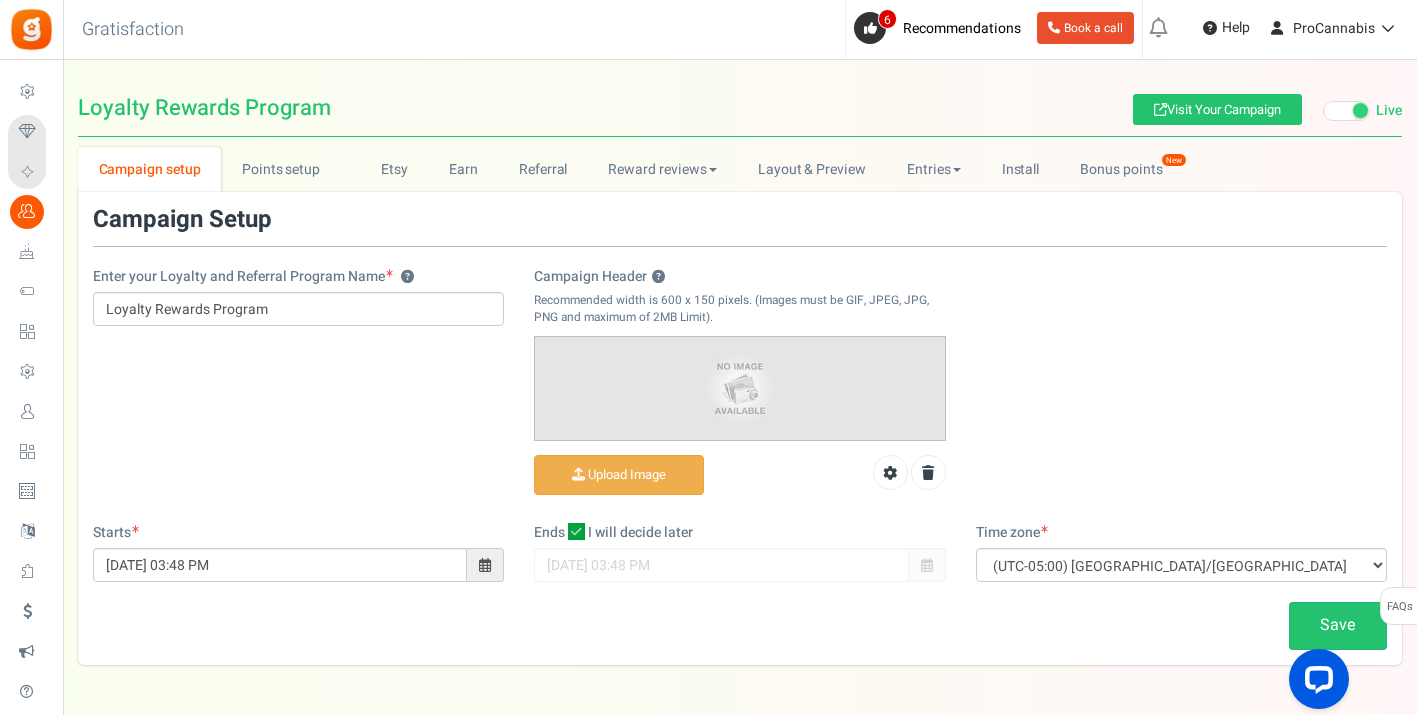 scroll, scrollTop: 0, scrollLeft: 0, axis: both 